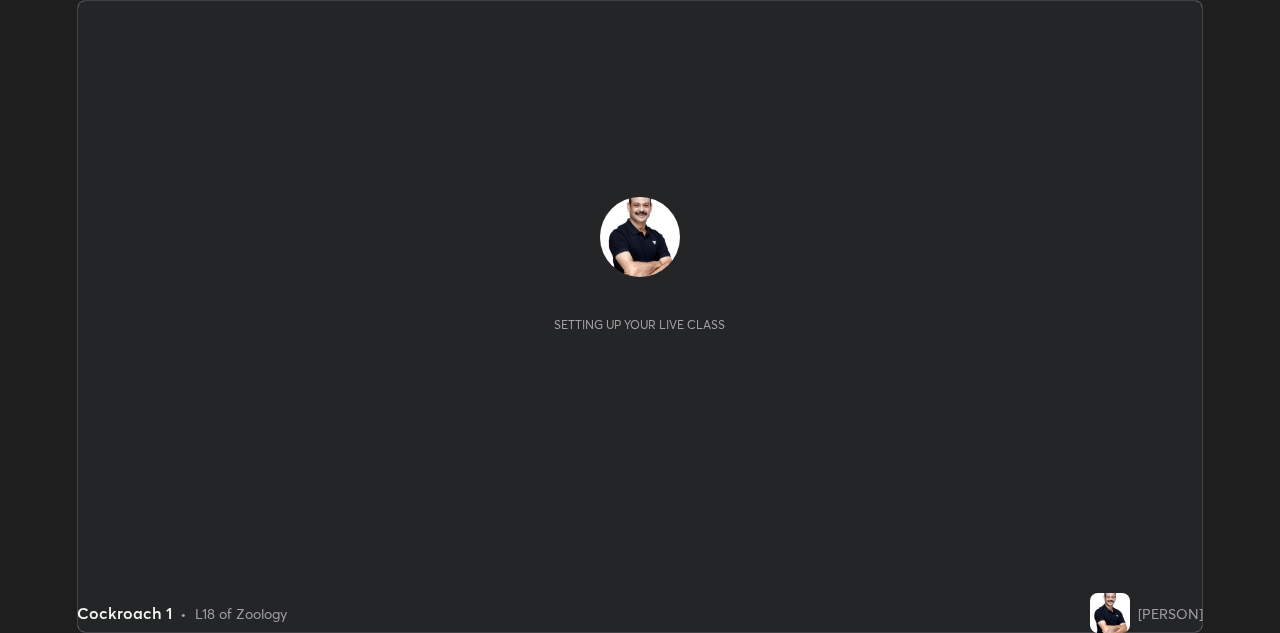scroll, scrollTop: 0, scrollLeft: 0, axis: both 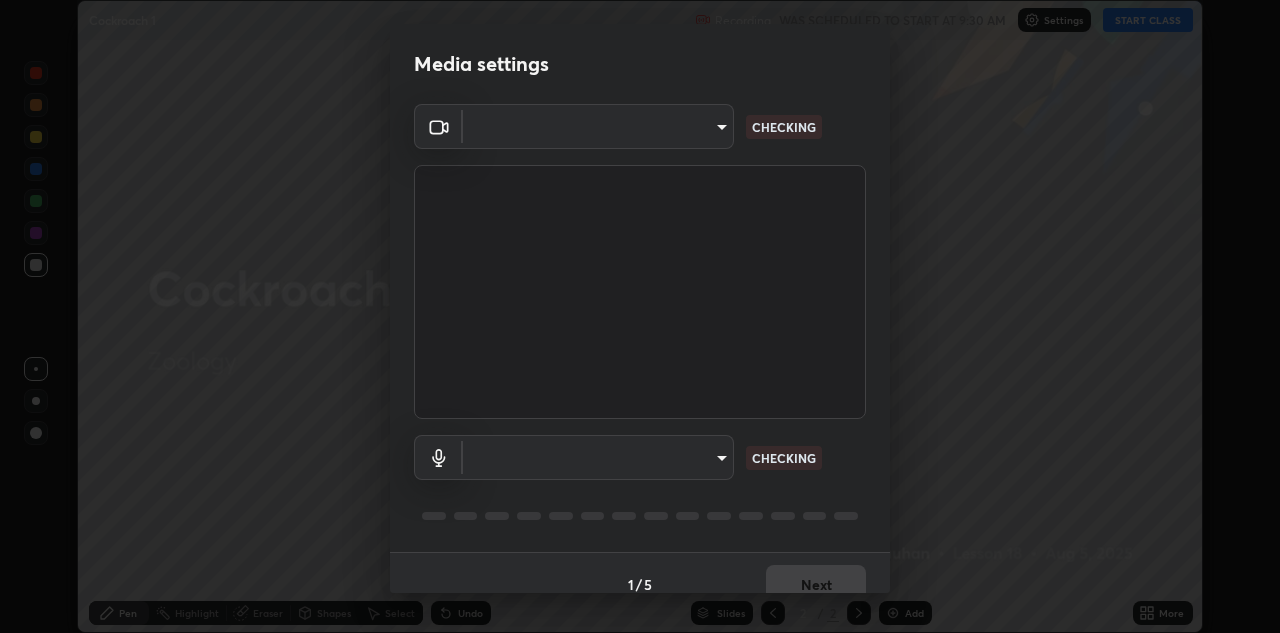 type on "c32f2d133d2fe4ebed6028c3ab396e6b2dbe6072f46fd66d39e62de35b14fd4d" 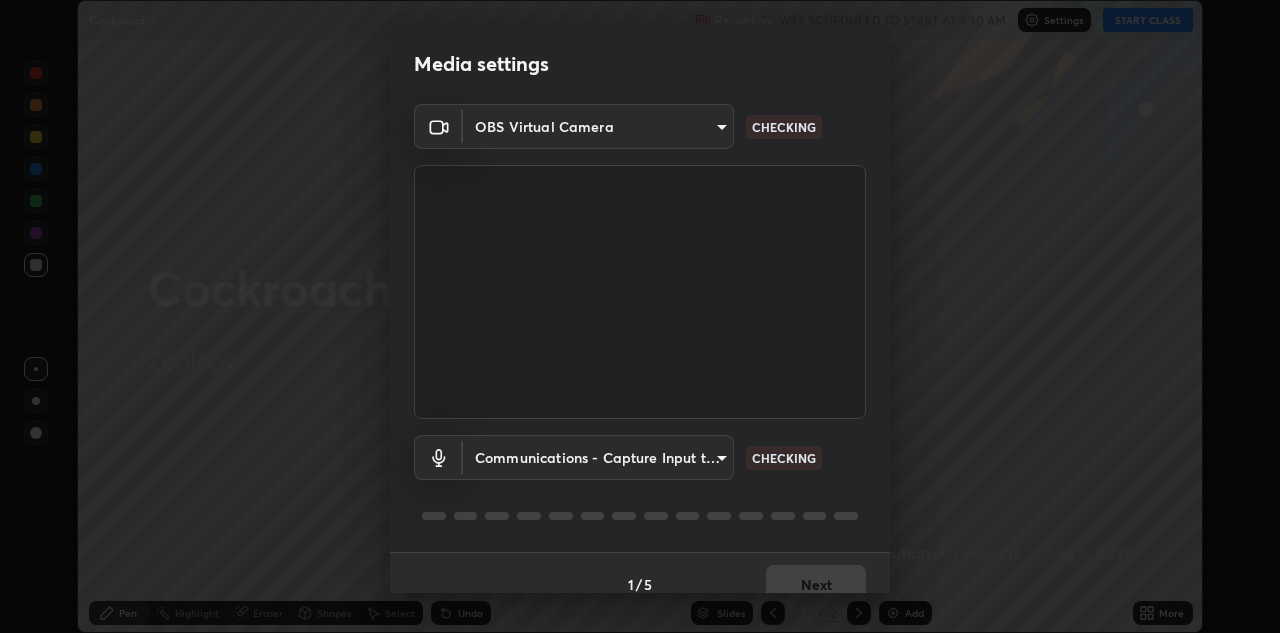 click on "Erase all Cockroach 1 Recording WAS SCHEDULED TO START AT  9:30 AM Settings START CLASS Setting up your live class Cockroach 1 • L18 of Zoology [PERSON] Pen Highlight Eraser Shapes Select Undo Slides 2 / 2 Add More No doubts shared Encourage your learners to ask a doubt for better clarity Report an issue Reason for reporting Buffering Chat not working Audio - Video sync issue Educator video quality low ​ Attach an image Report Media settings OBS Virtual Camera c32f2d133d2fe4ebed6028c3ab396e6b2dbe6072f46fd66d39e62de35b14fd4d CHECKING Communications - Capture Input terminal (Digital Array MIC) communications CHECKING 1 / 5 Next" at bounding box center [640, 316] 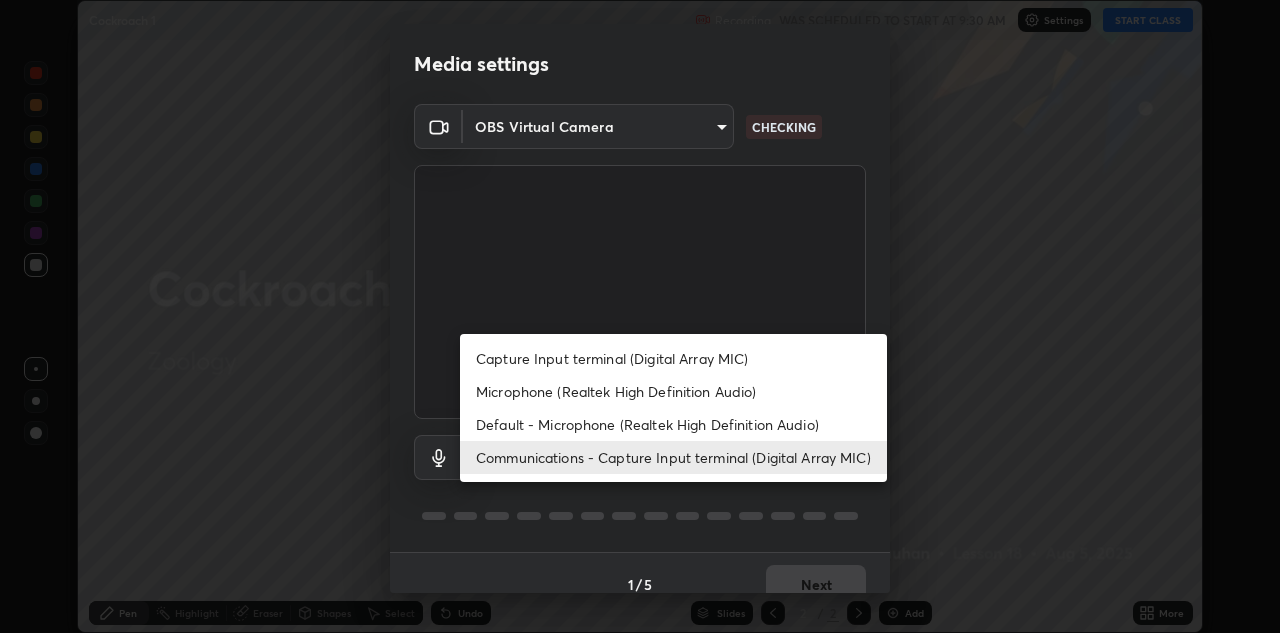 click on "Microphone (Realtek High Definition Audio)" at bounding box center [673, 391] 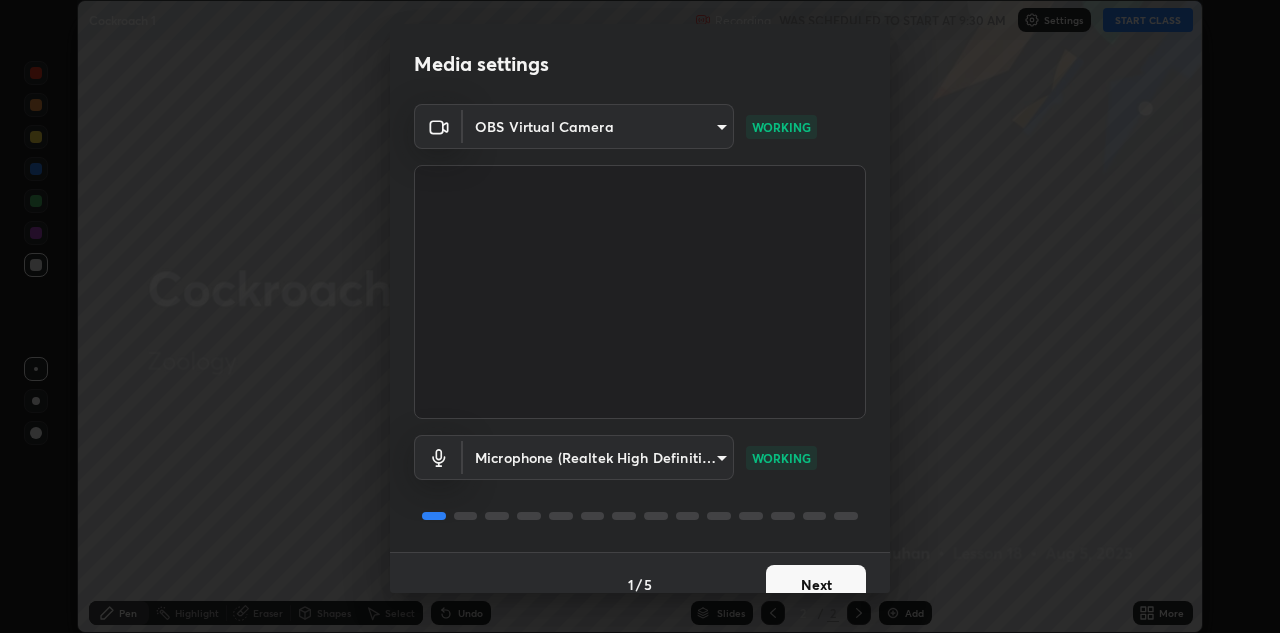 click on "Next" at bounding box center (816, 585) 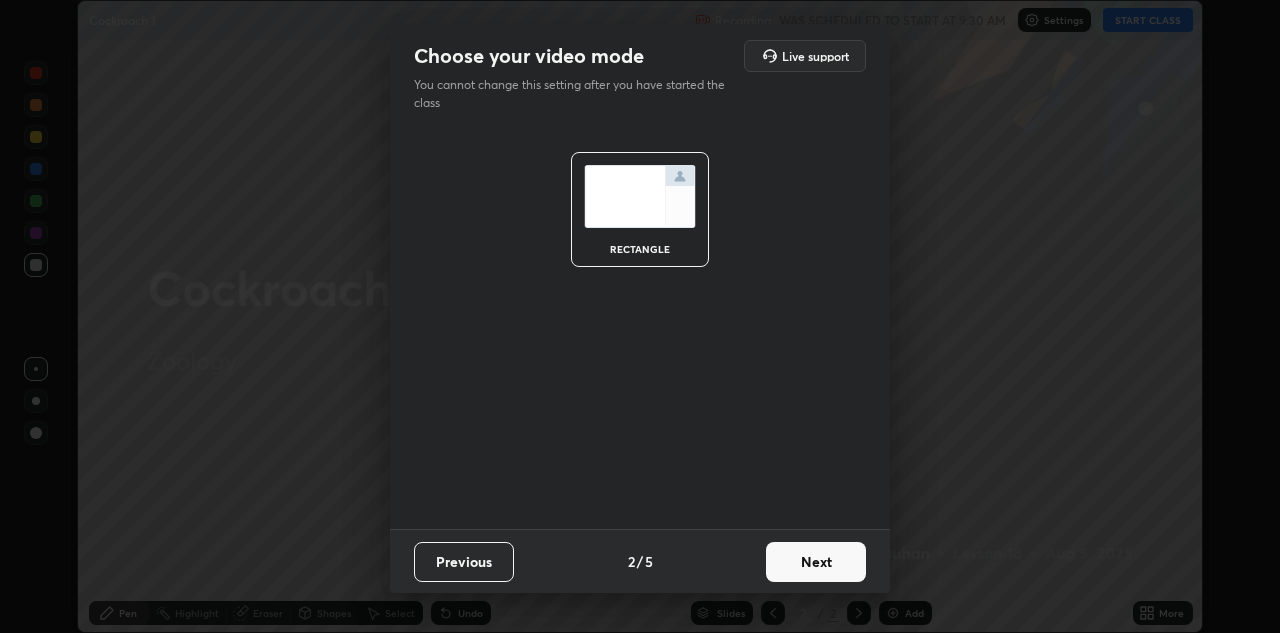 click on "Next" at bounding box center (816, 562) 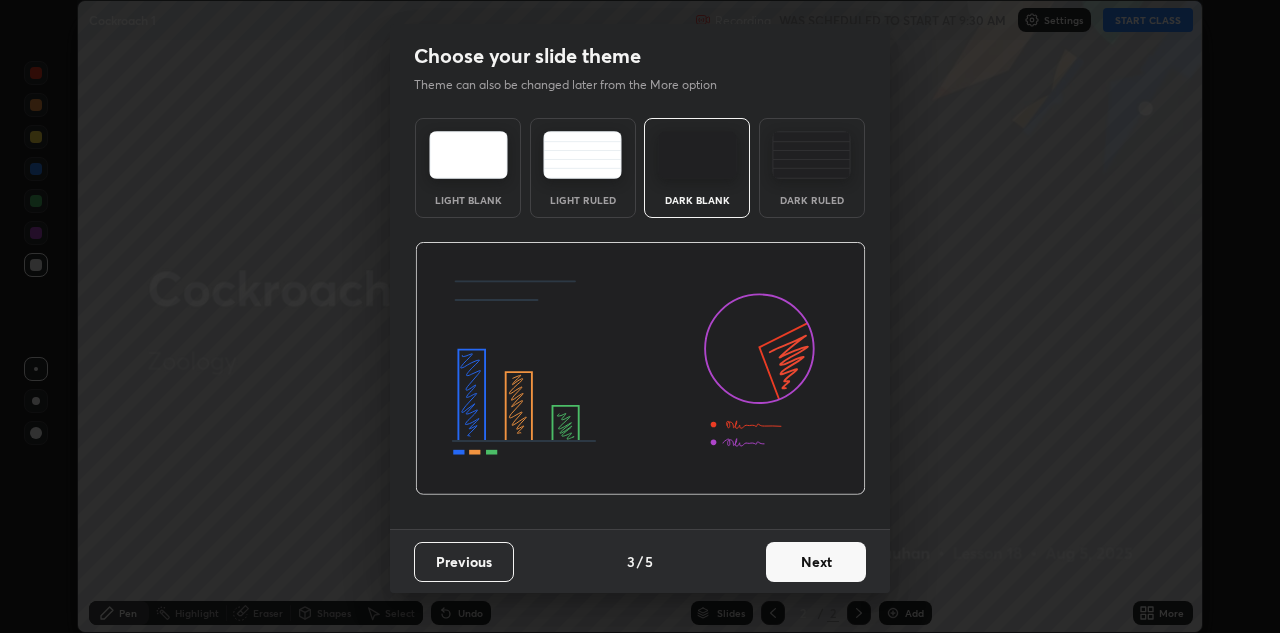 click on "Next" at bounding box center [816, 562] 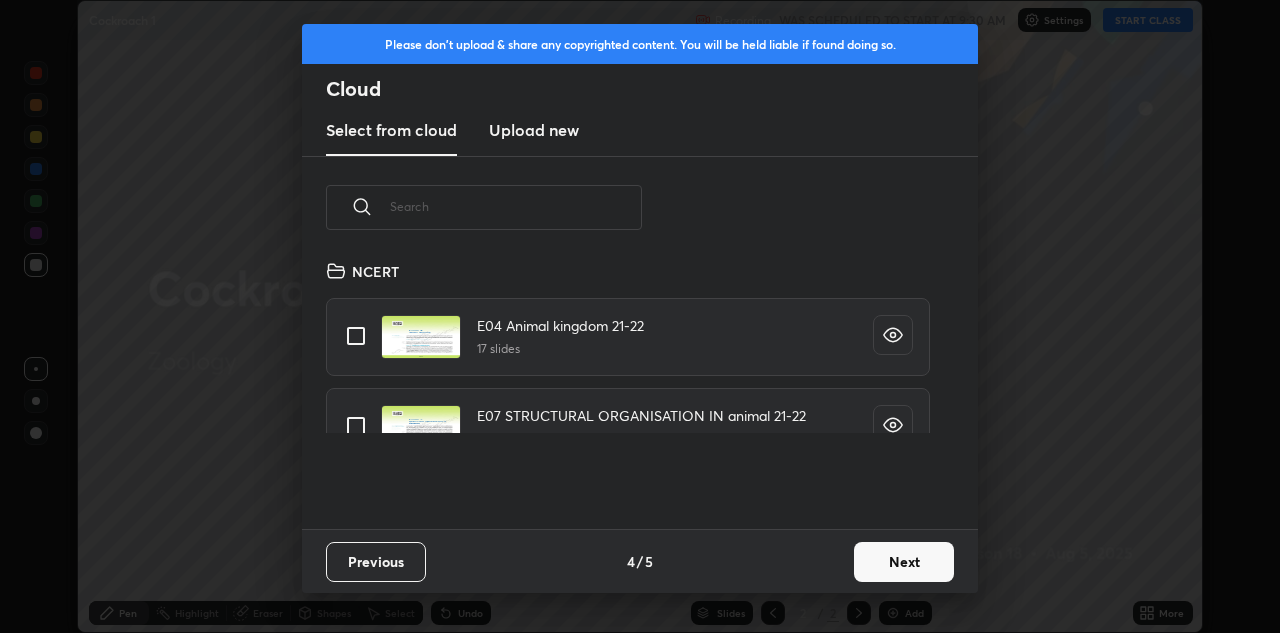 scroll, scrollTop: 7, scrollLeft: 11, axis: both 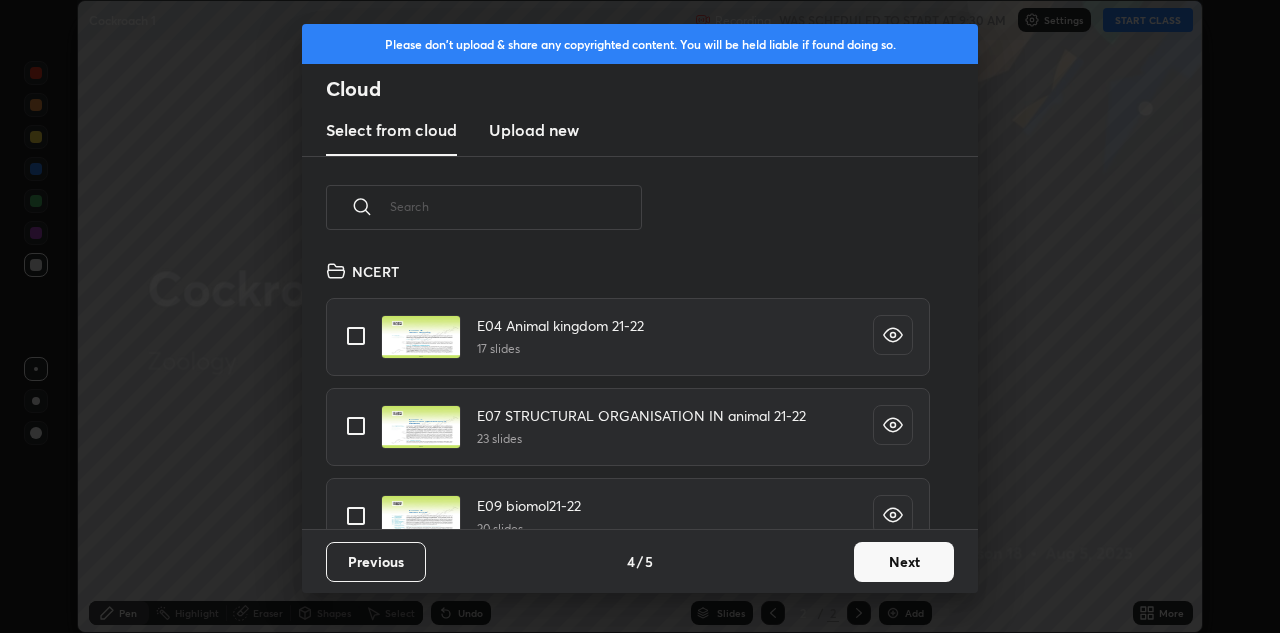 click at bounding box center (516, 206) 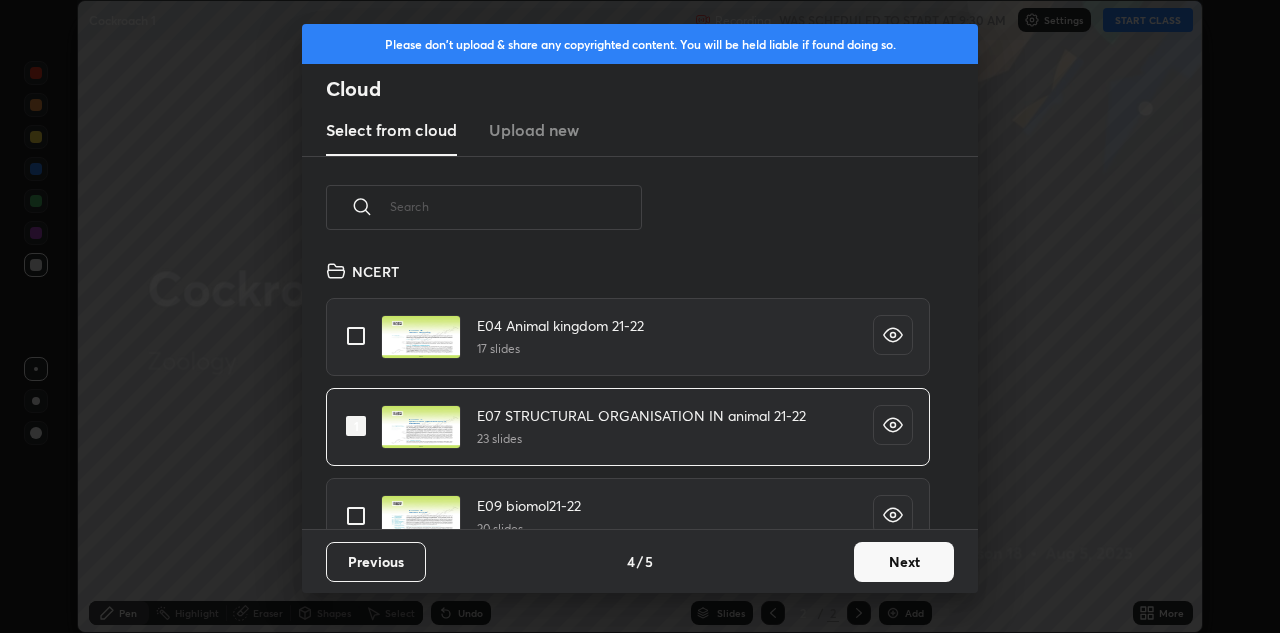 click on "Next" at bounding box center [904, 562] 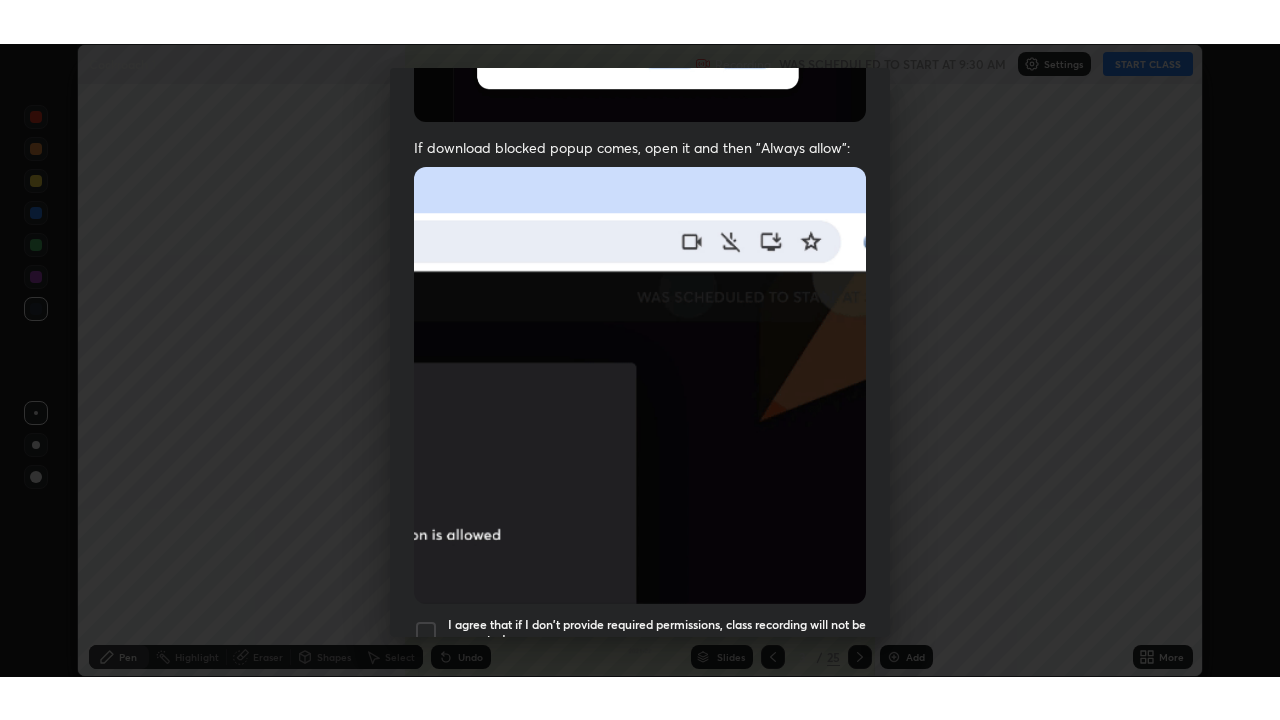 scroll, scrollTop: 431, scrollLeft: 0, axis: vertical 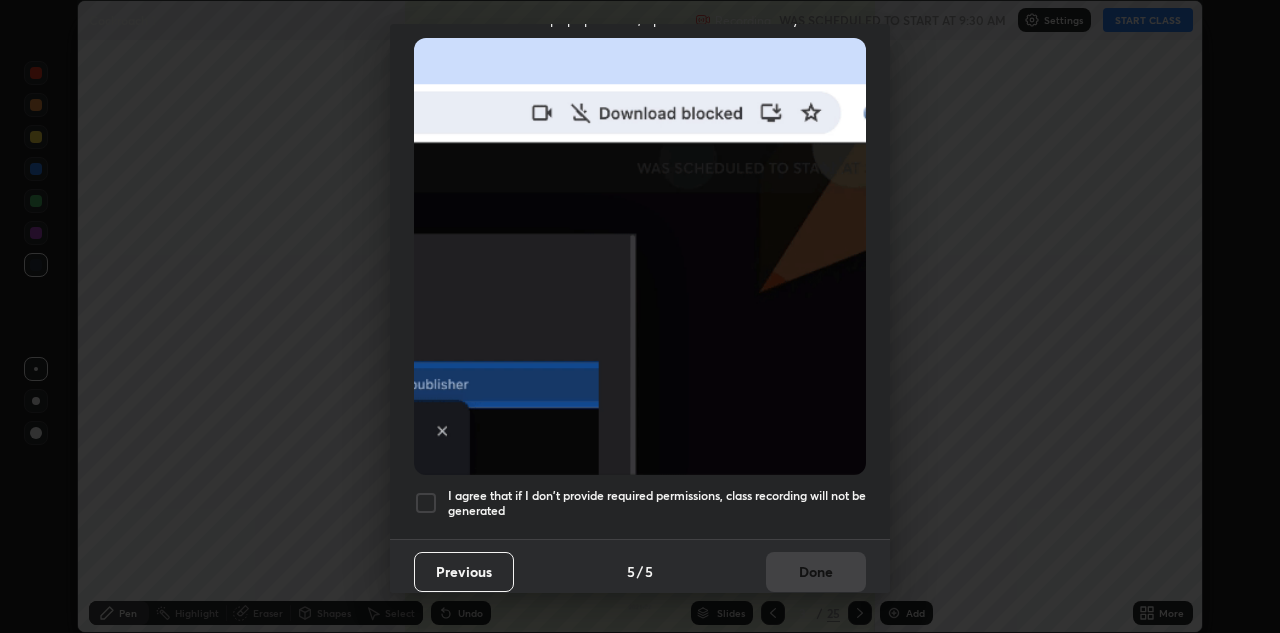 click at bounding box center [426, 503] 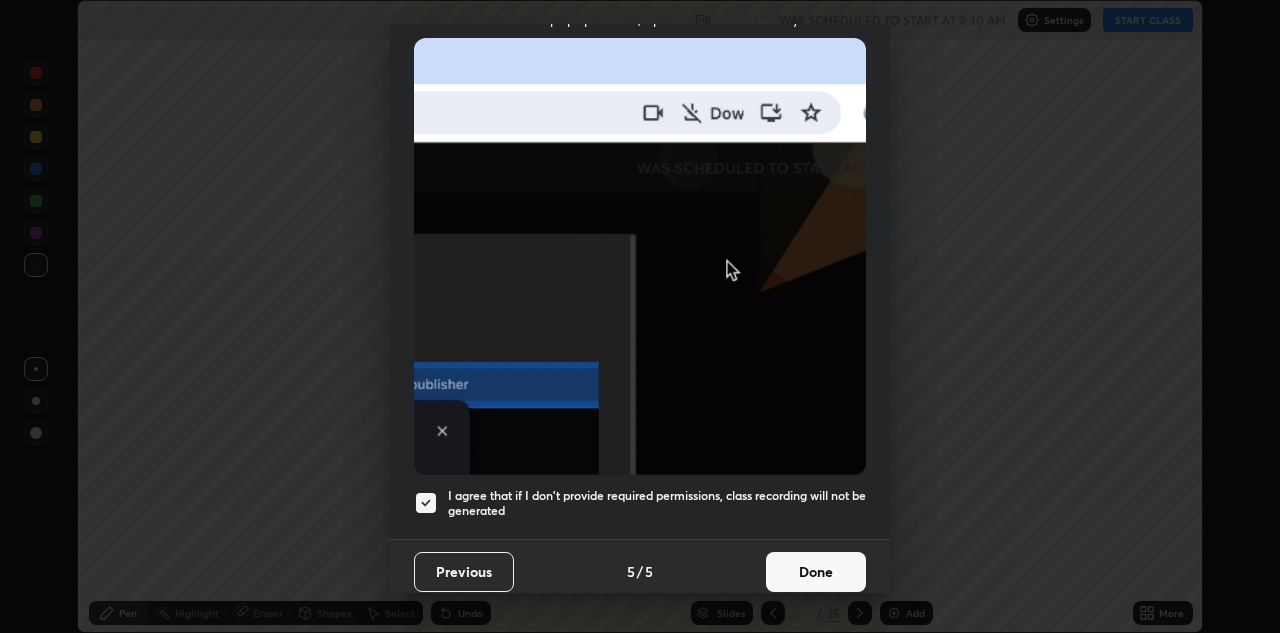 click on "Done" at bounding box center (816, 572) 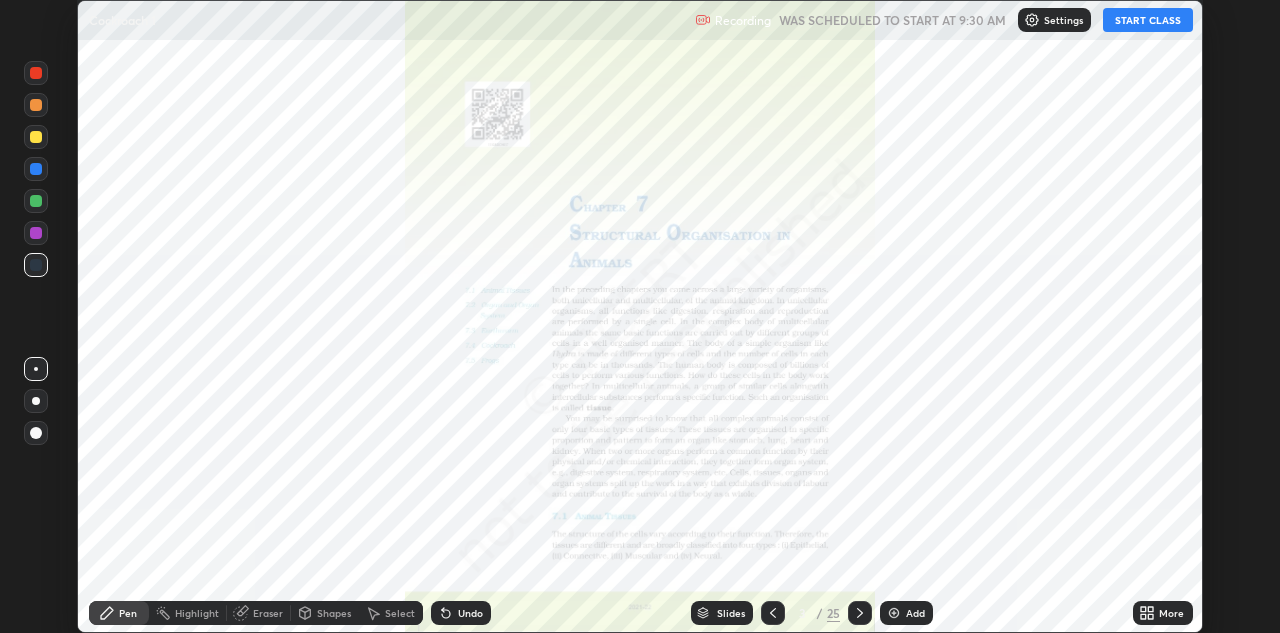 click on "START CLASS" at bounding box center (1148, 20) 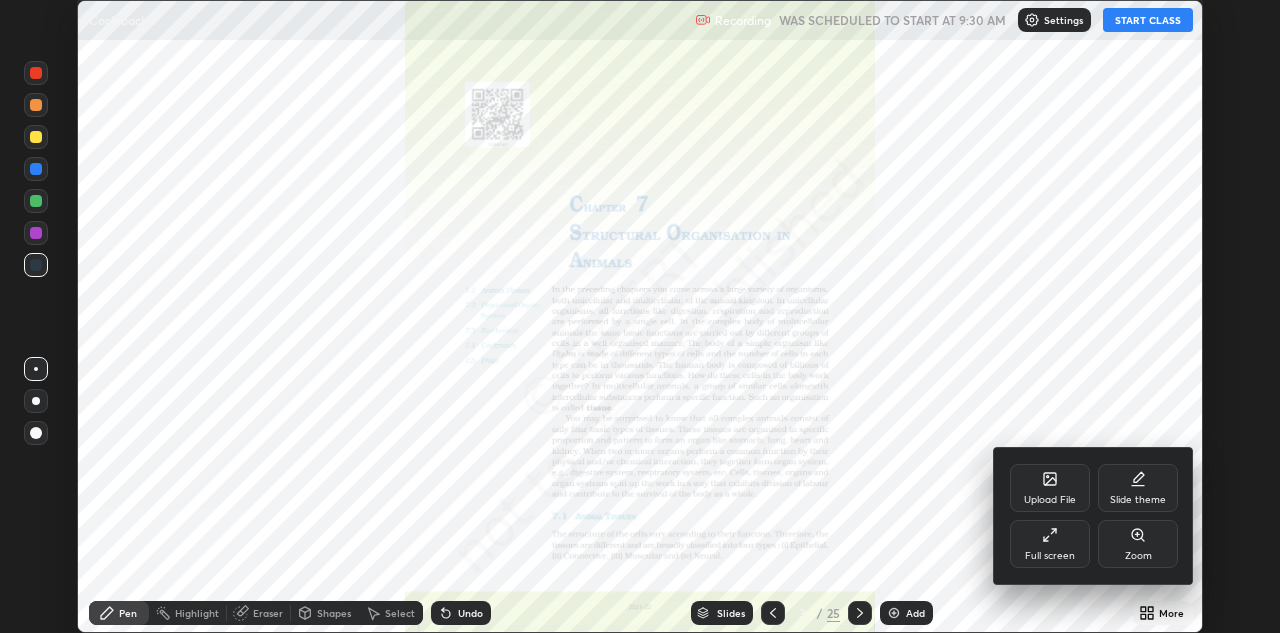 click on "Full screen" at bounding box center [1050, 544] 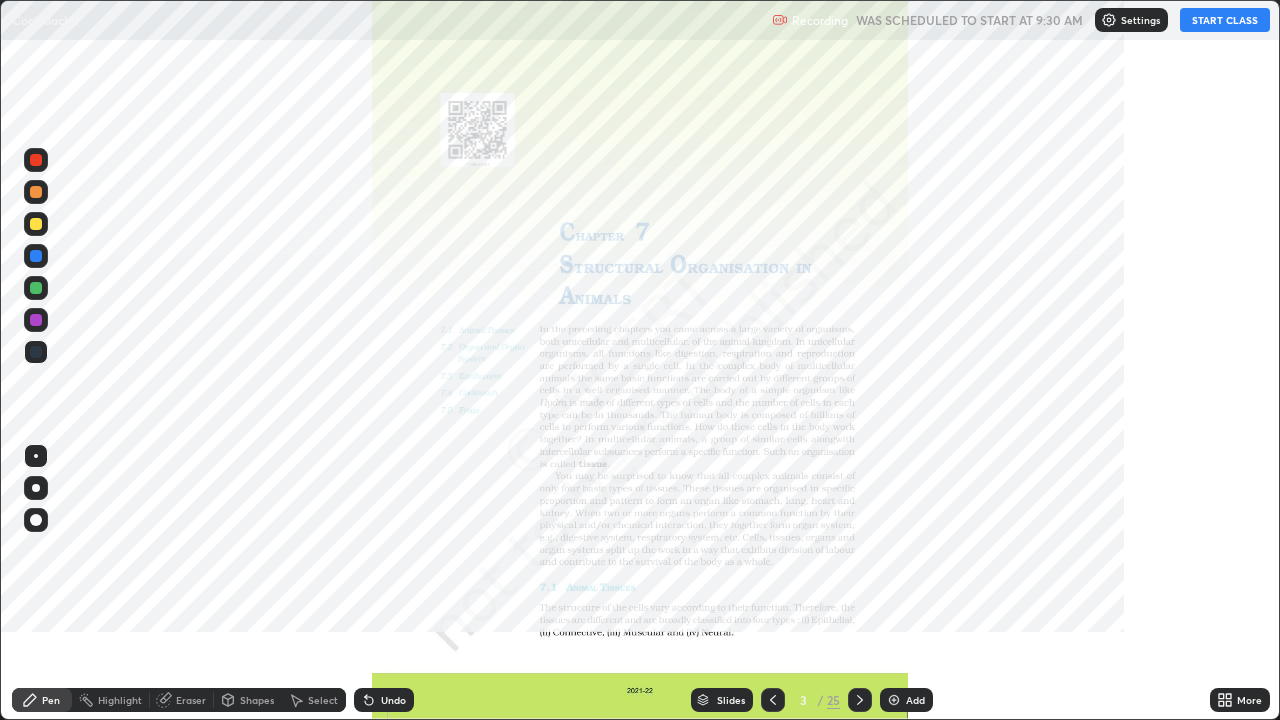 scroll, scrollTop: 99280, scrollLeft: 98720, axis: both 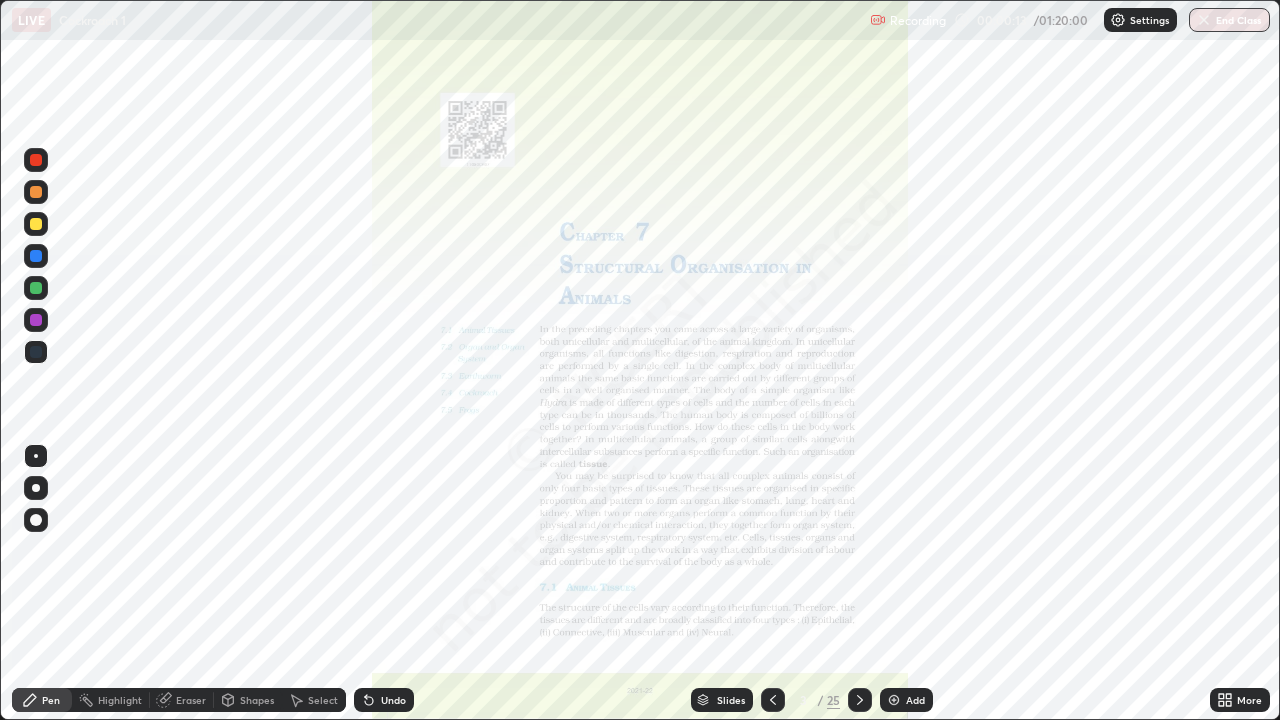 click on "Slides" at bounding box center [731, 700] 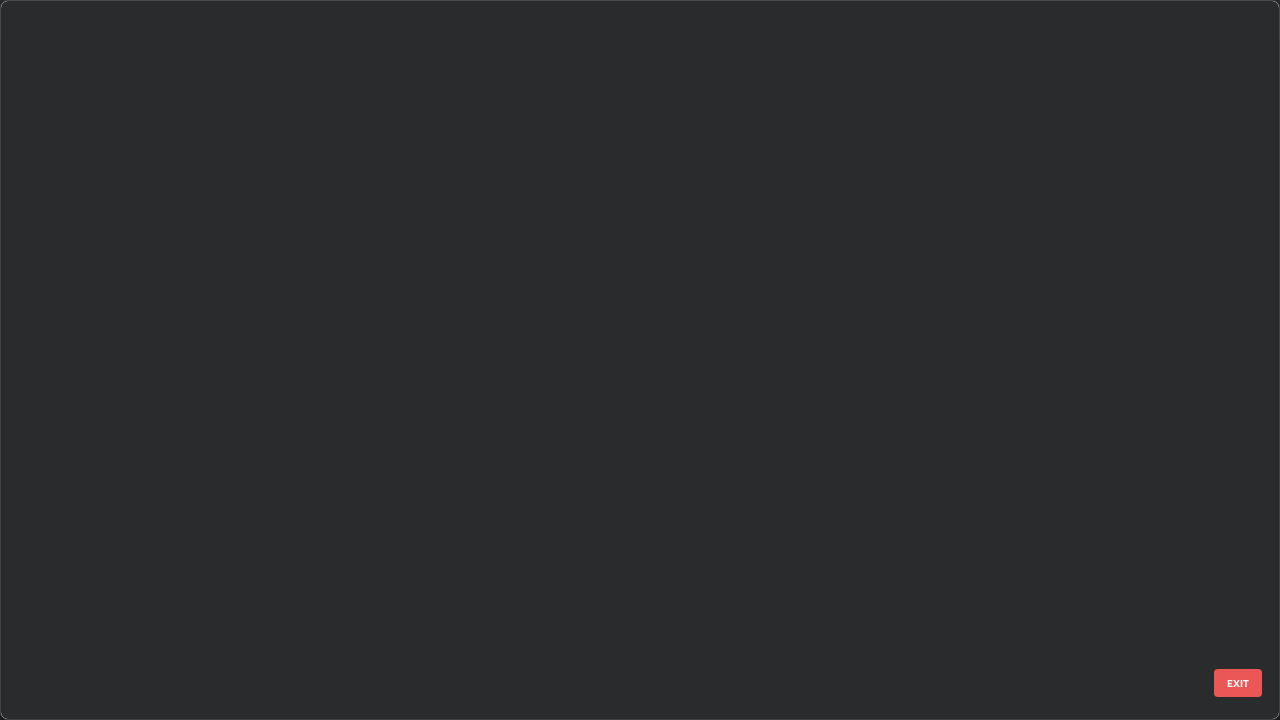 scroll, scrollTop: 1303, scrollLeft: 0, axis: vertical 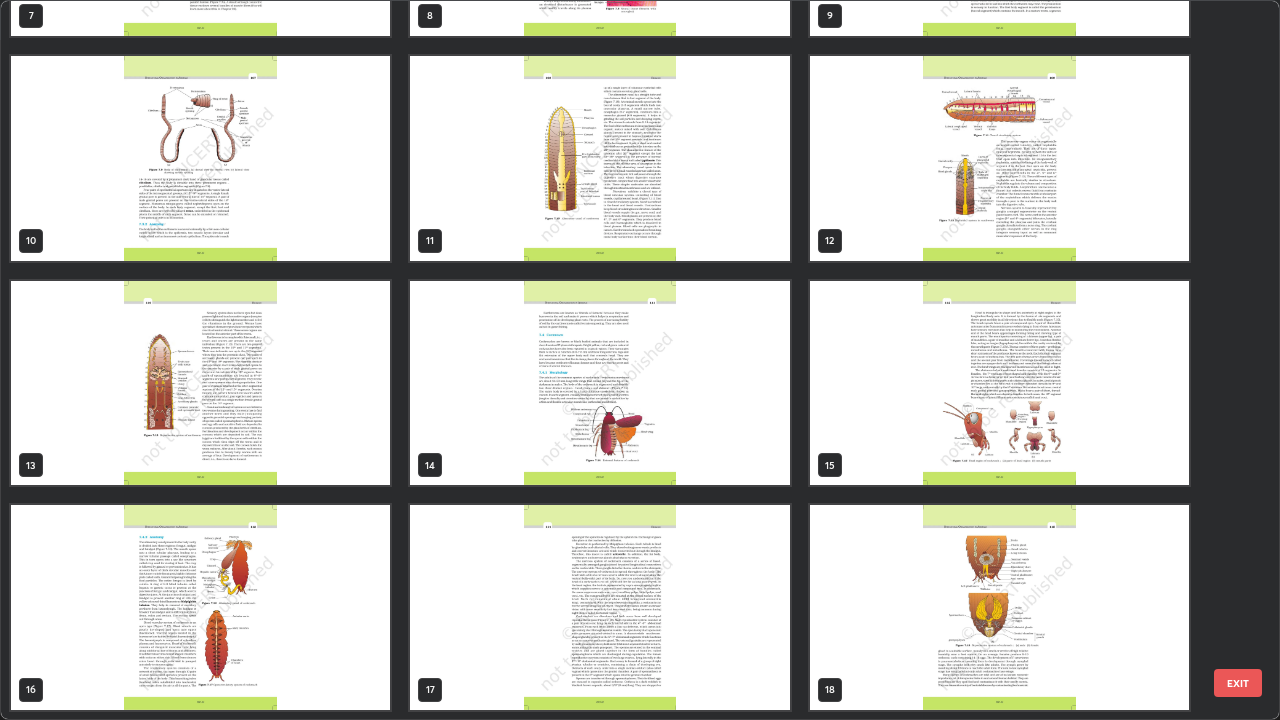 click at bounding box center (999, 383) 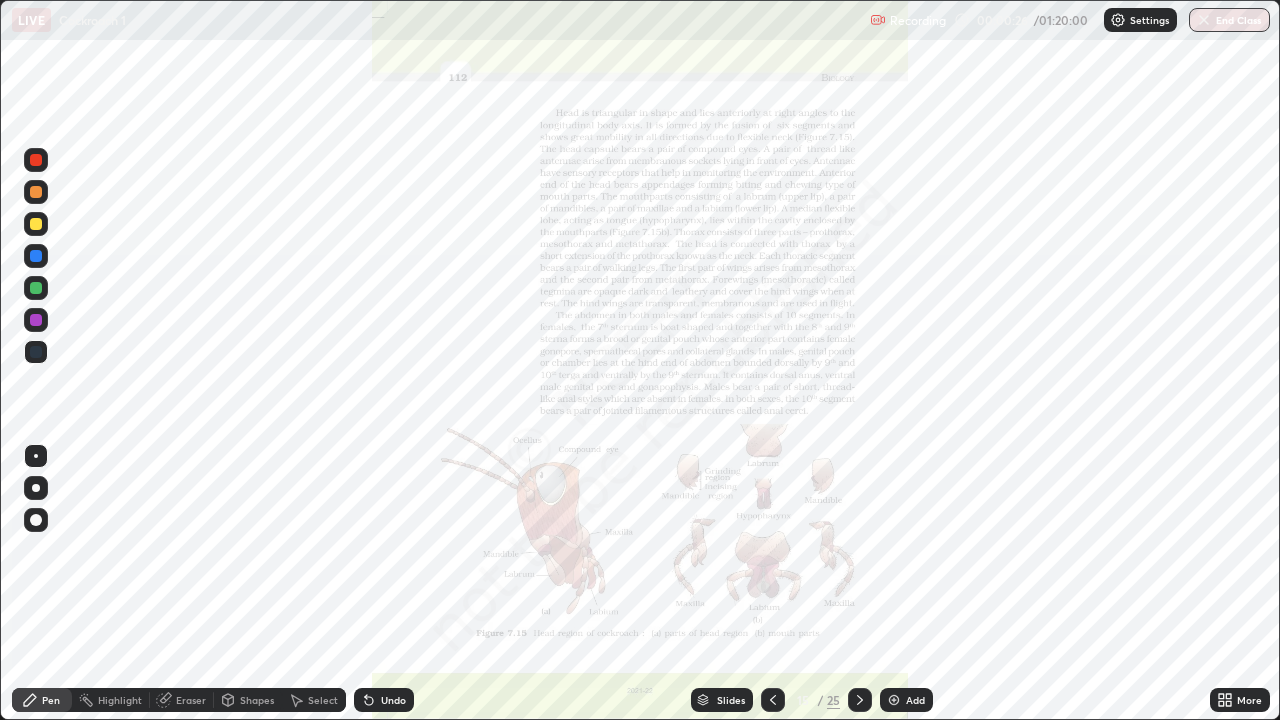 click 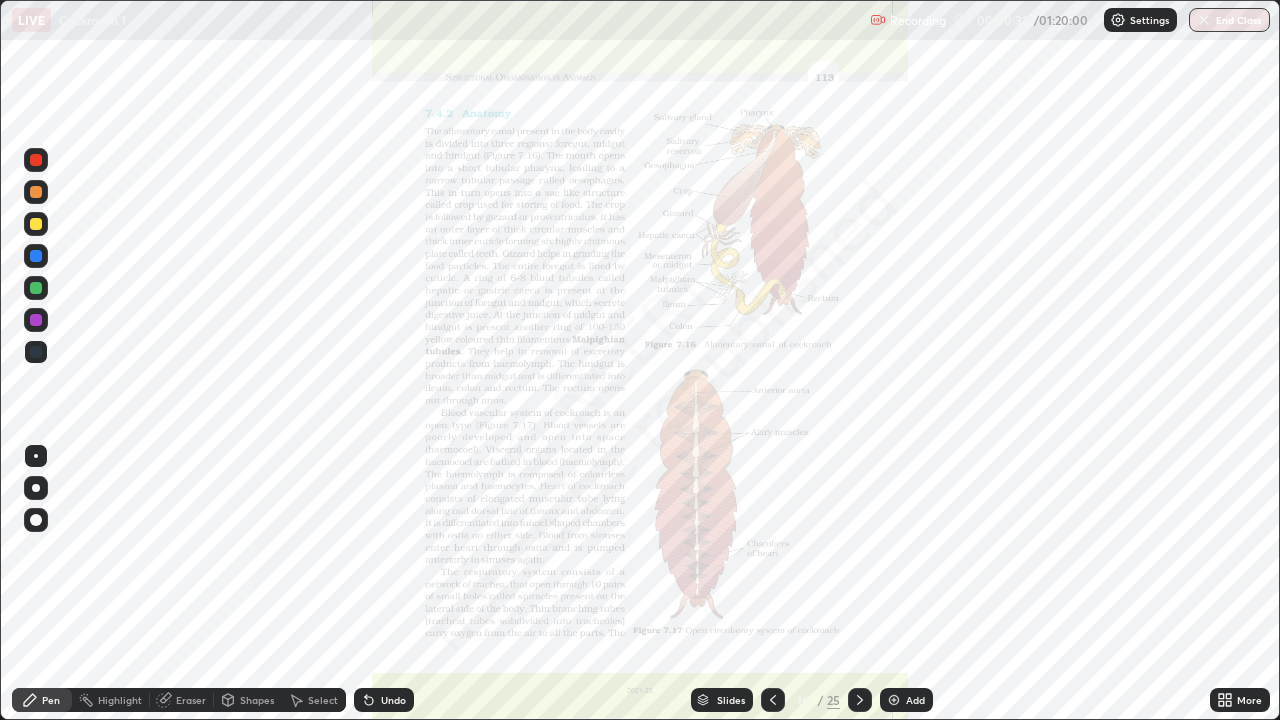 click on "More" at bounding box center (1249, 700) 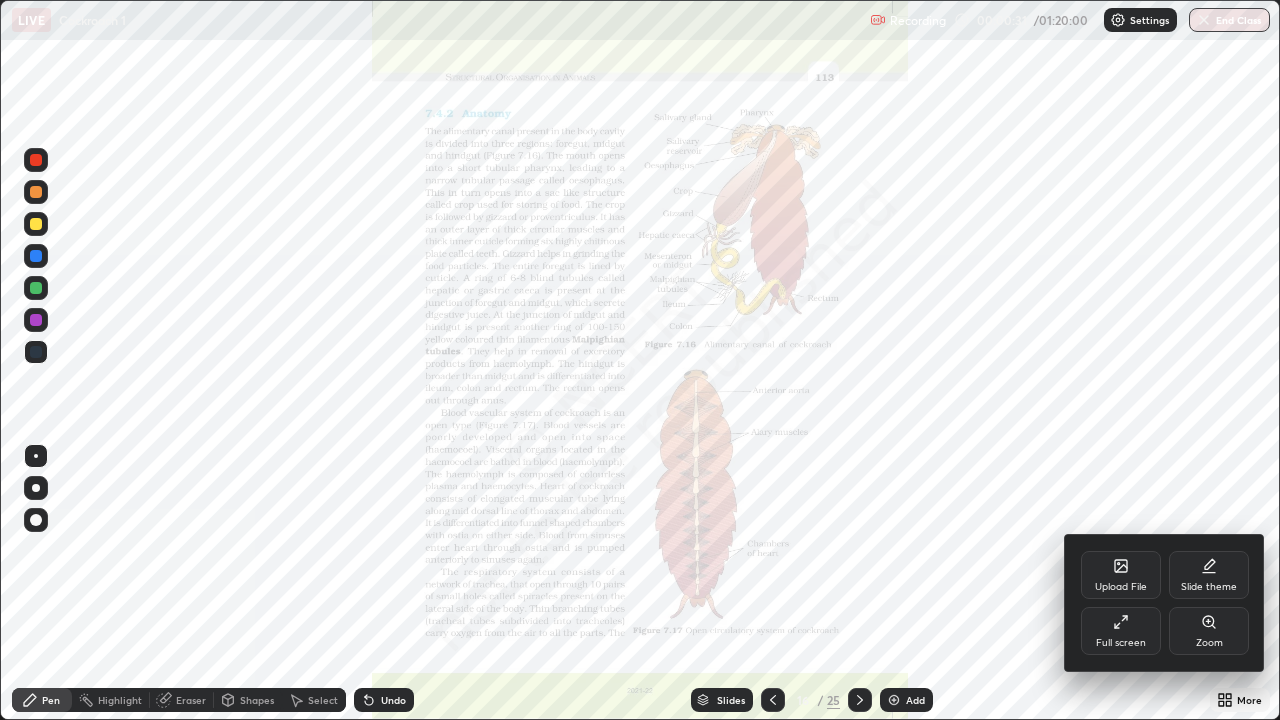 click on "Zoom" at bounding box center [1209, 643] 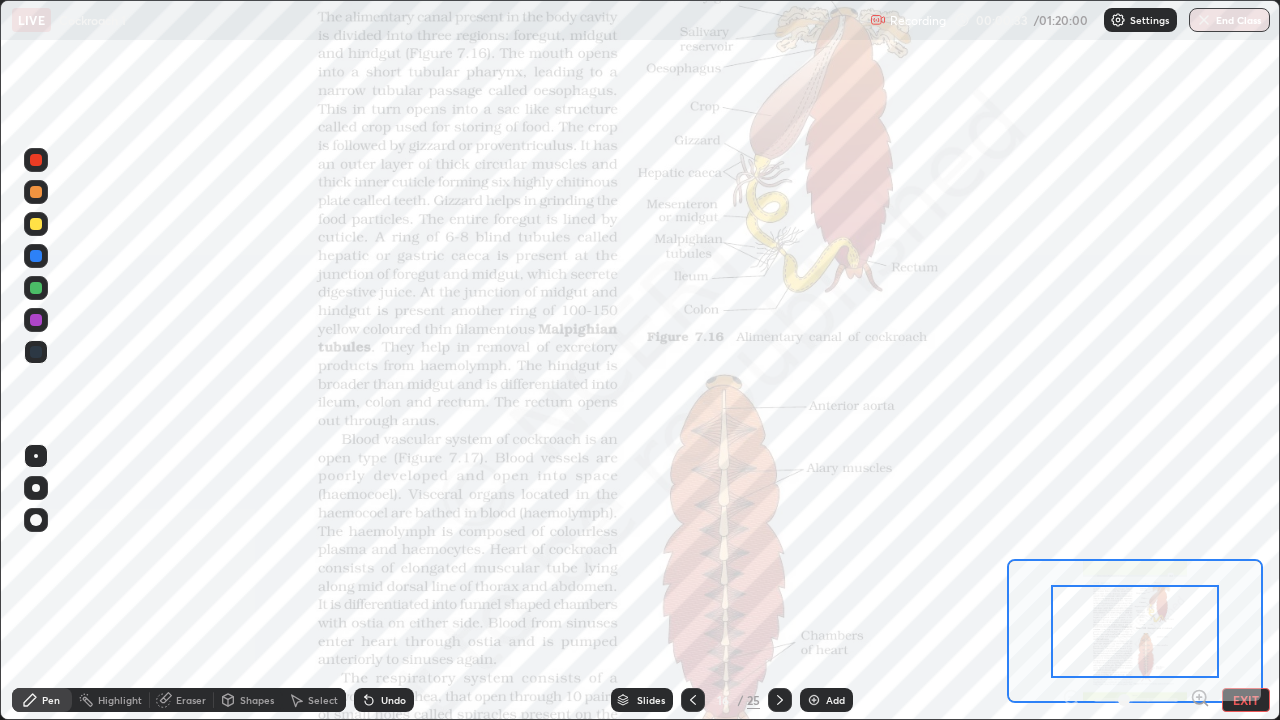 click 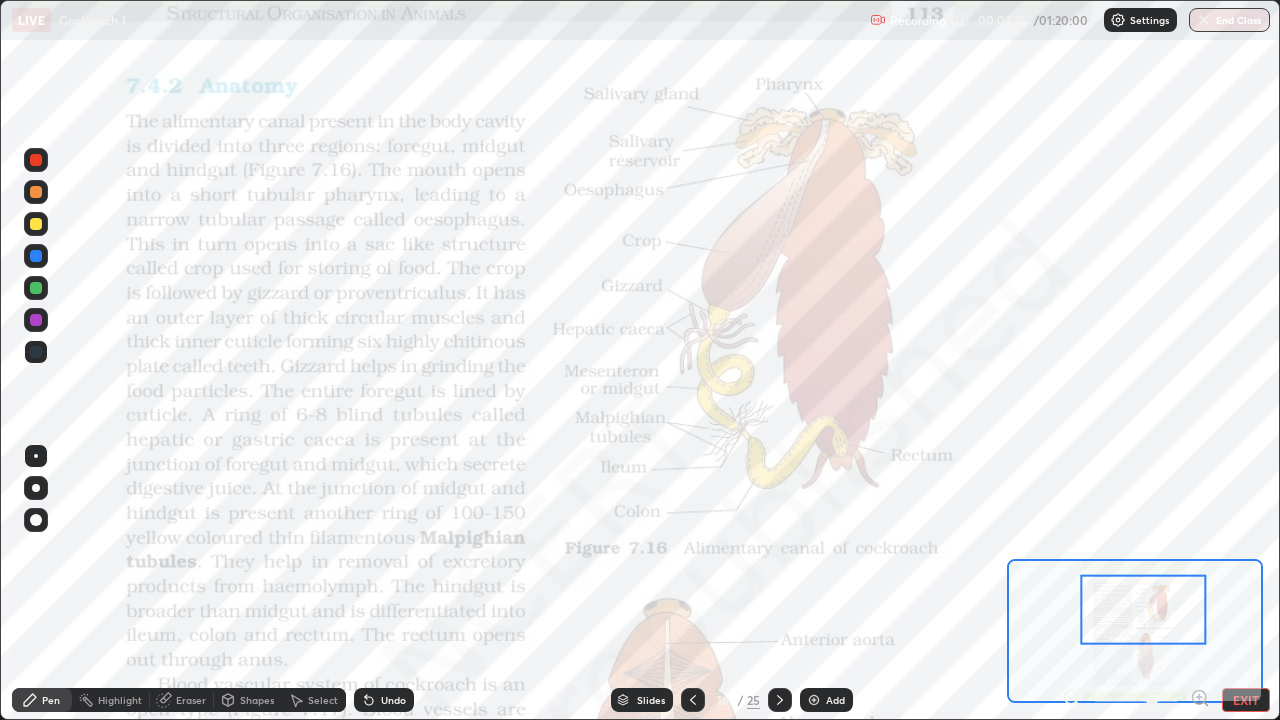 click on "Eraser" at bounding box center (191, 700) 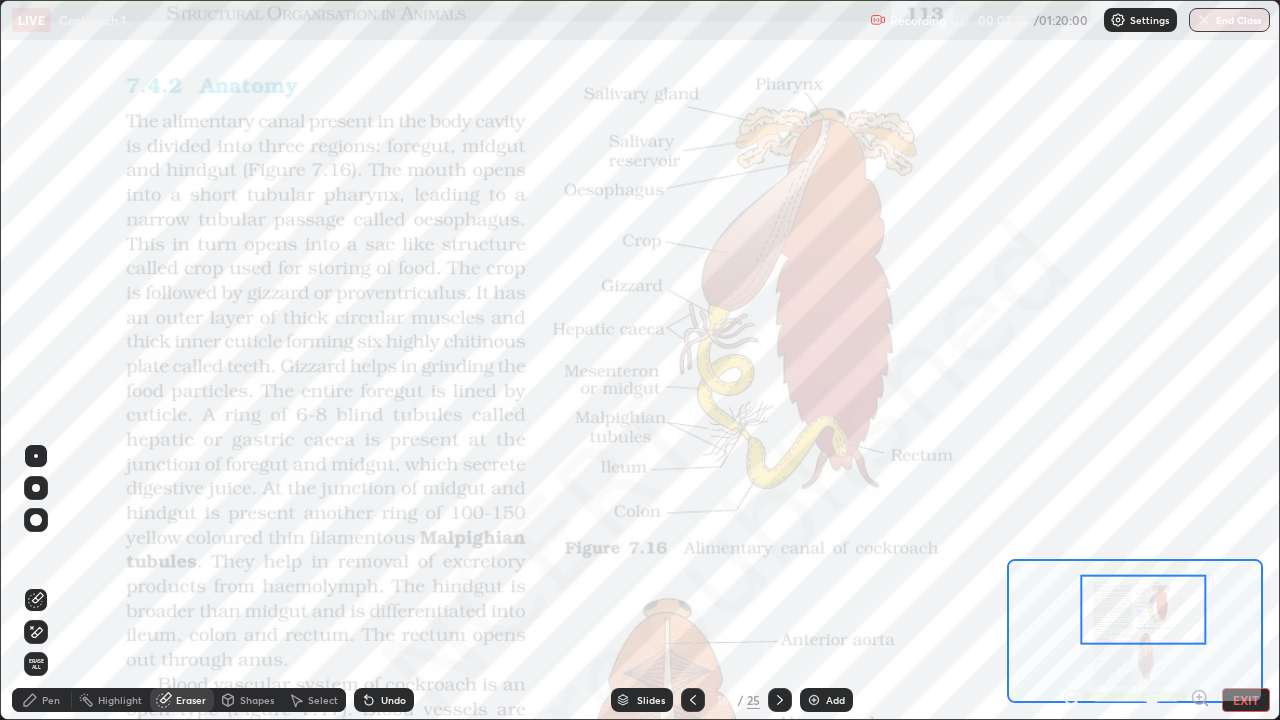 click on "Erase all" at bounding box center [36, 664] 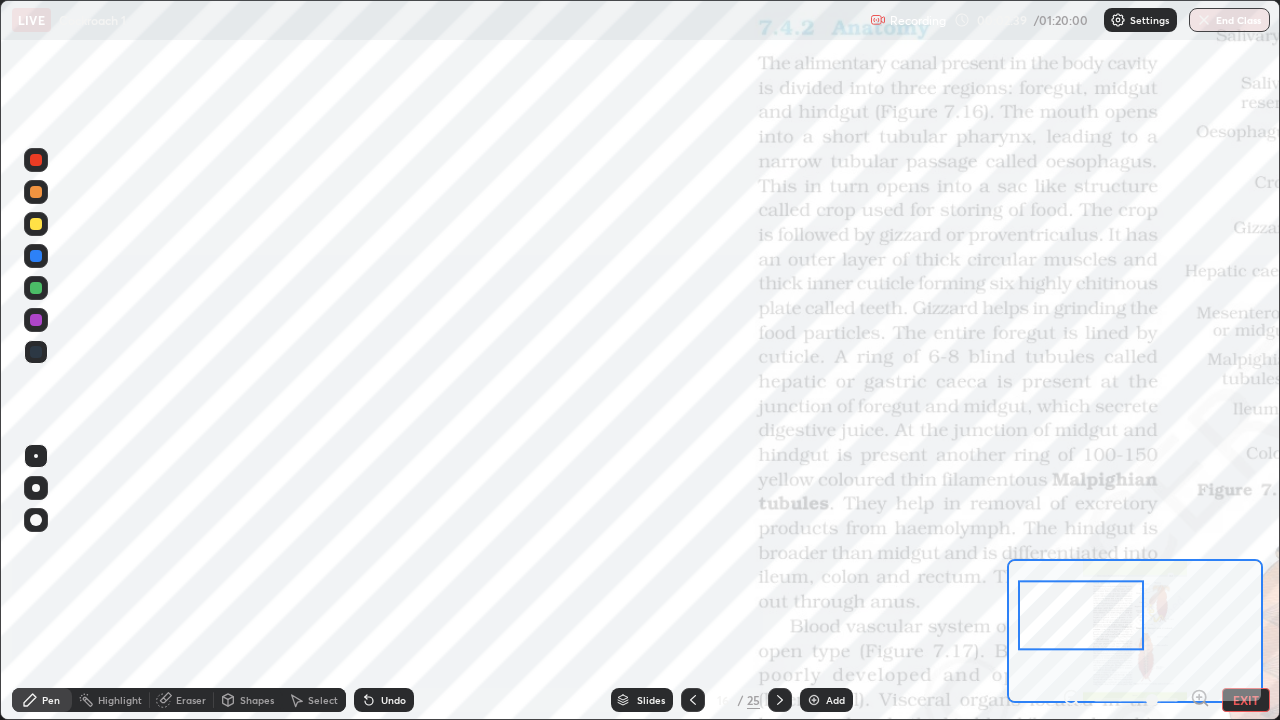 click at bounding box center (36, 256) 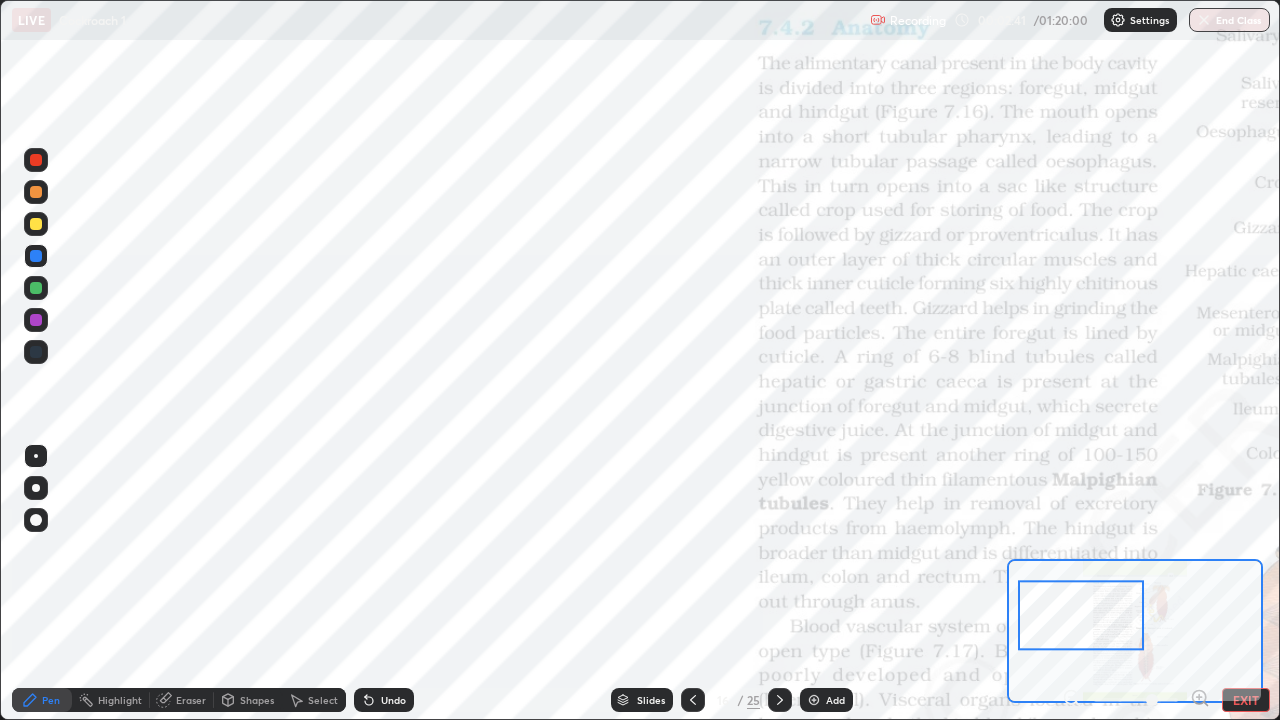 click at bounding box center (36, 352) 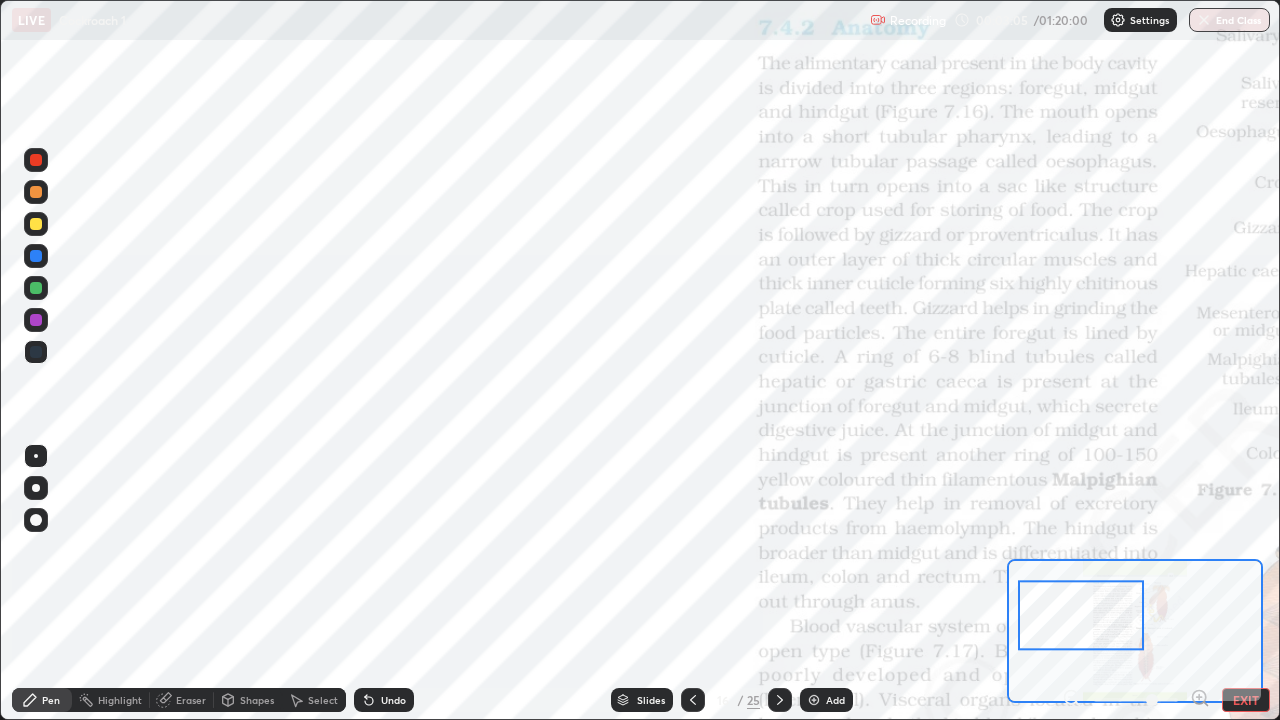 click at bounding box center (36, 320) 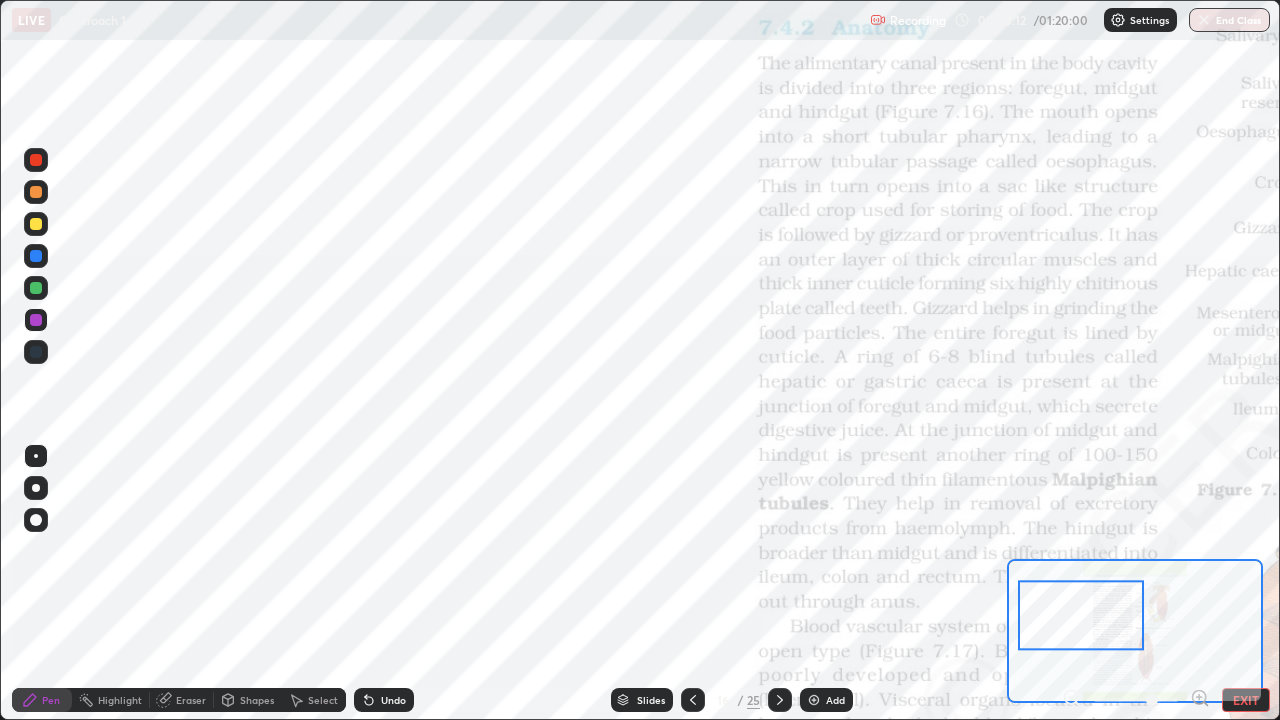 click at bounding box center [36, 352] 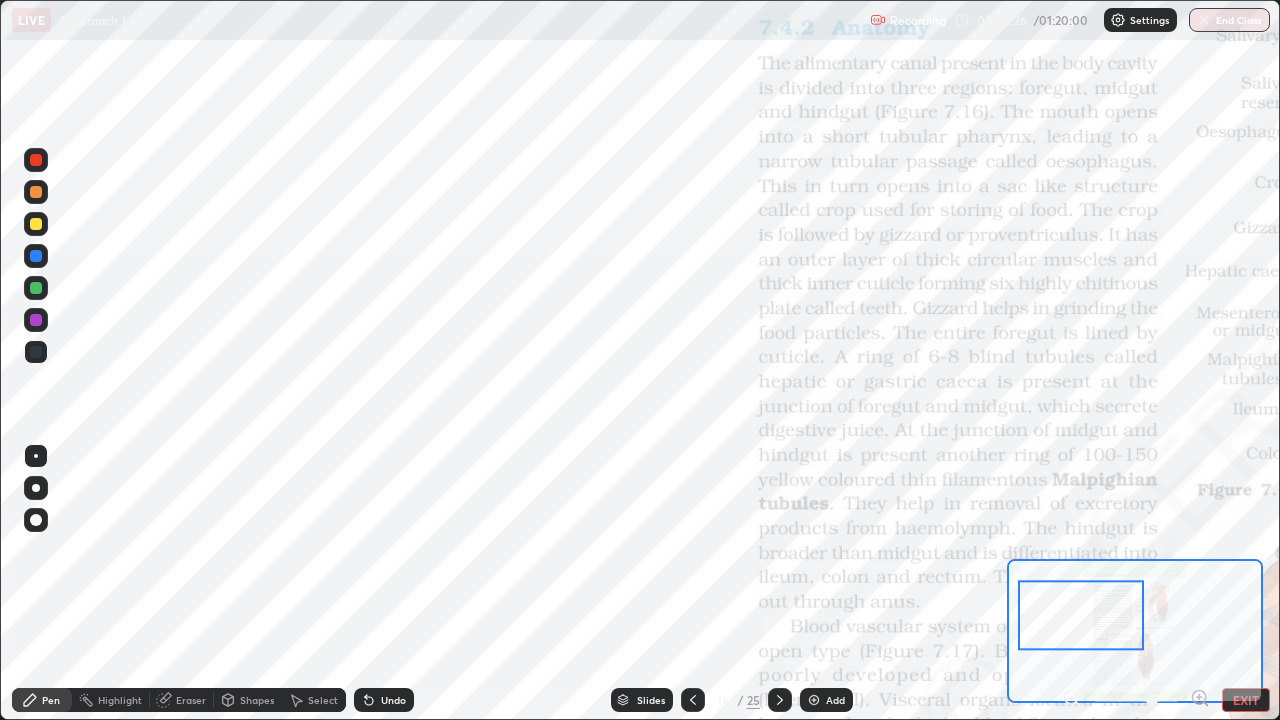 click at bounding box center [36, 352] 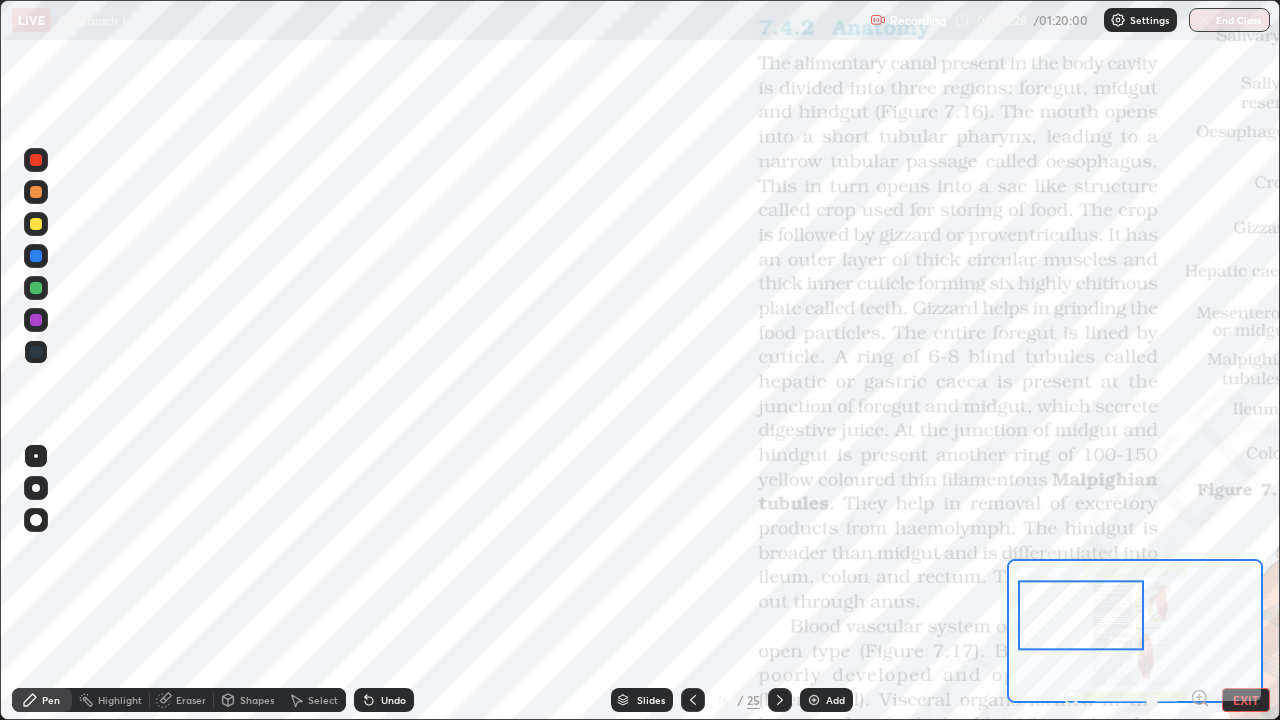 click at bounding box center (36, 256) 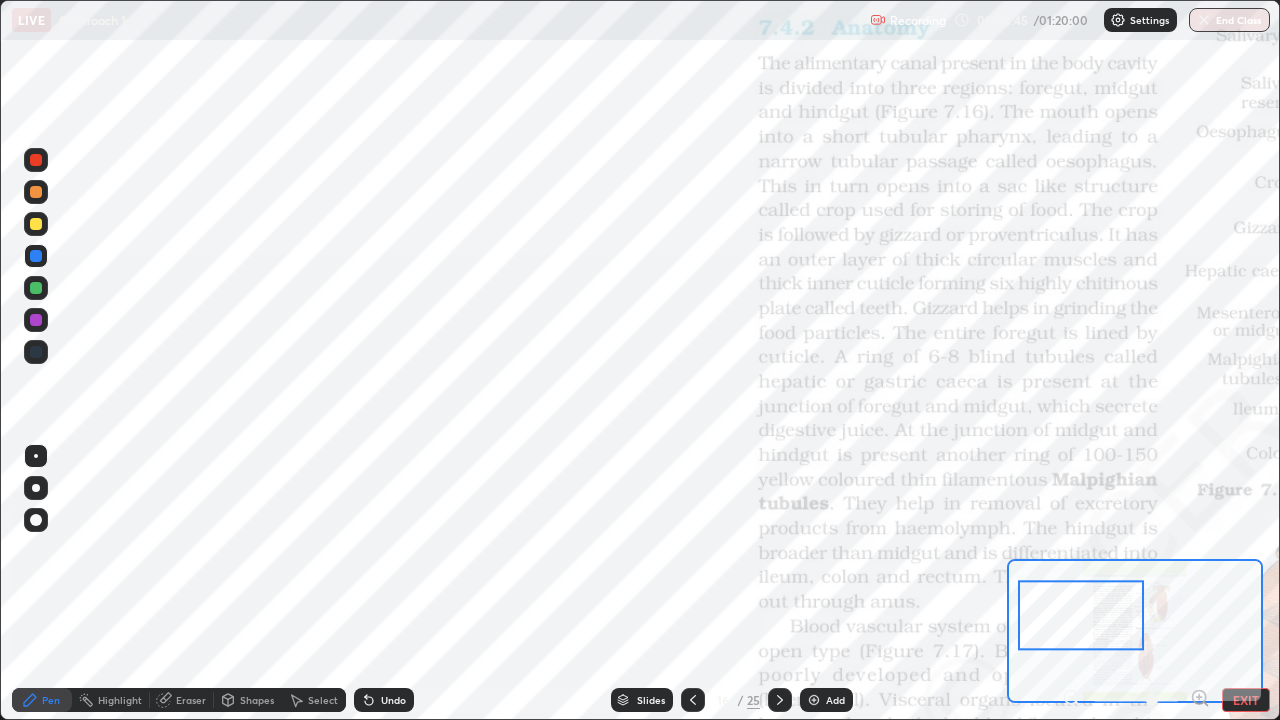 click at bounding box center [36, 320] 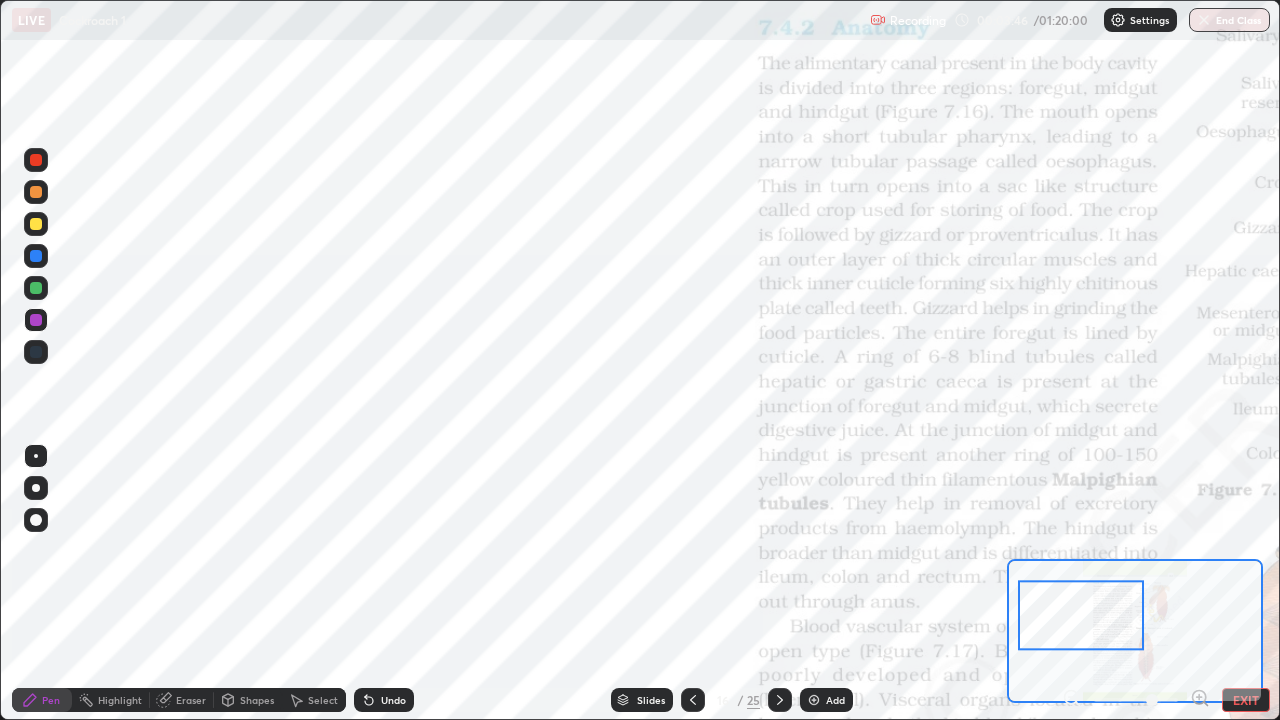 click at bounding box center (36, 288) 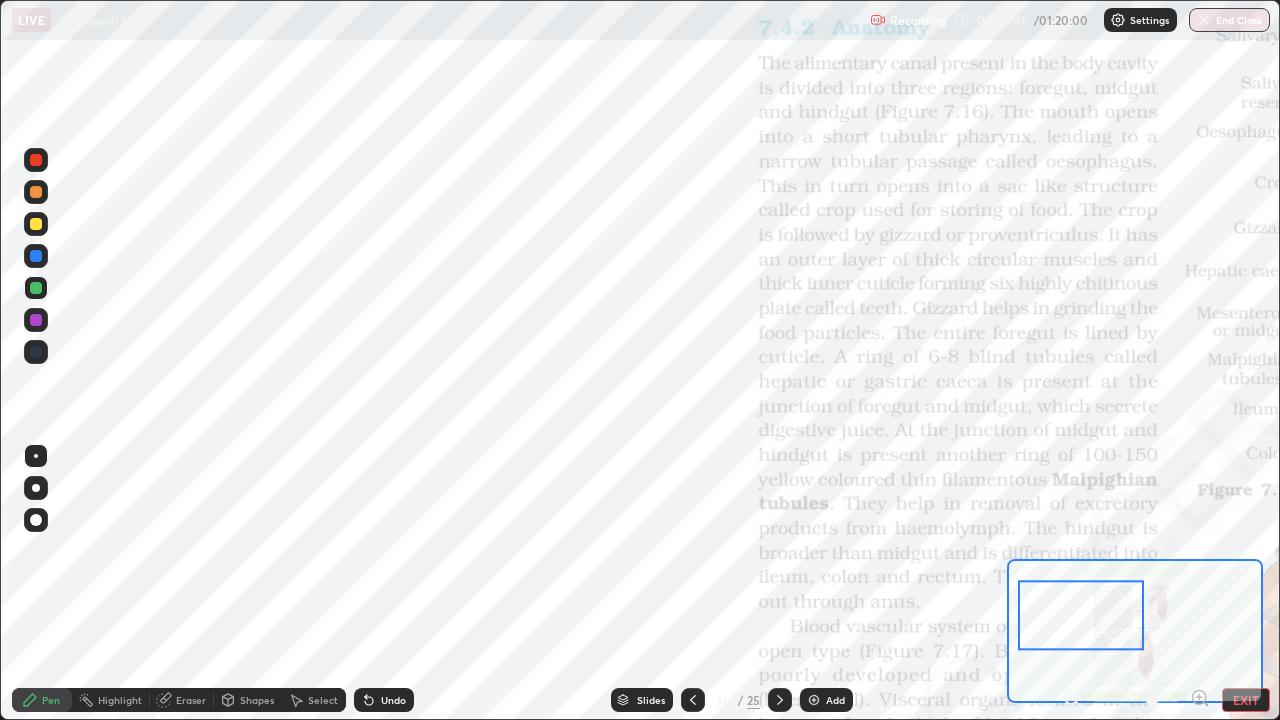 click at bounding box center [36, 288] 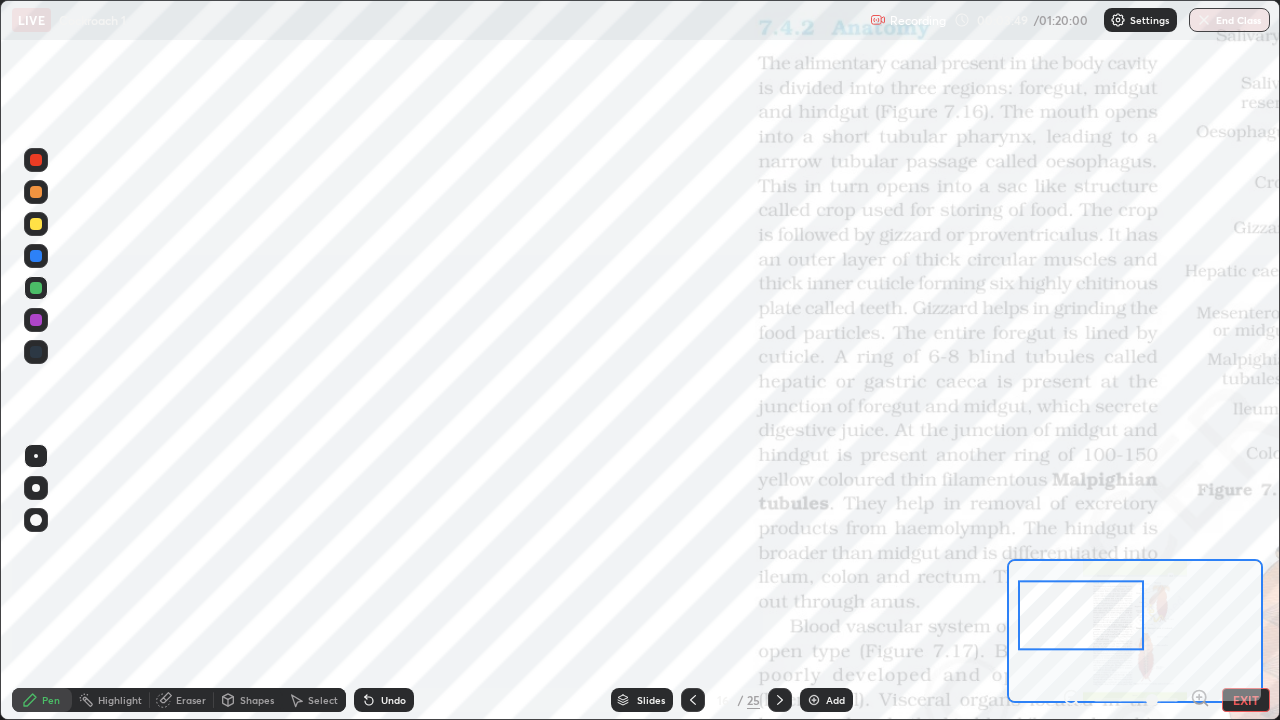 click at bounding box center [36, 224] 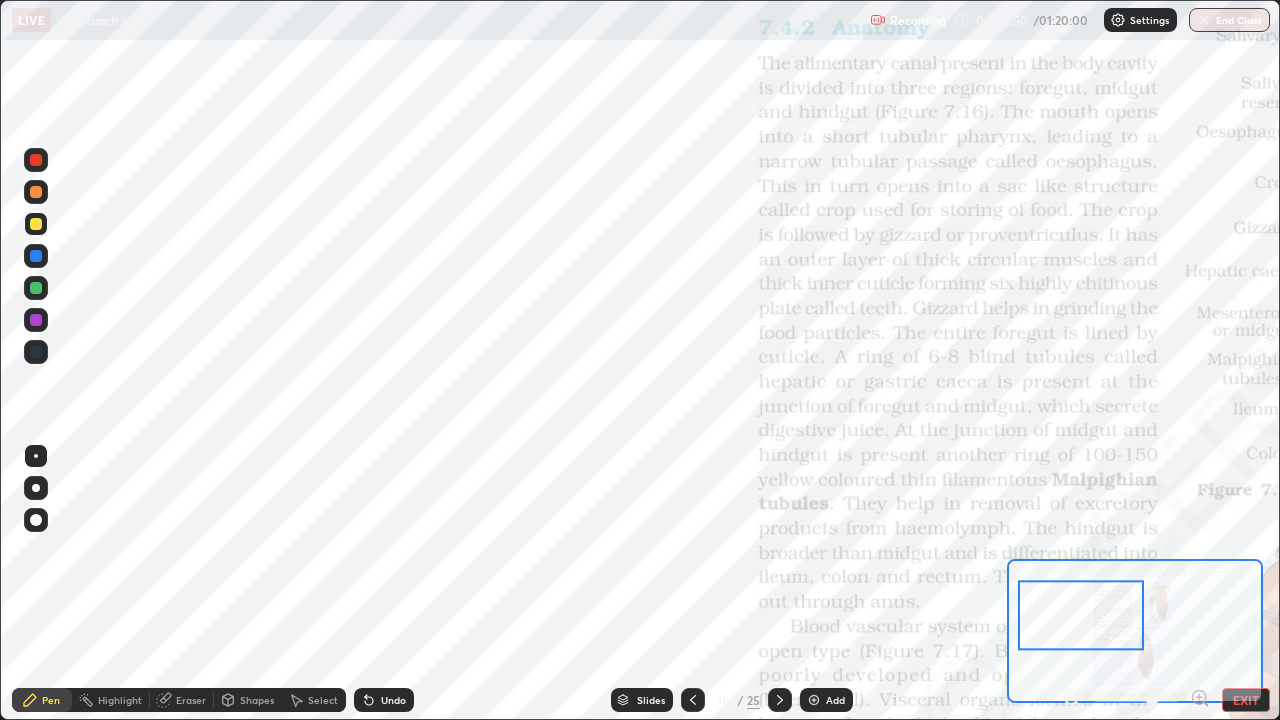 click at bounding box center (36, 160) 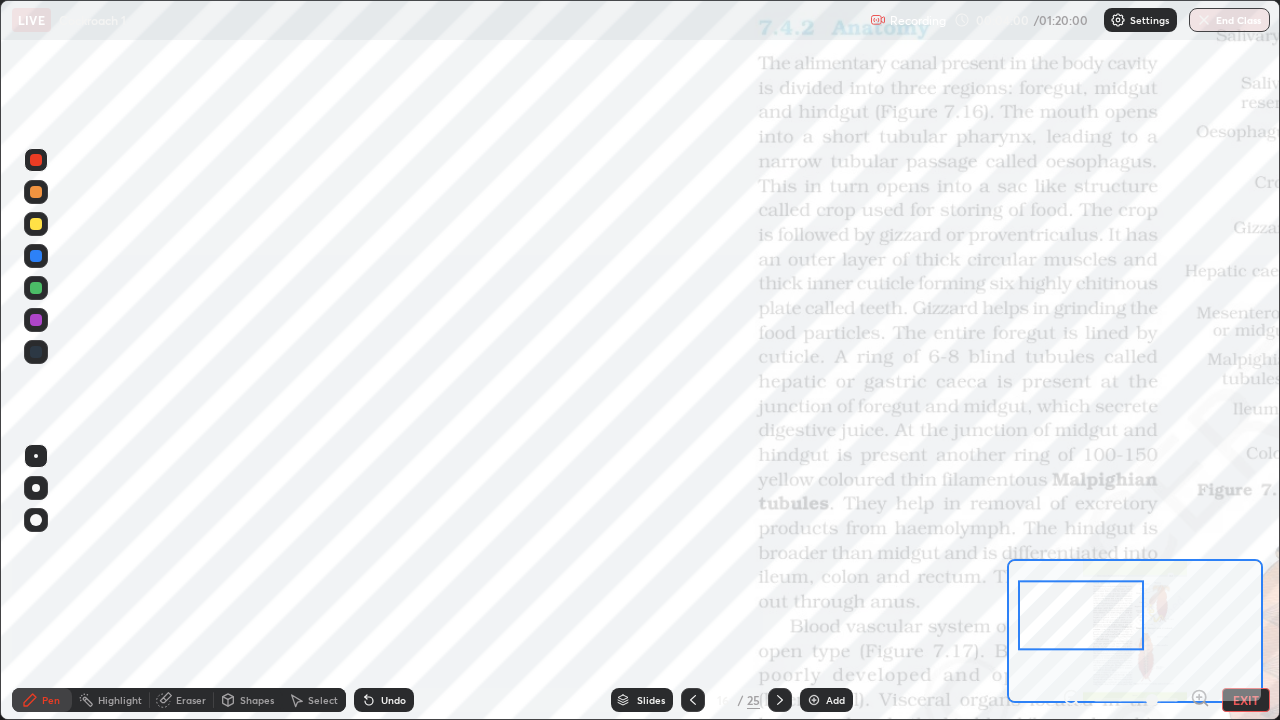 click at bounding box center [36, 352] 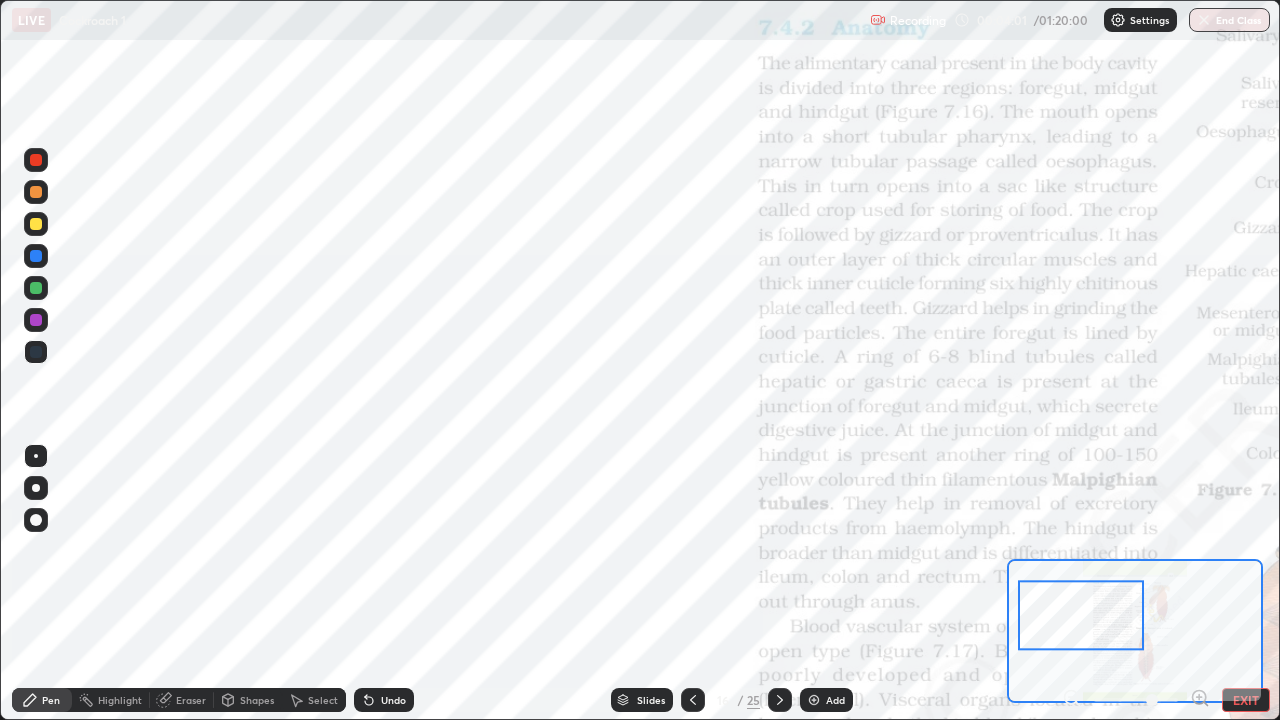 click at bounding box center [36, 288] 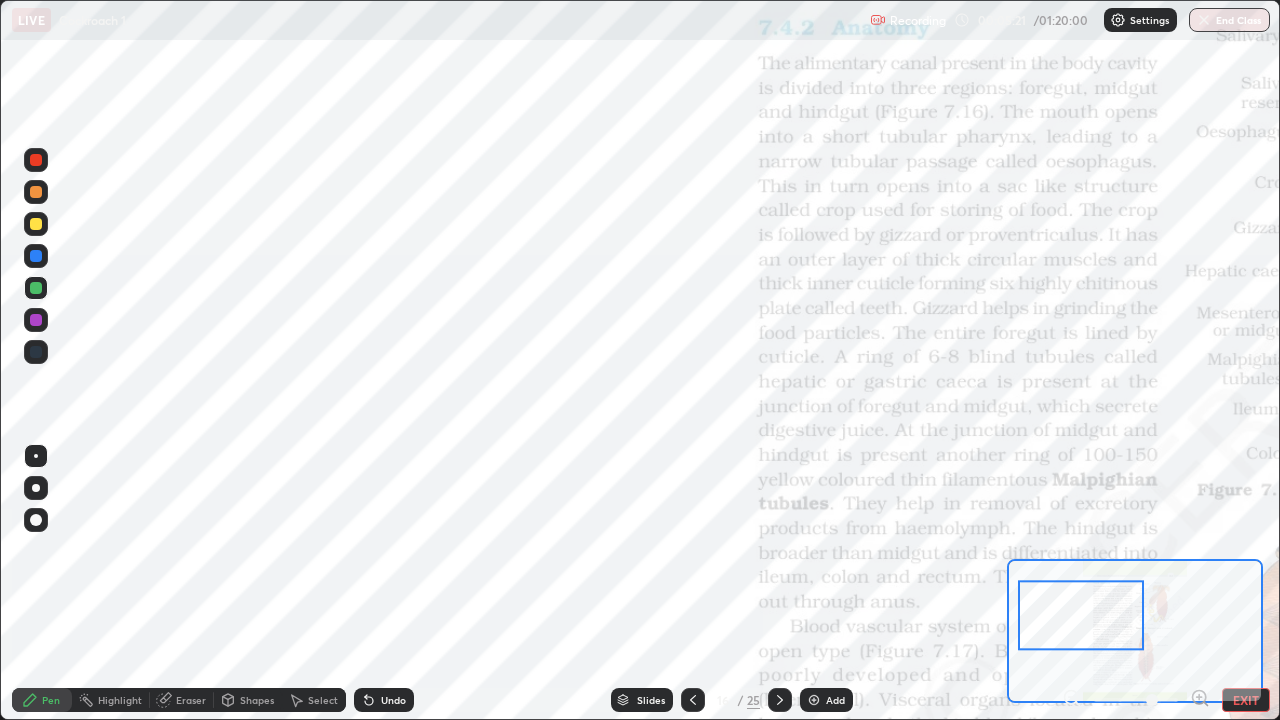 click at bounding box center (36, 320) 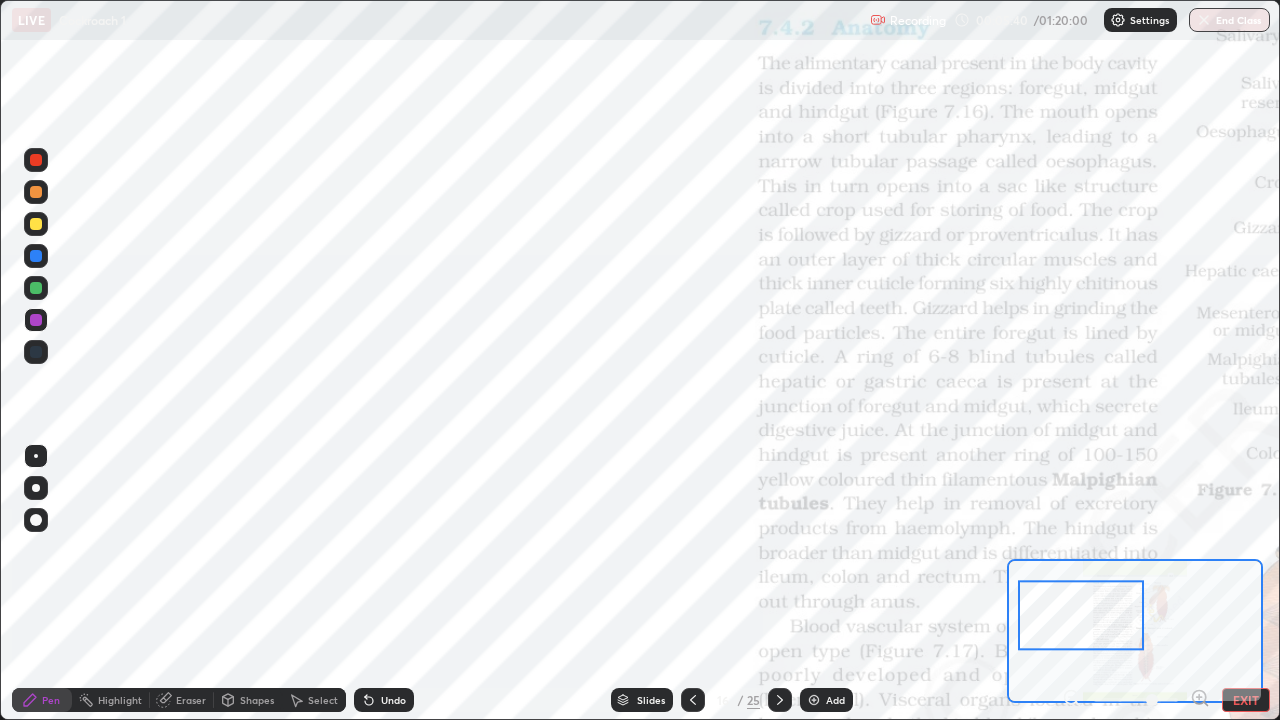 click at bounding box center [36, 320] 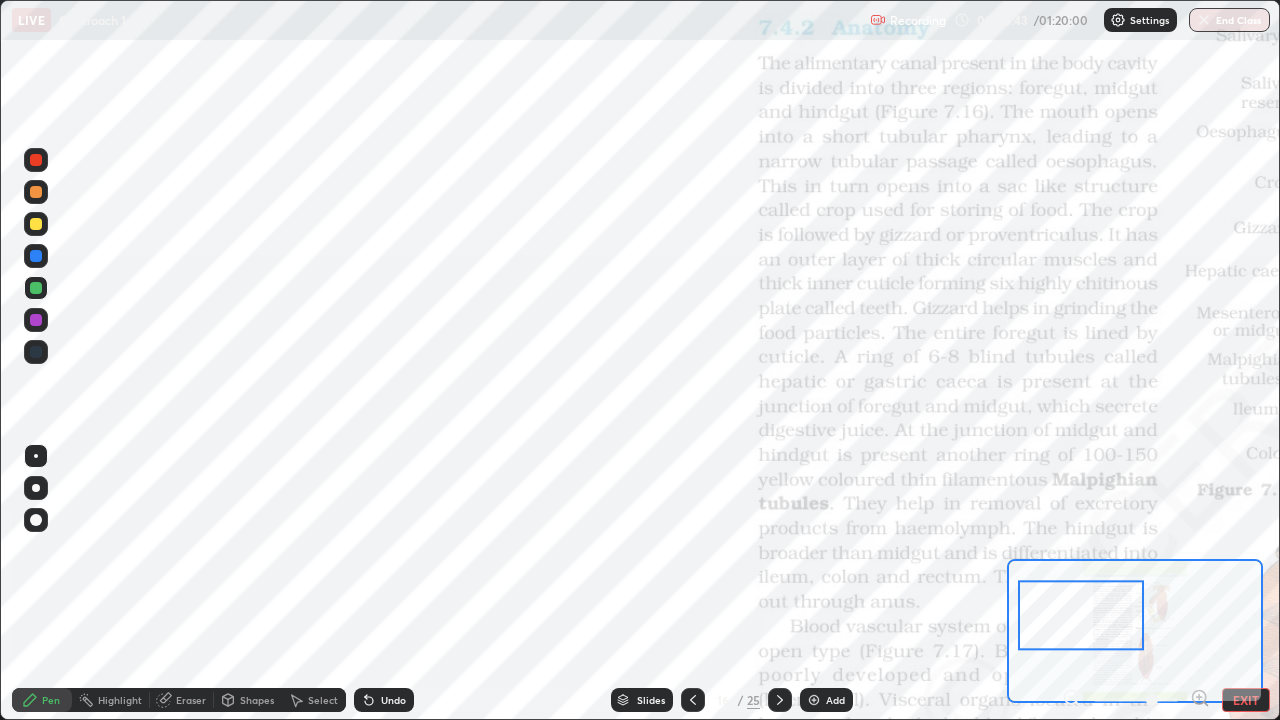 click at bounding box center (36, 224) 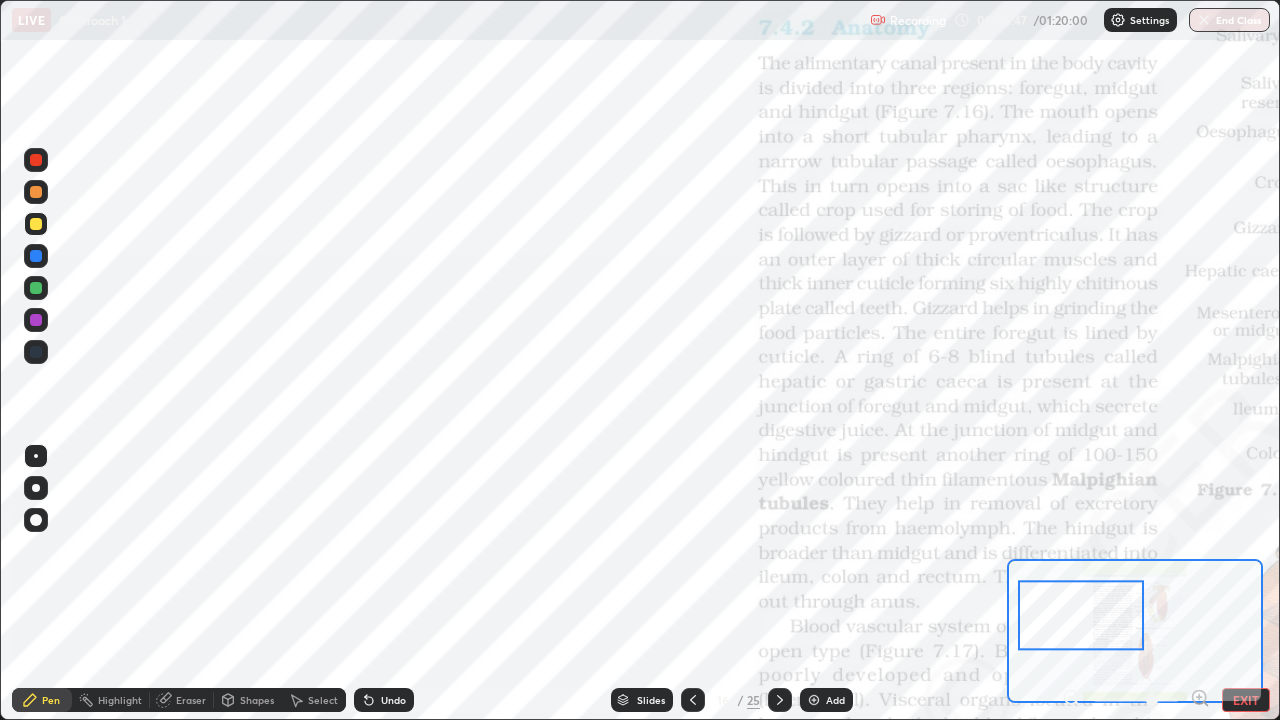 click at bounding box center (36, 352) 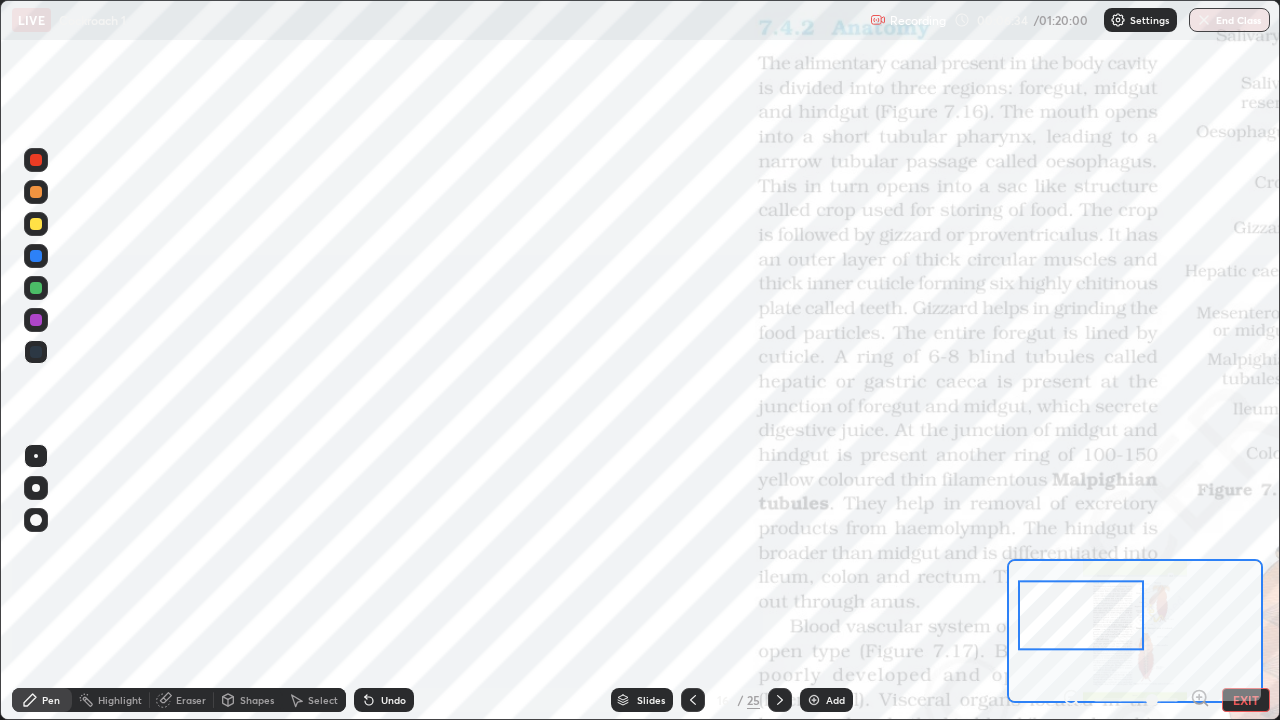 click at bounding box center [36, 320] 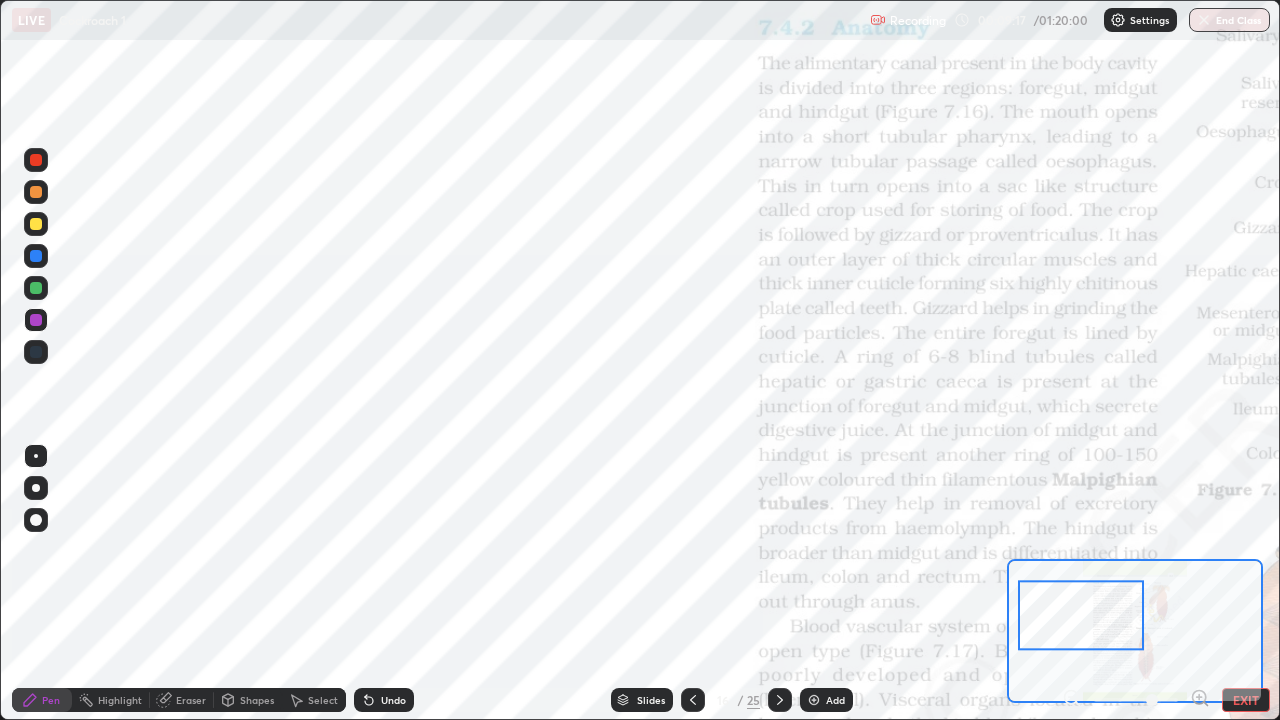 click on "Eraser" at bounding box center [191, 700] 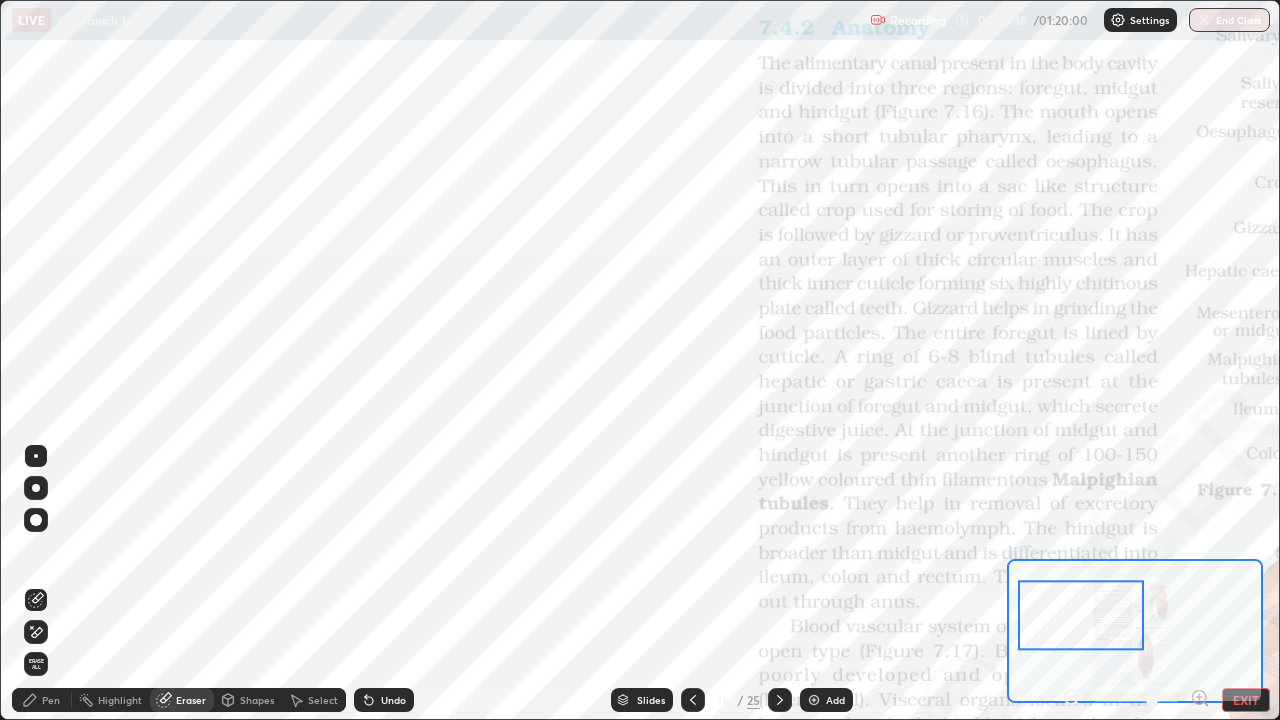 click on "Erase all" at bounding box center [36, 664] 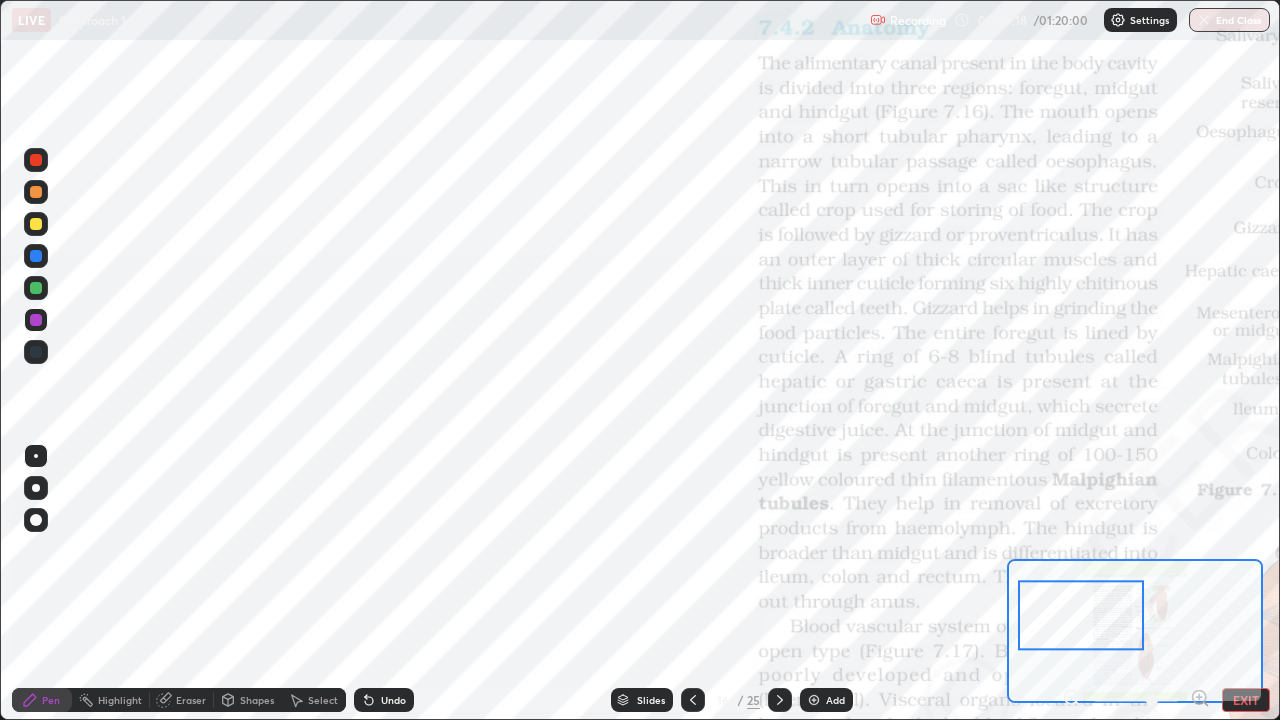 click on "Pen" at bounding box center (51, 700) 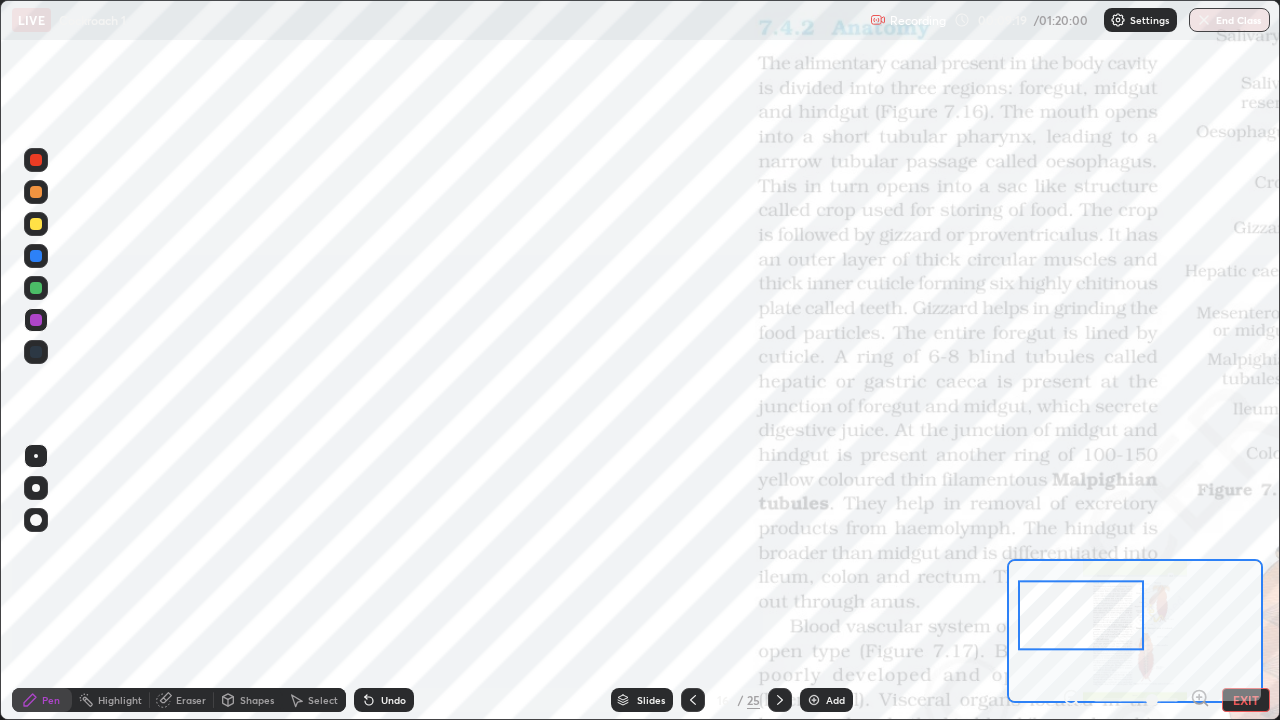 click at bounding box center (36, 352) 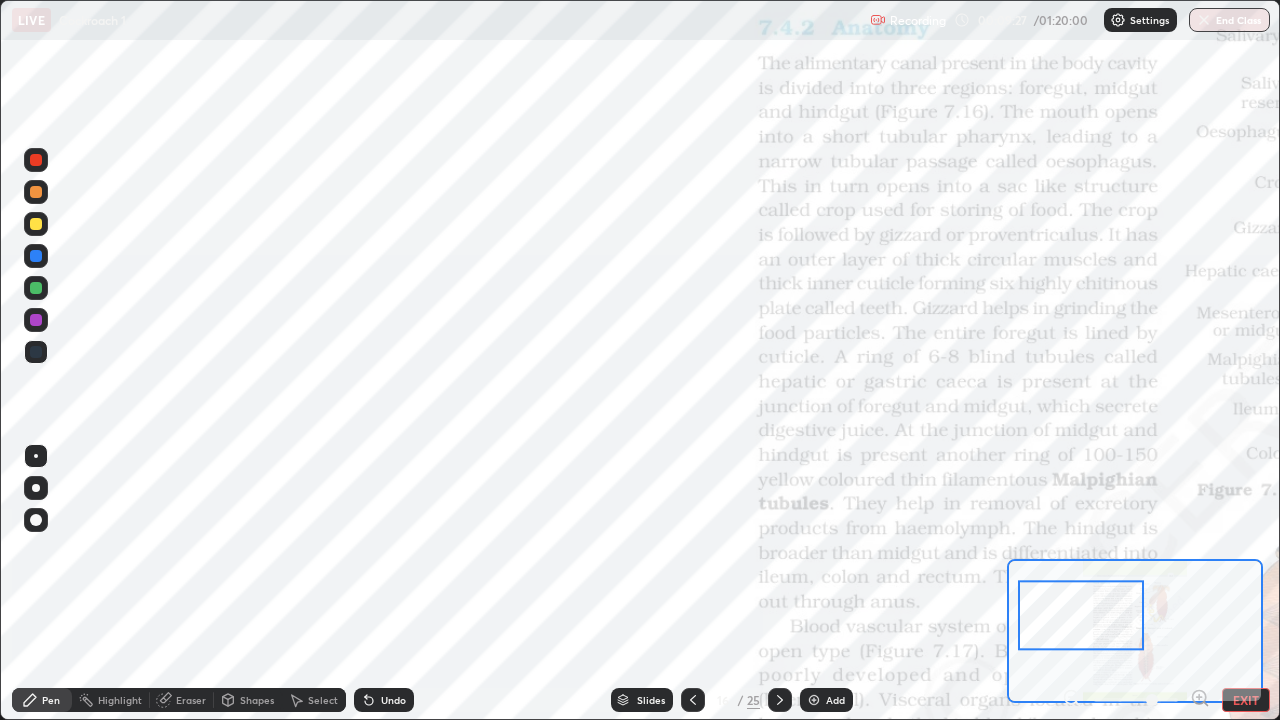 click at bounding box center (36, 320) 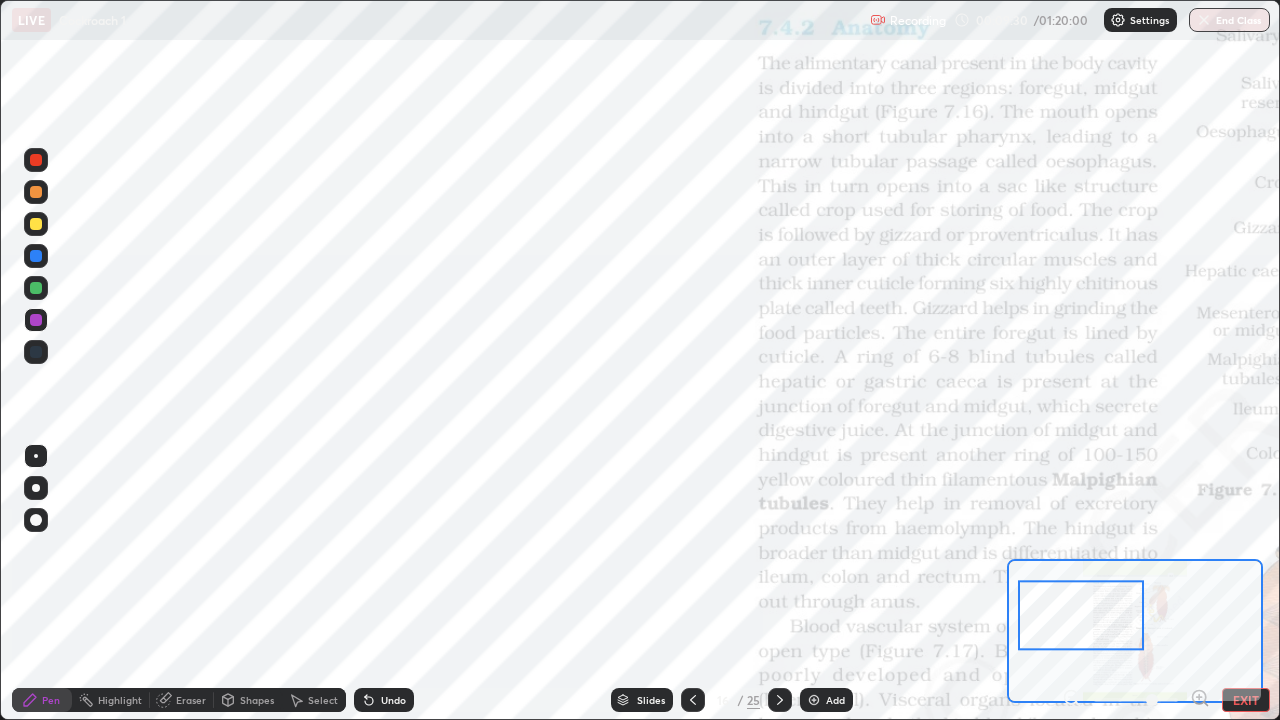 click at bounding box center (36, 352) 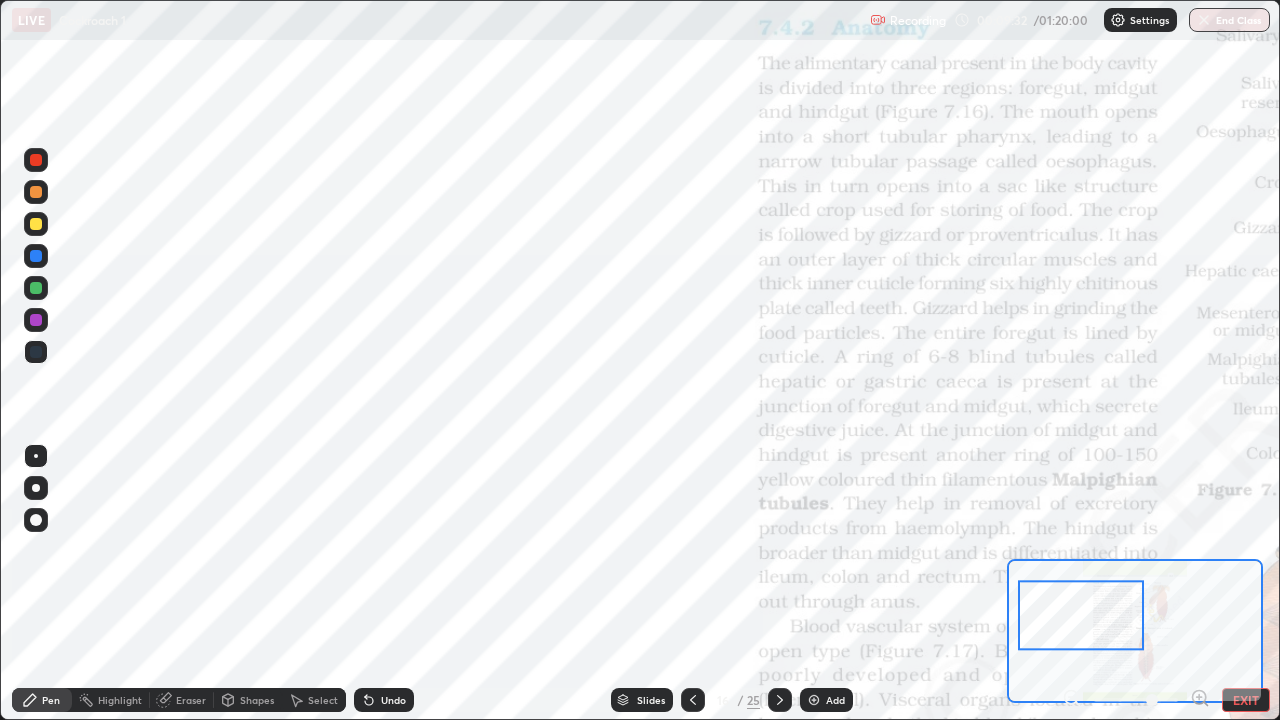 click at bounding box center [36, 288] 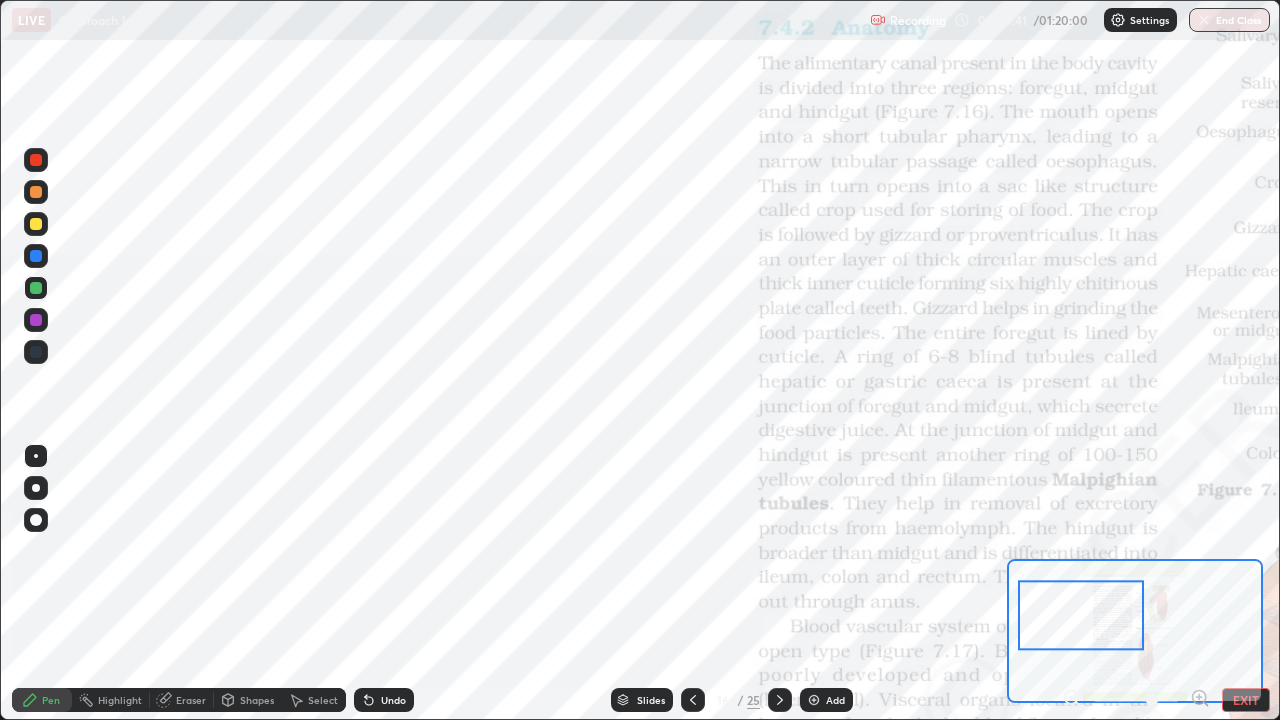 click at bounding box center [36, 224] 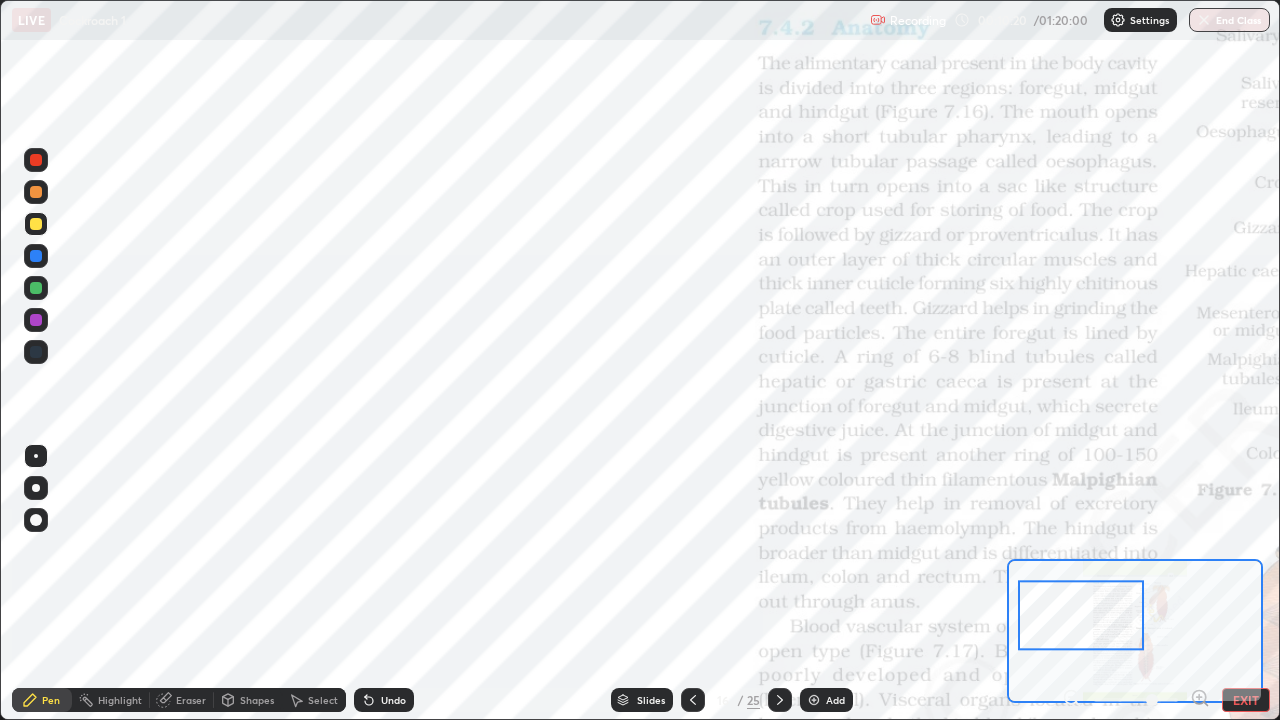click at bounding box center (36, 352) 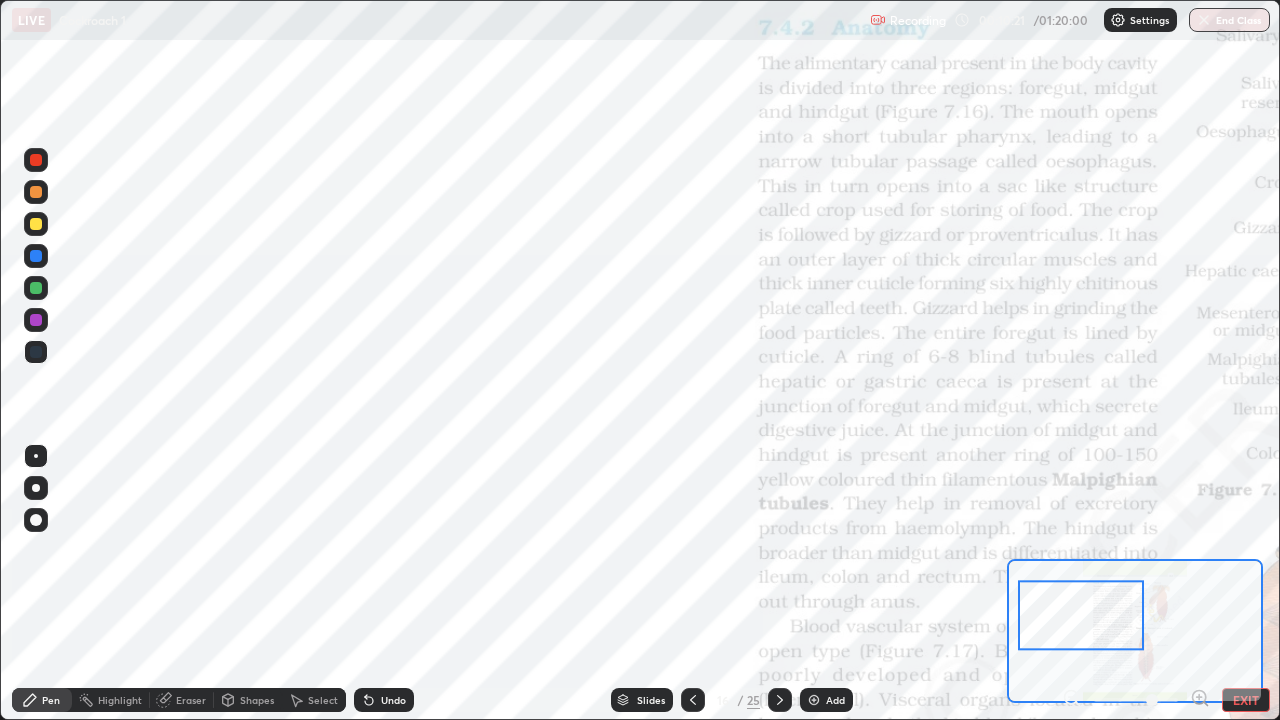 click at bounding box center [36, 320] 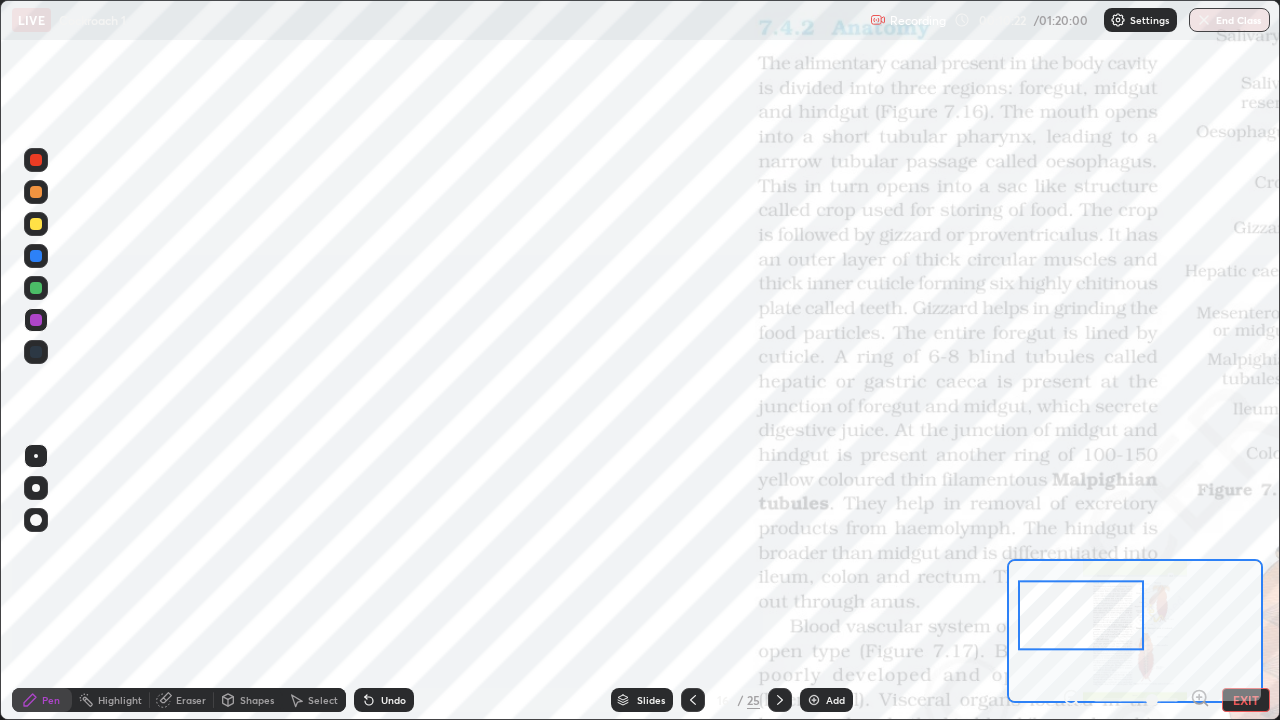 click at bounding box center (36, 224) 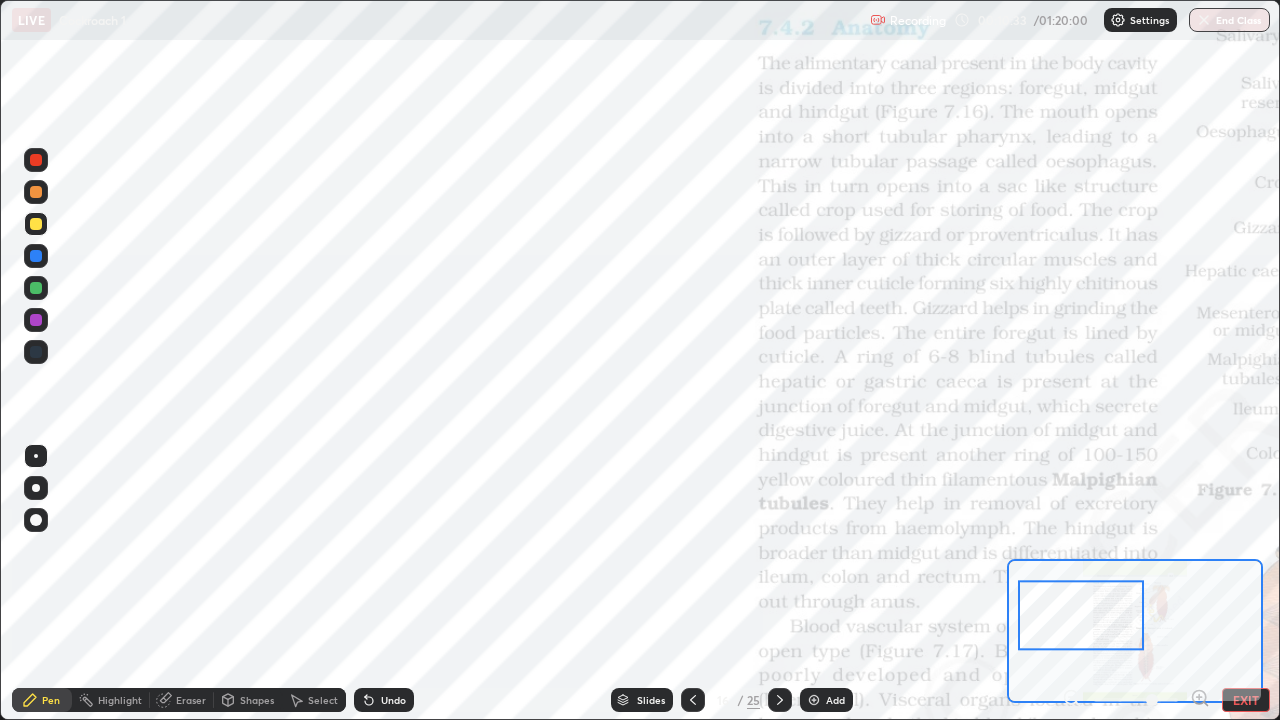 click on "Eraser" at bounding box center (191, 700) 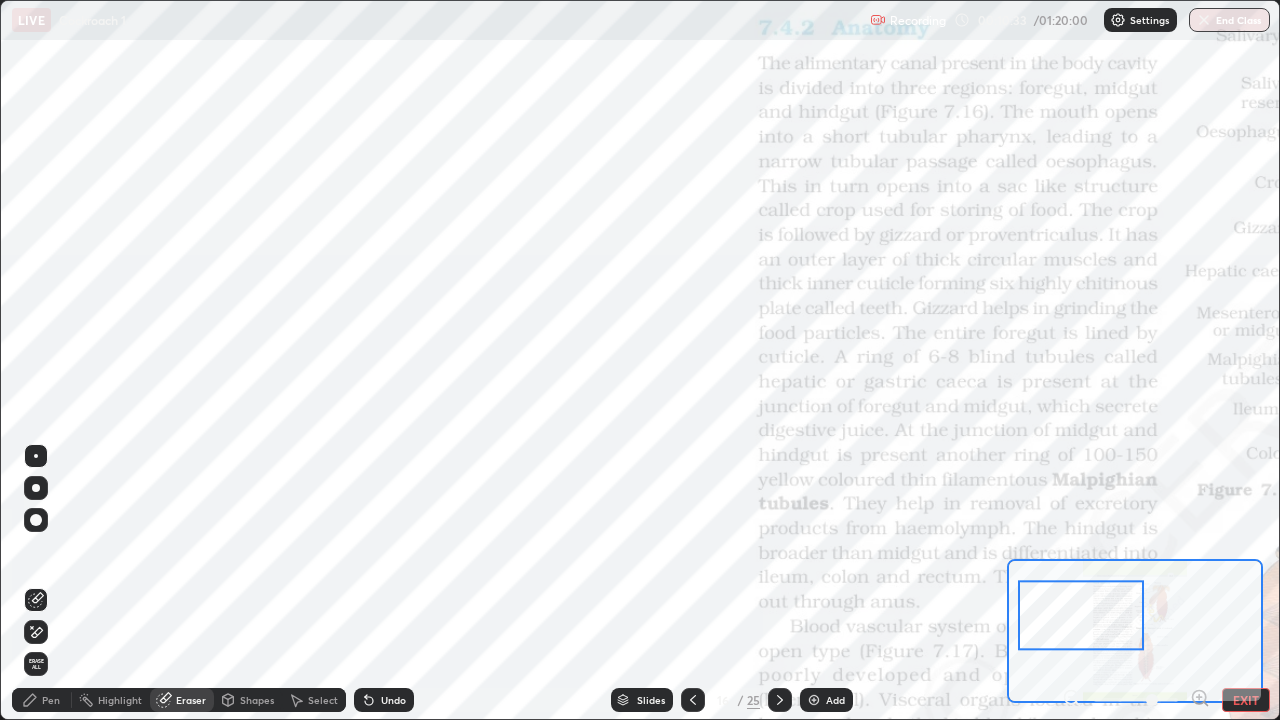 click on "Erase all" at bounding box center (36, 664) 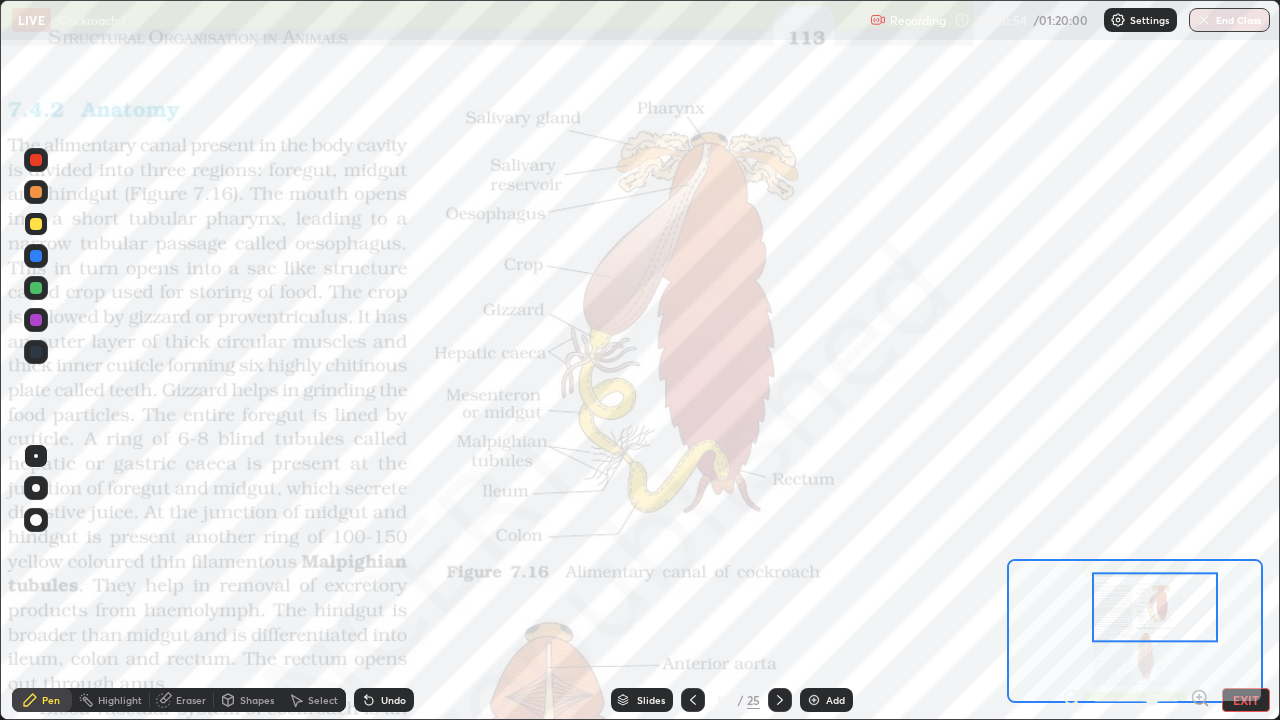 click at bounding box center [36, 320] 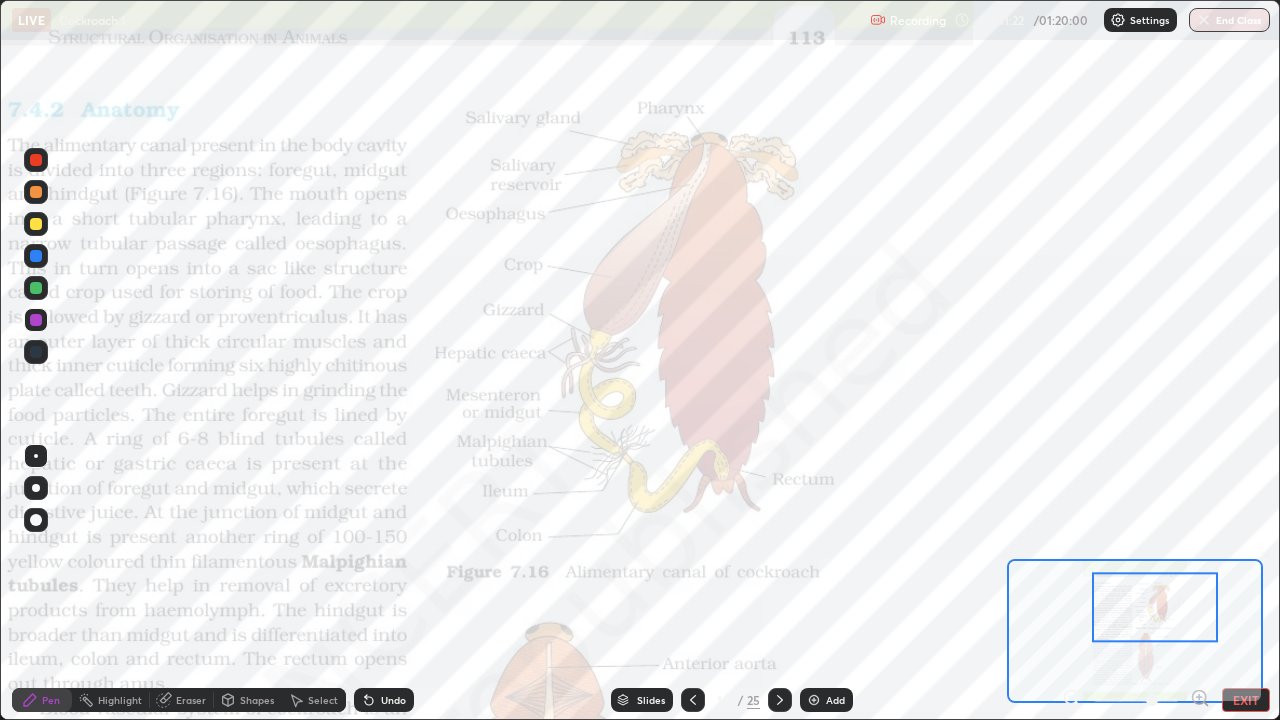 click at bounding box center (36, 192) 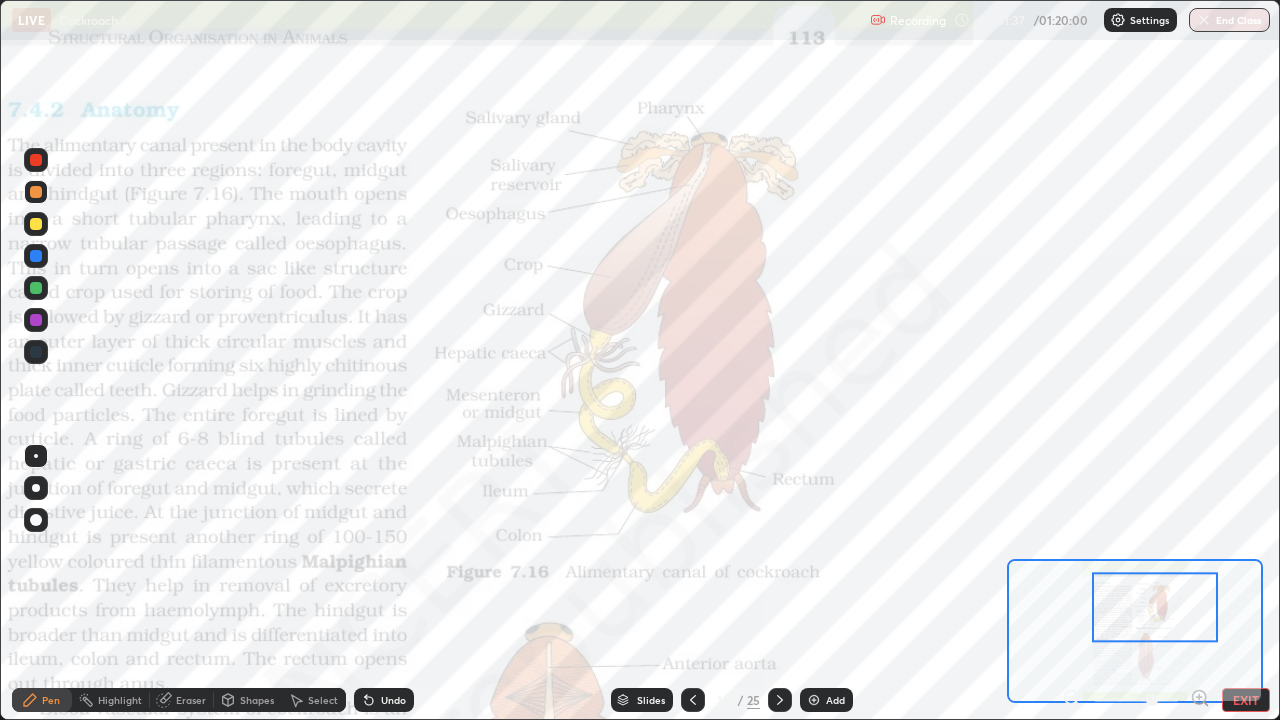 click on "Eraser" at bounding box center [191, 700] 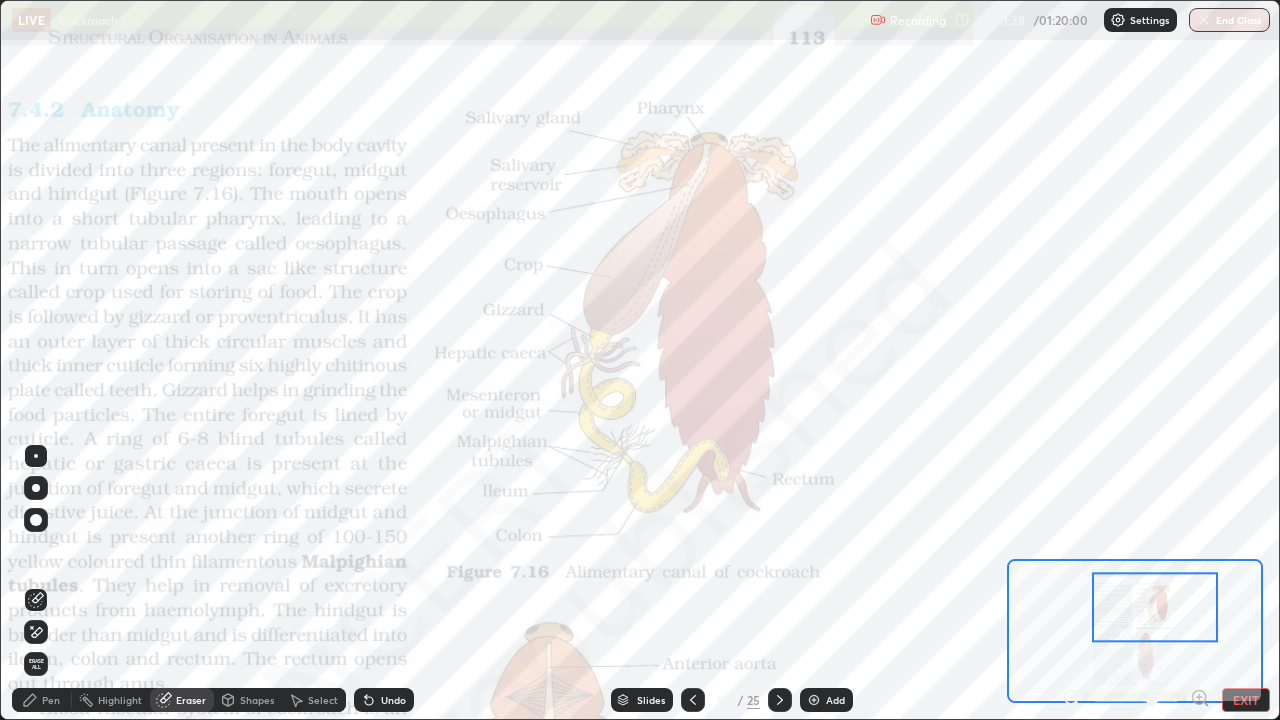 click on "Erase all" at bounding box center (36, 664) 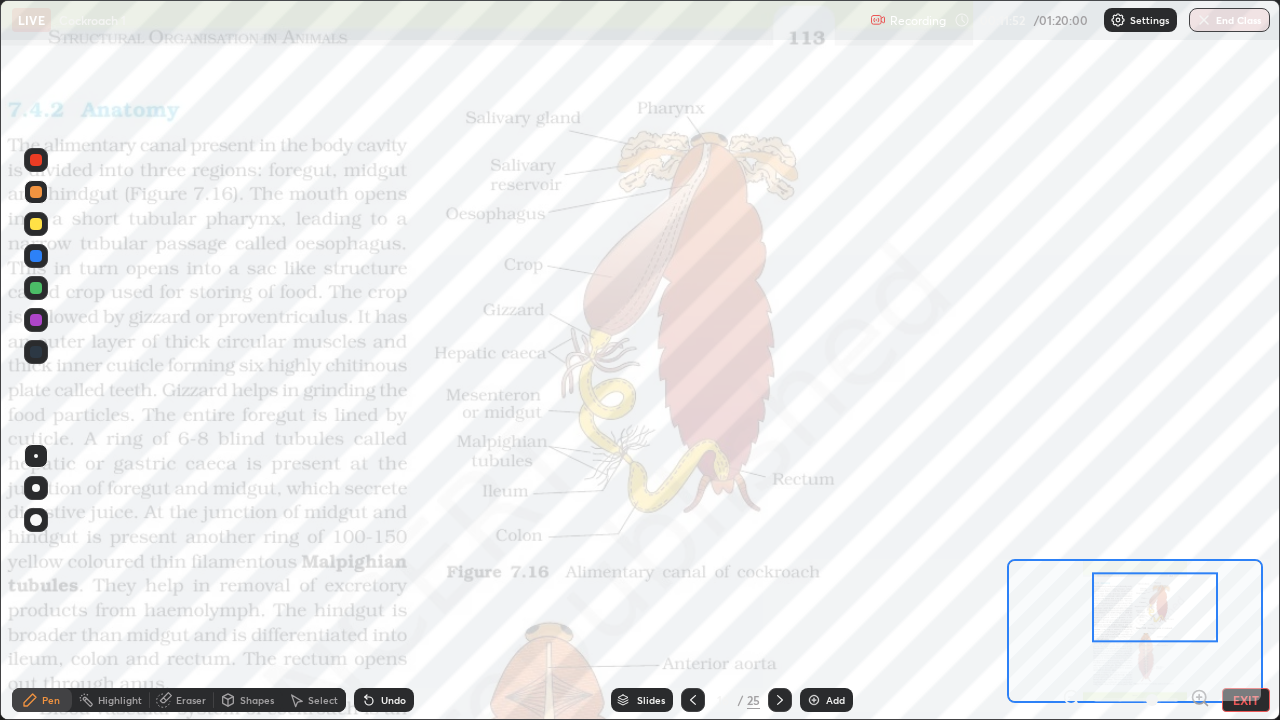 click at bounding box center [36, 256] 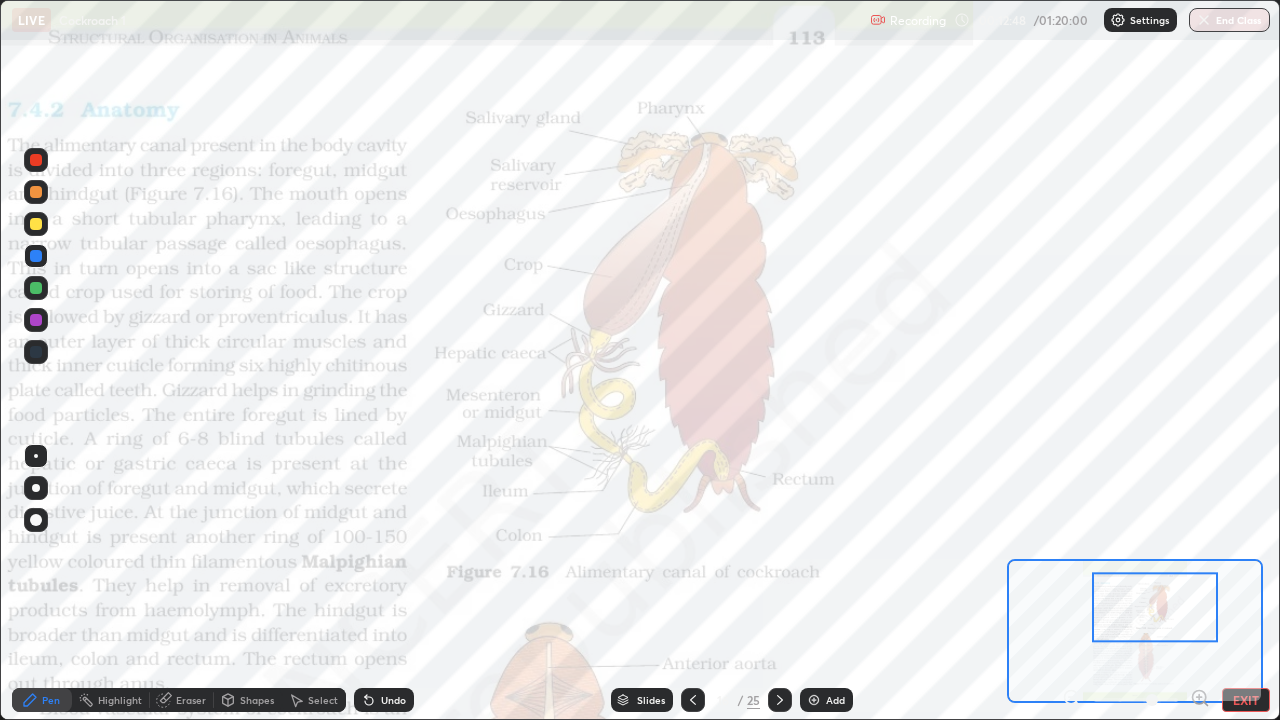click at bounding box center (36, 320) 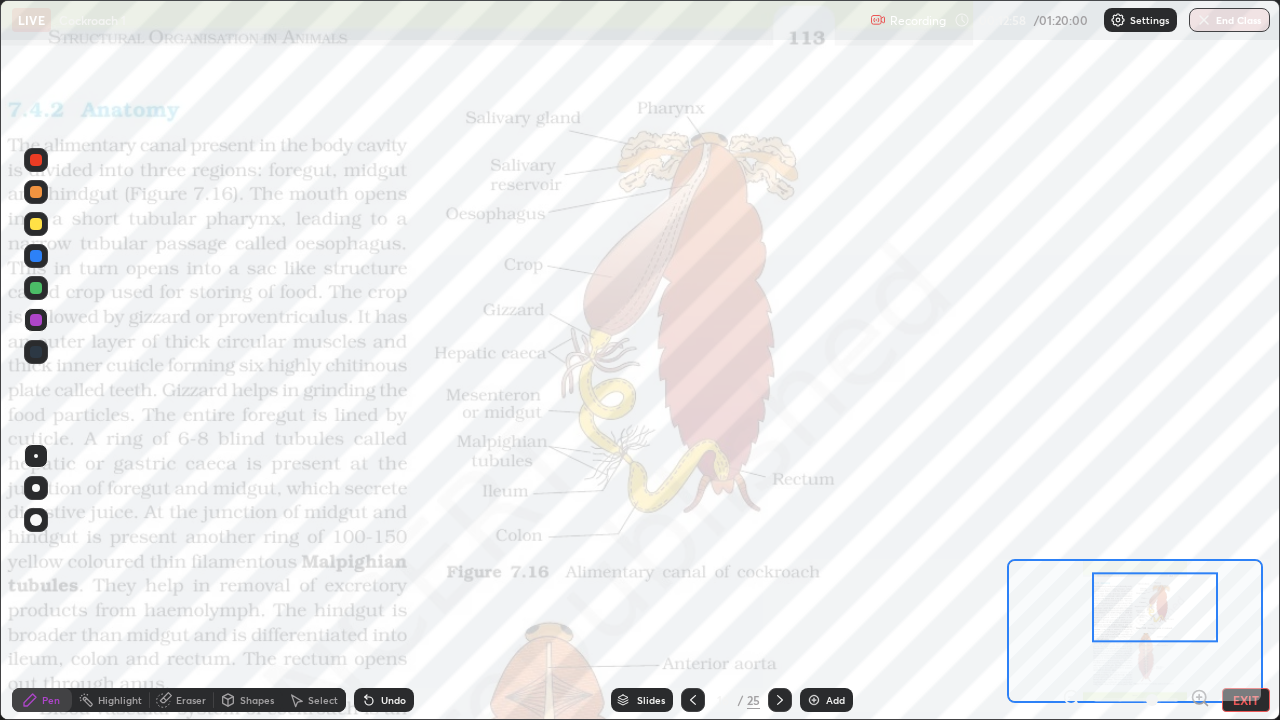 click on "Eraser" at bounding box center [191, 700] 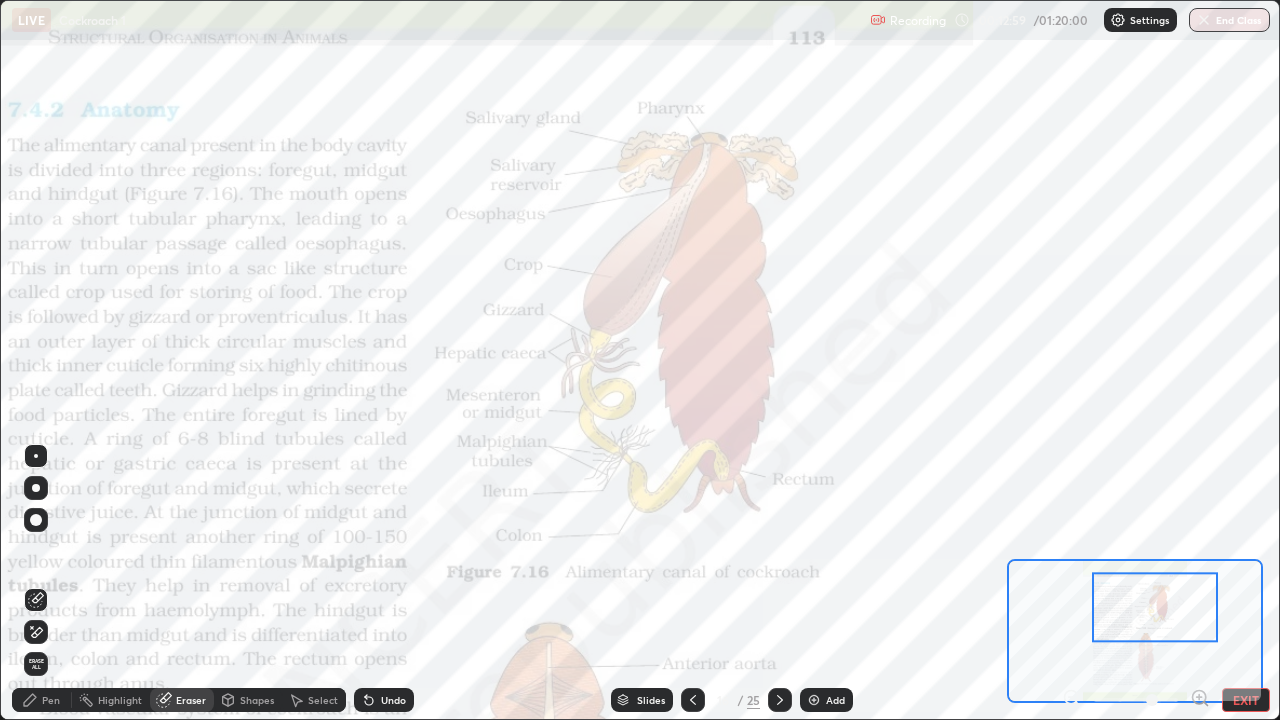 click on "Erase all" at bounding box center (36, 664) 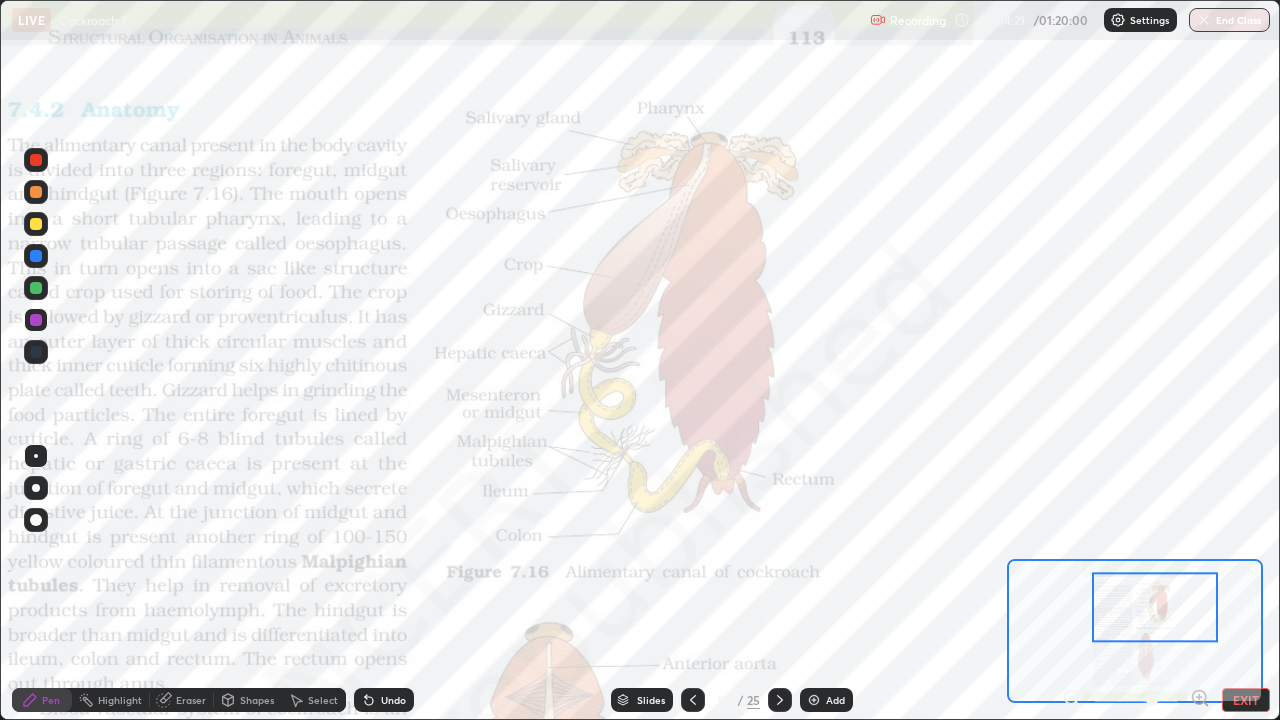 click on "Eraser" at bounding box center [191, 700] 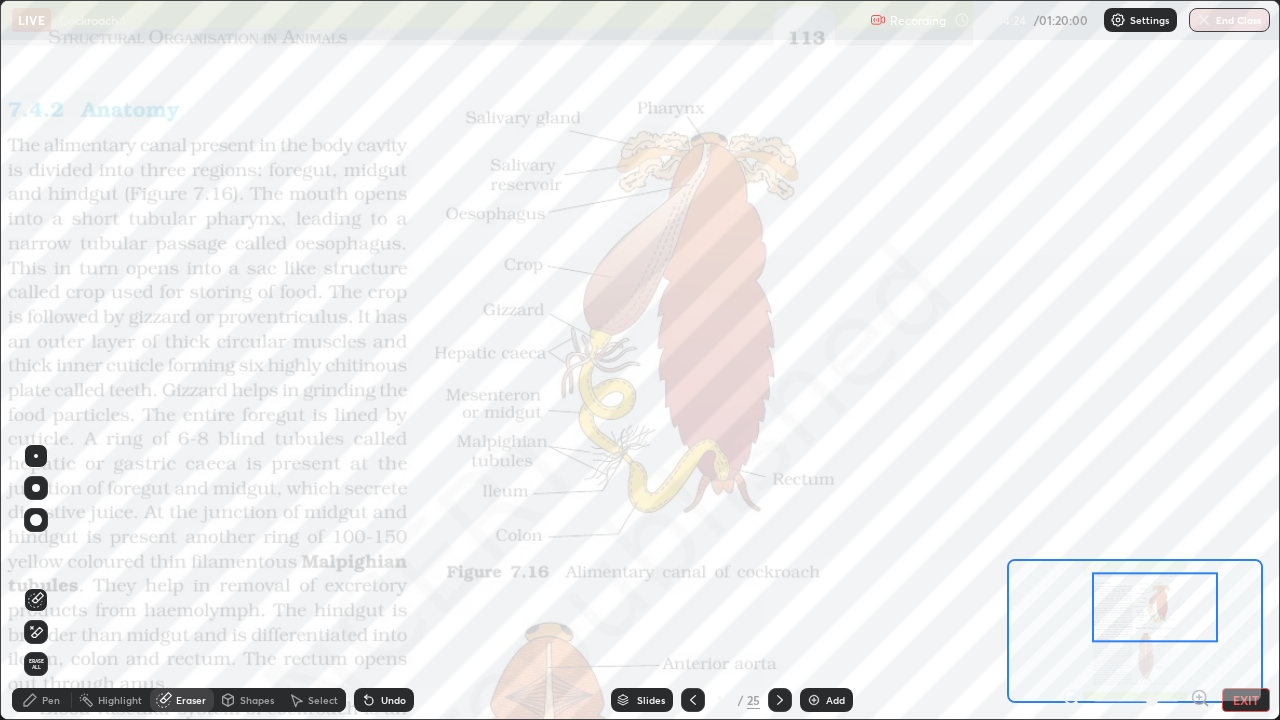 click on "Pen" at bounding box center (51, 700) 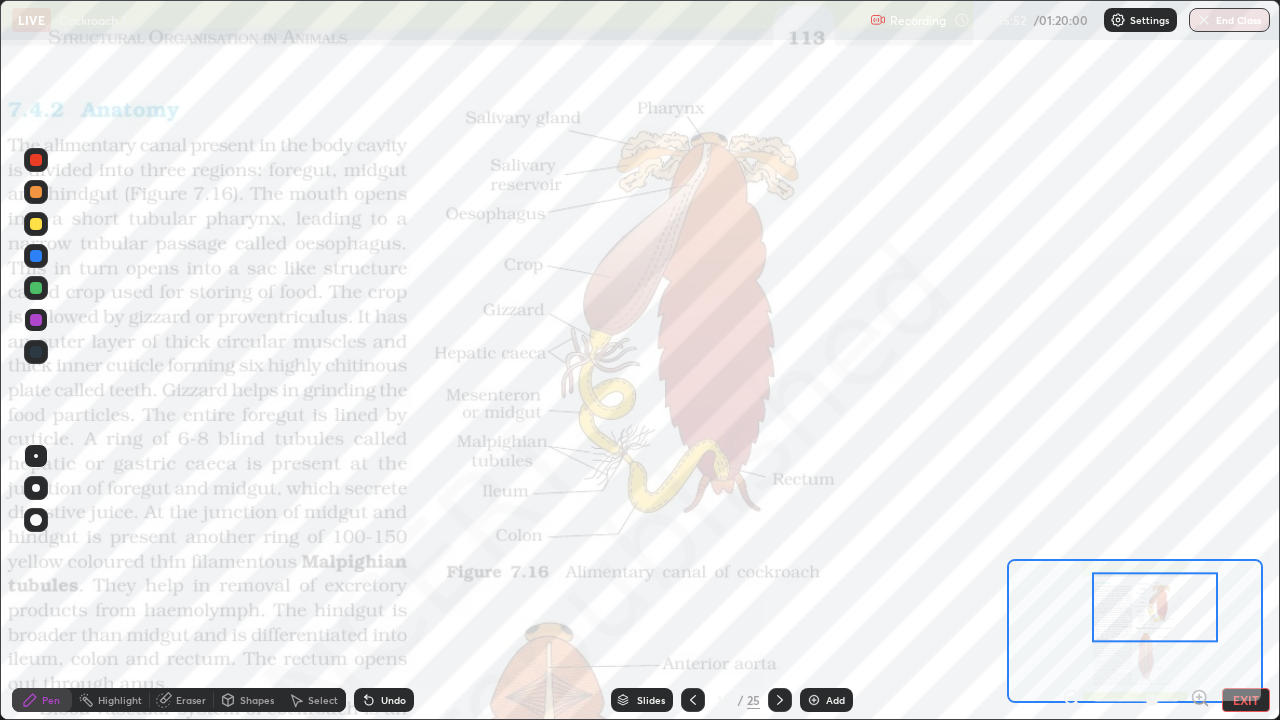 click on "Eraser" at bounding box center [191, 700] 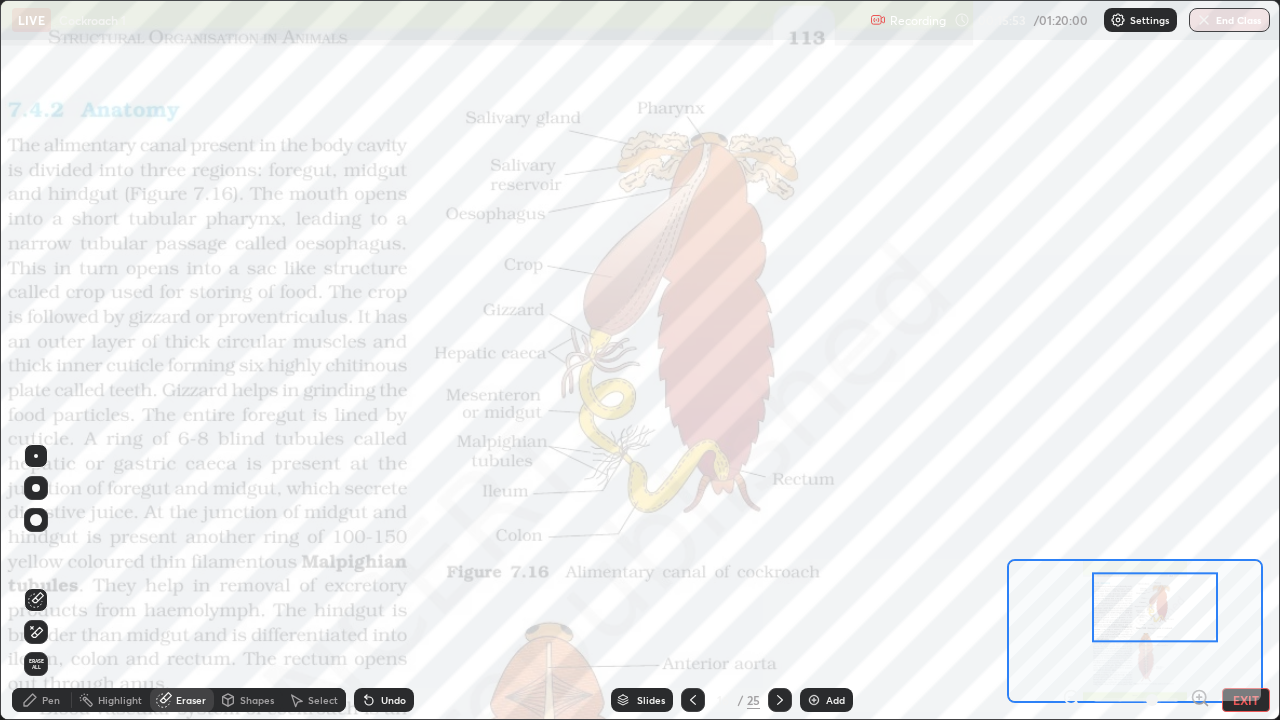click on "Erase all" at bounding box center (36, 664) 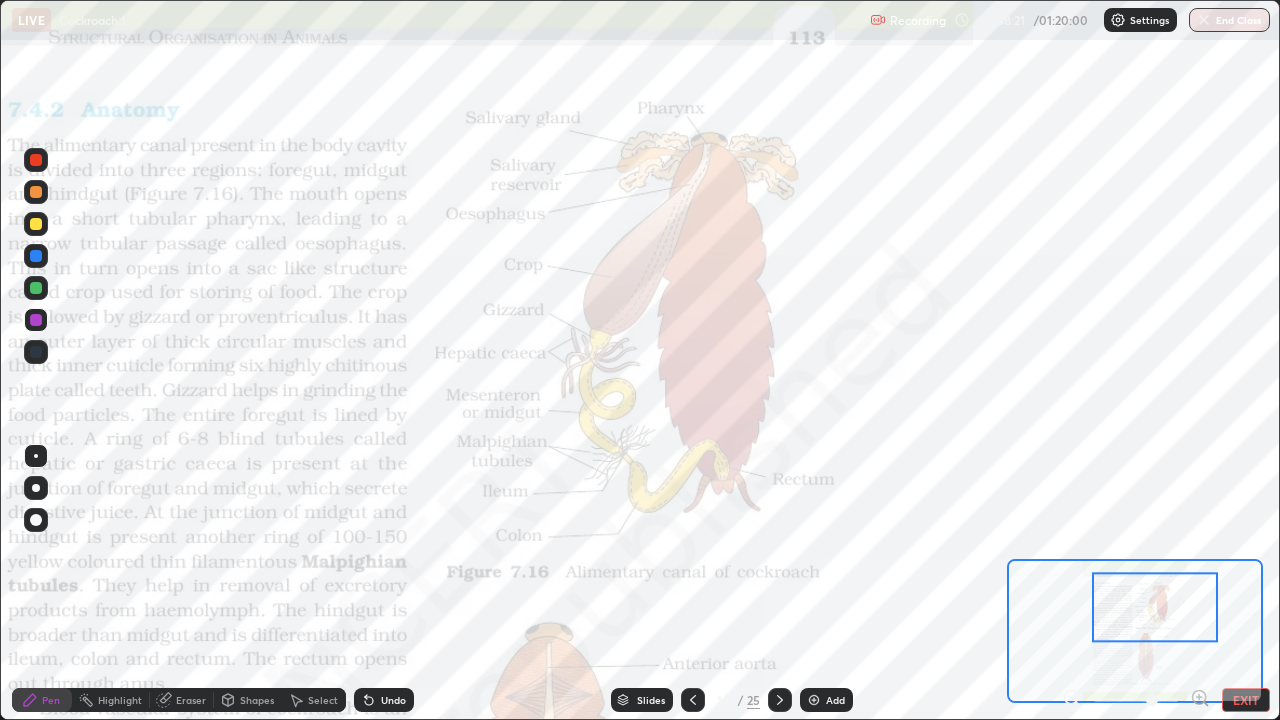 click on "Eraser" at bounding box center (191, 700) 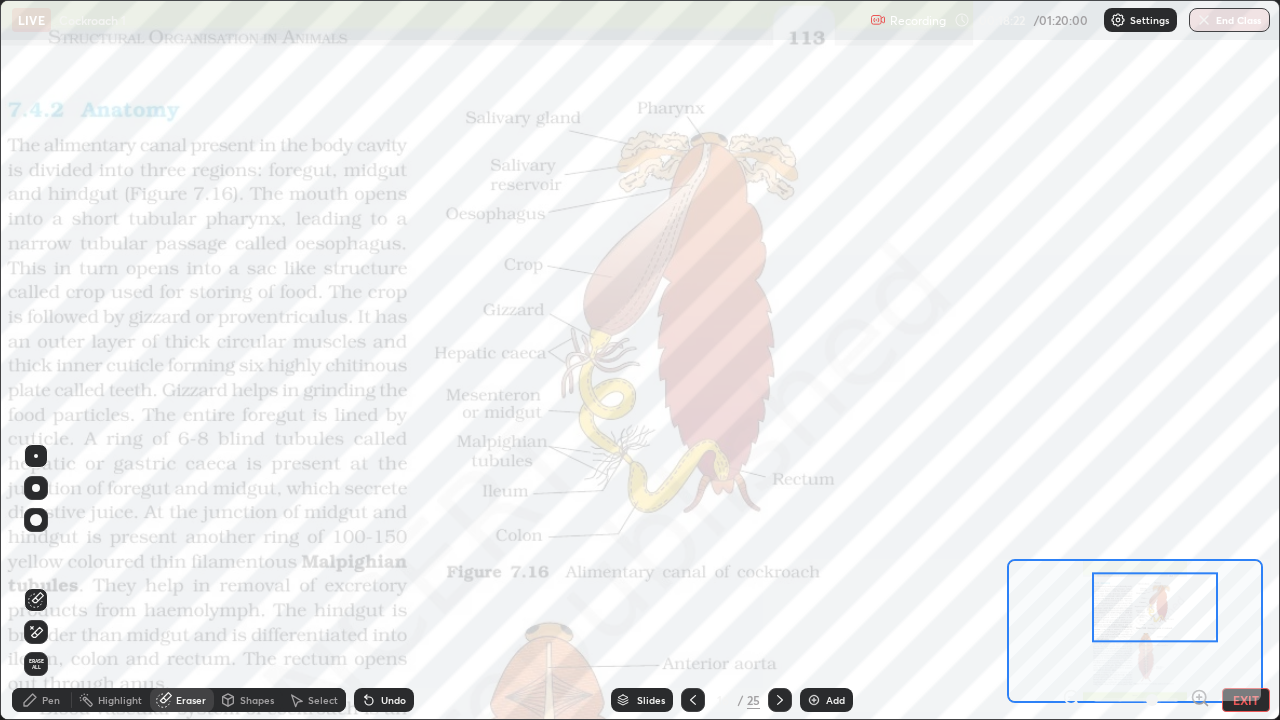 click on "Erase all" at bounding box center (36, 664) 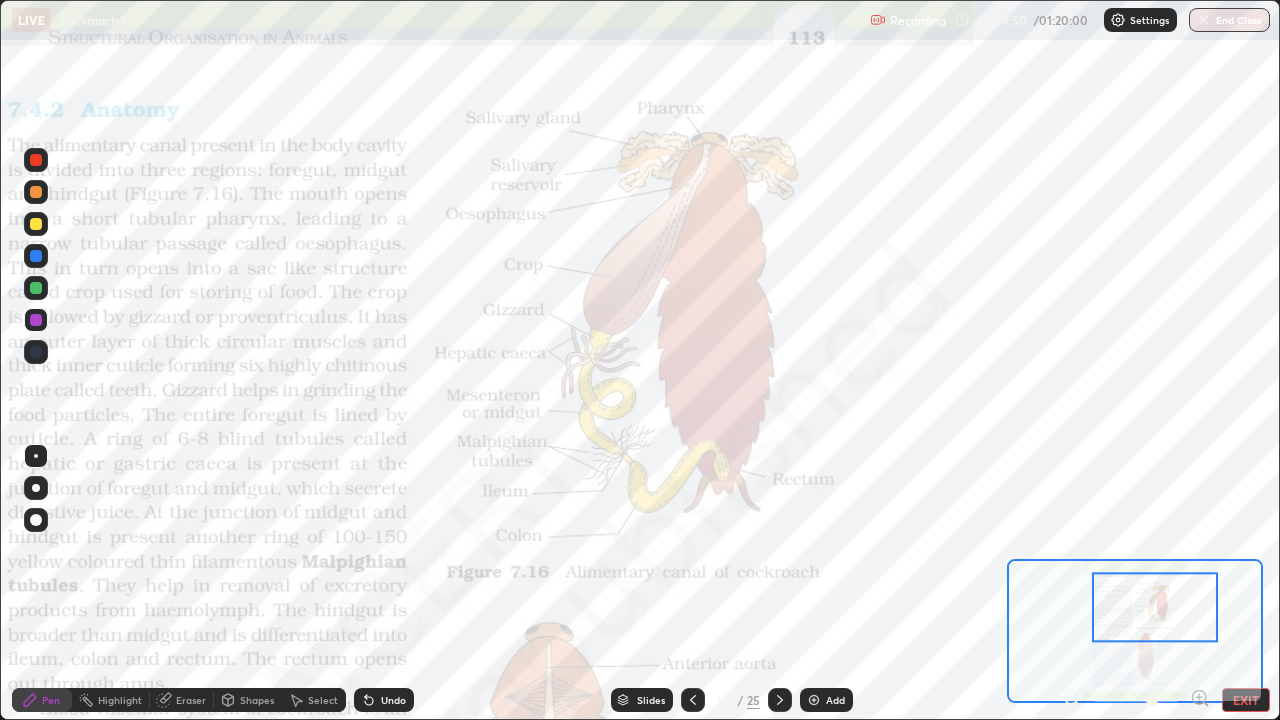 click on "Eraser" at bounding box center (191, 700) 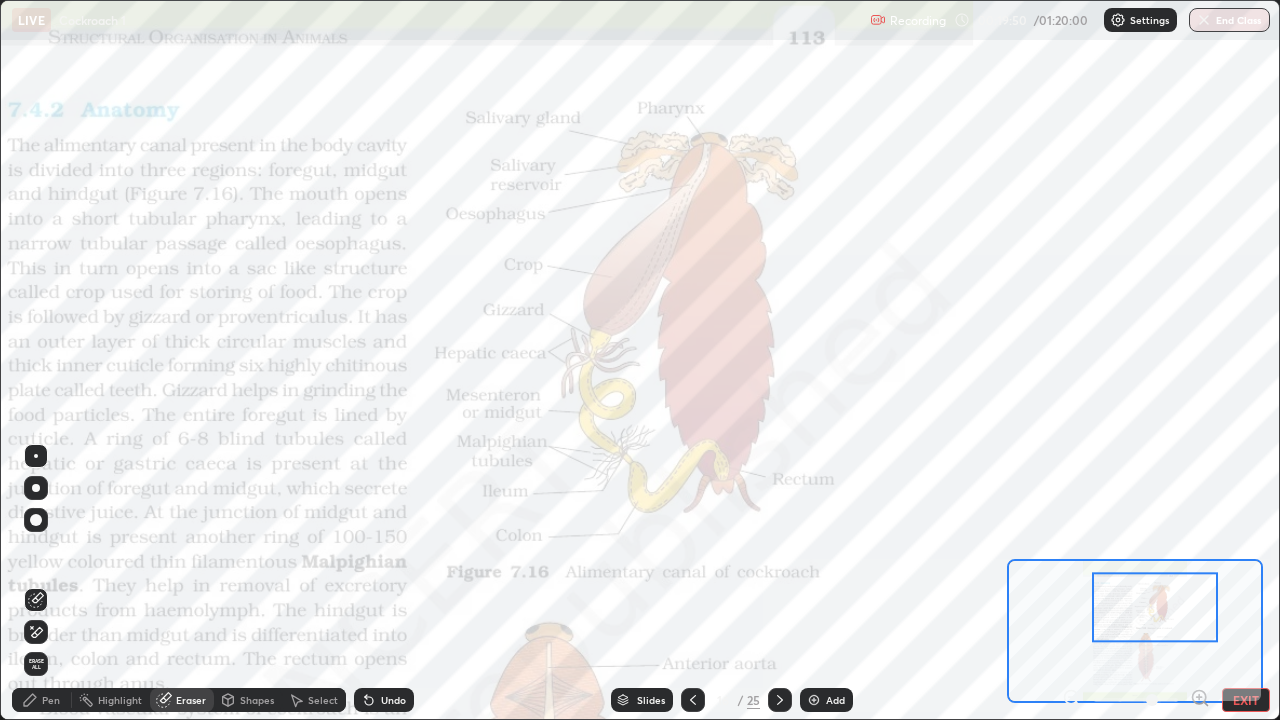 click on "Erase all" at bounding box center (36, 664) 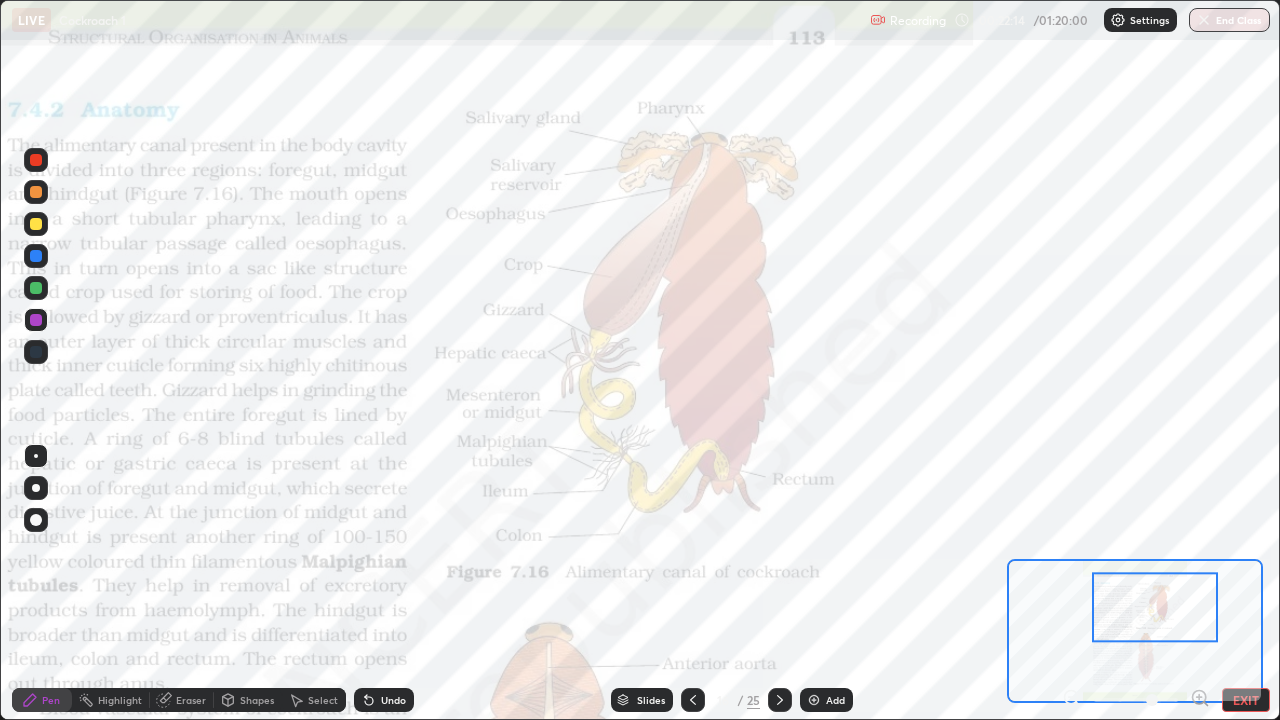 click on "Eraser" at bounding box center (191, 700) 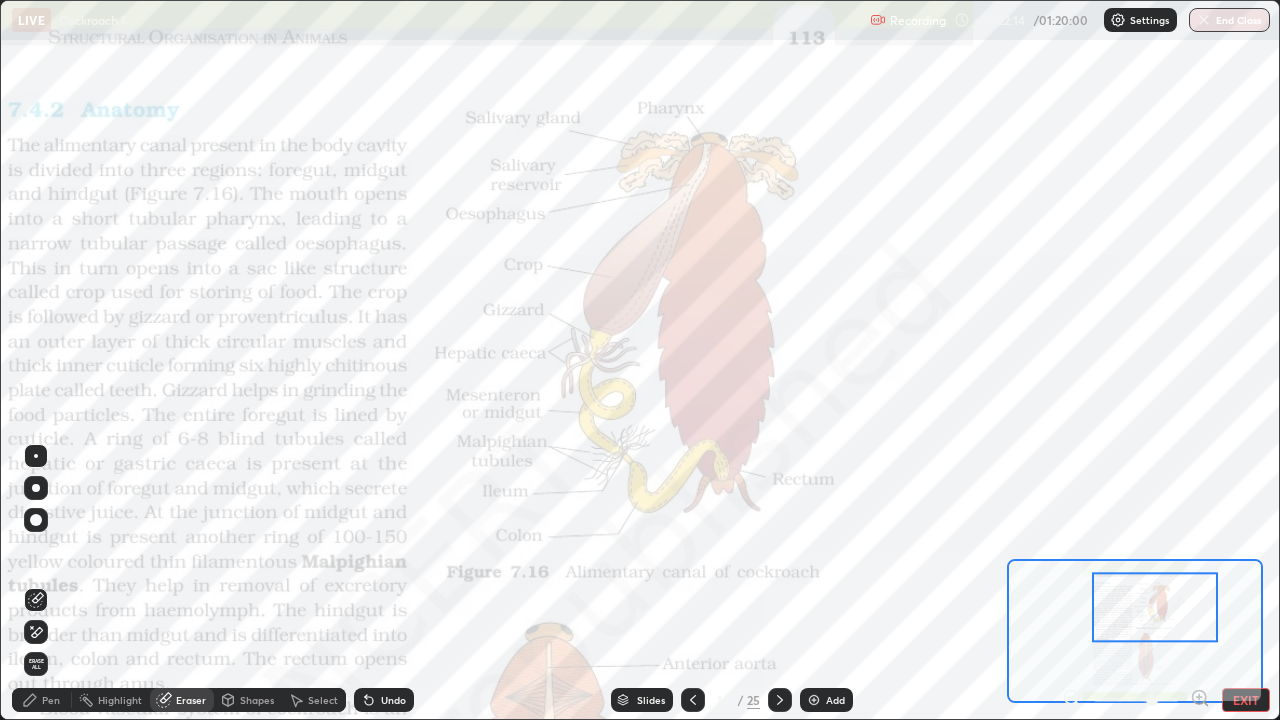 click on "Erase all" at bounding box center (36, 664) 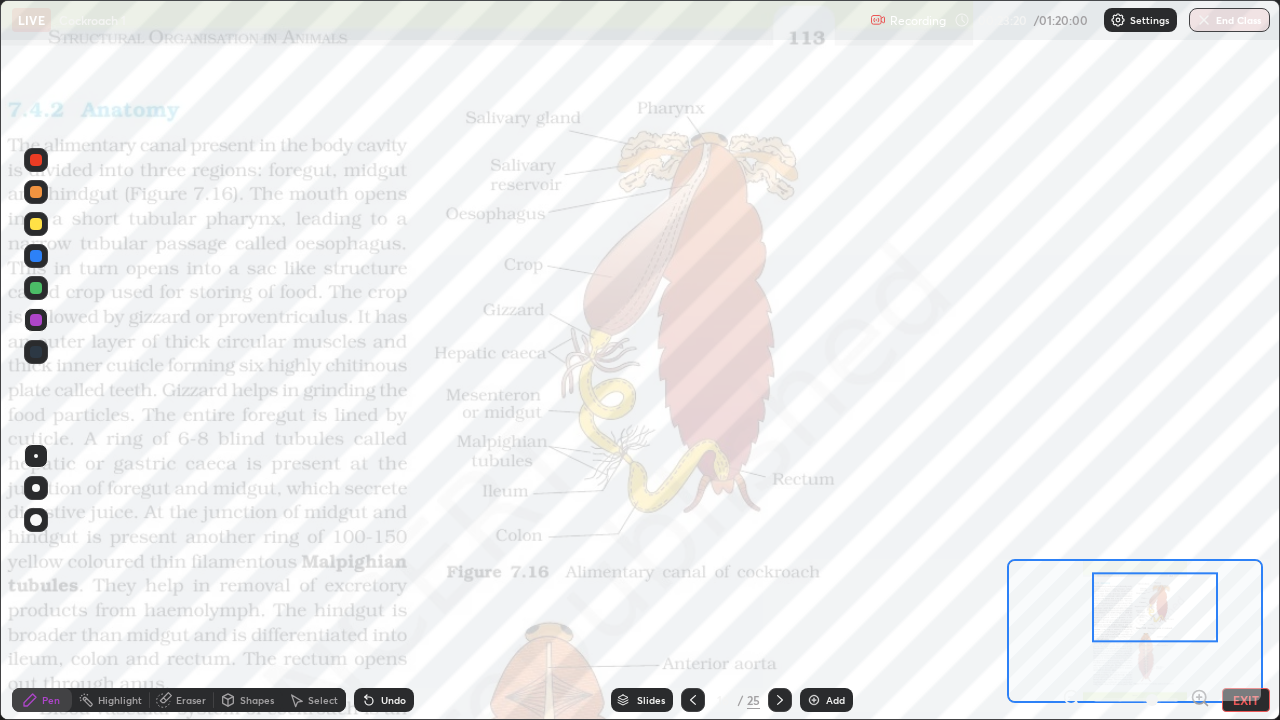 click on "Eraser" at bounding box center (191, 700) 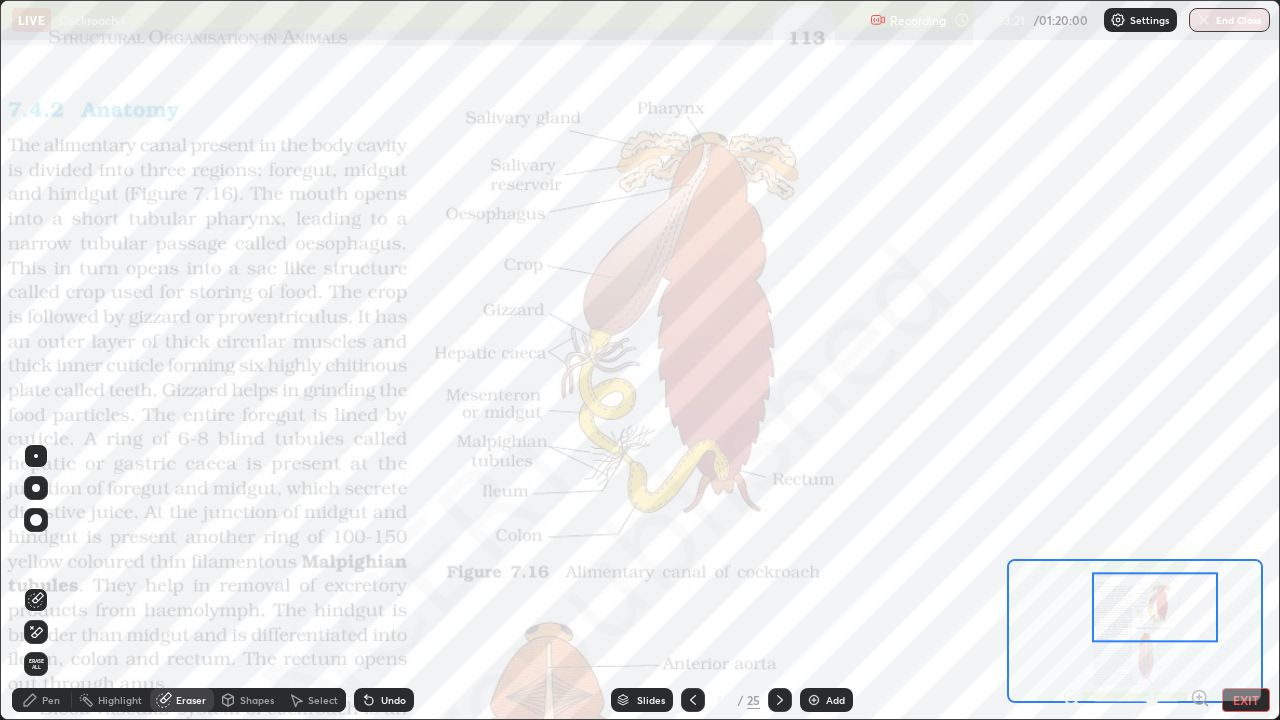 click on "Erase all" at bounding box center [36, 664] 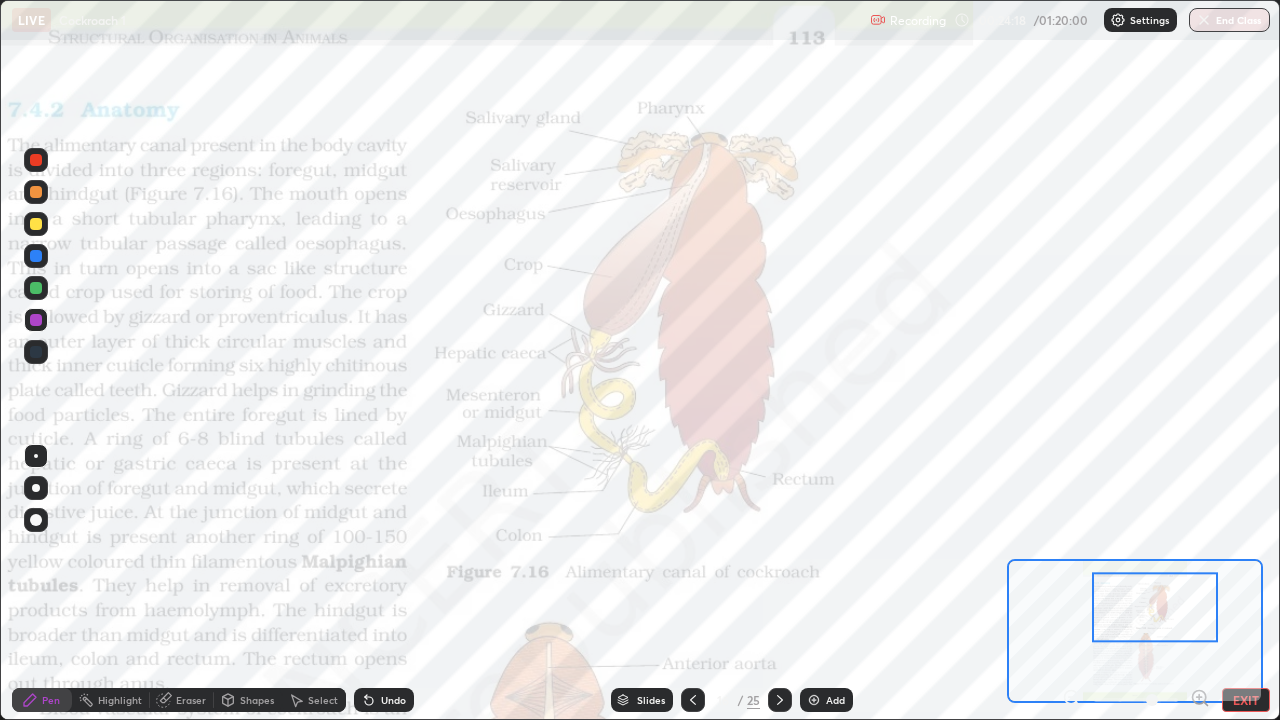 click on "Eraser" at bounding box center (191, 700) 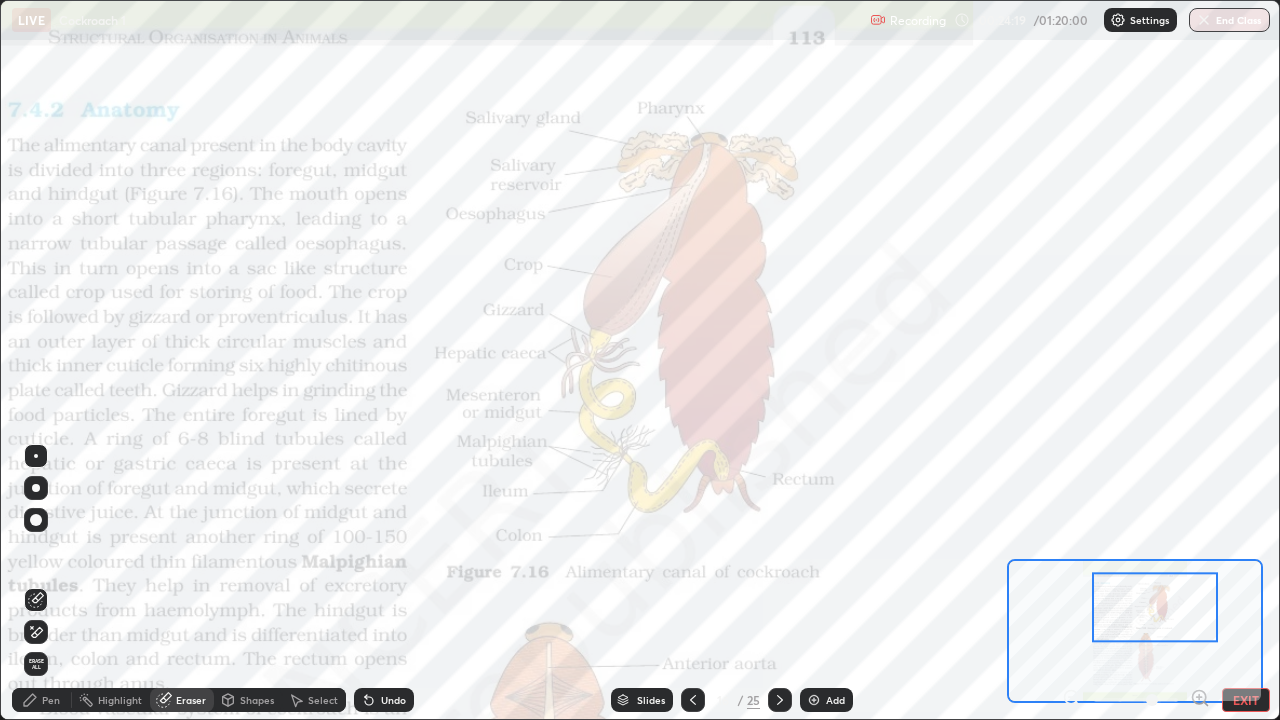 click on "Erase all" at bounding box center [36, 664] 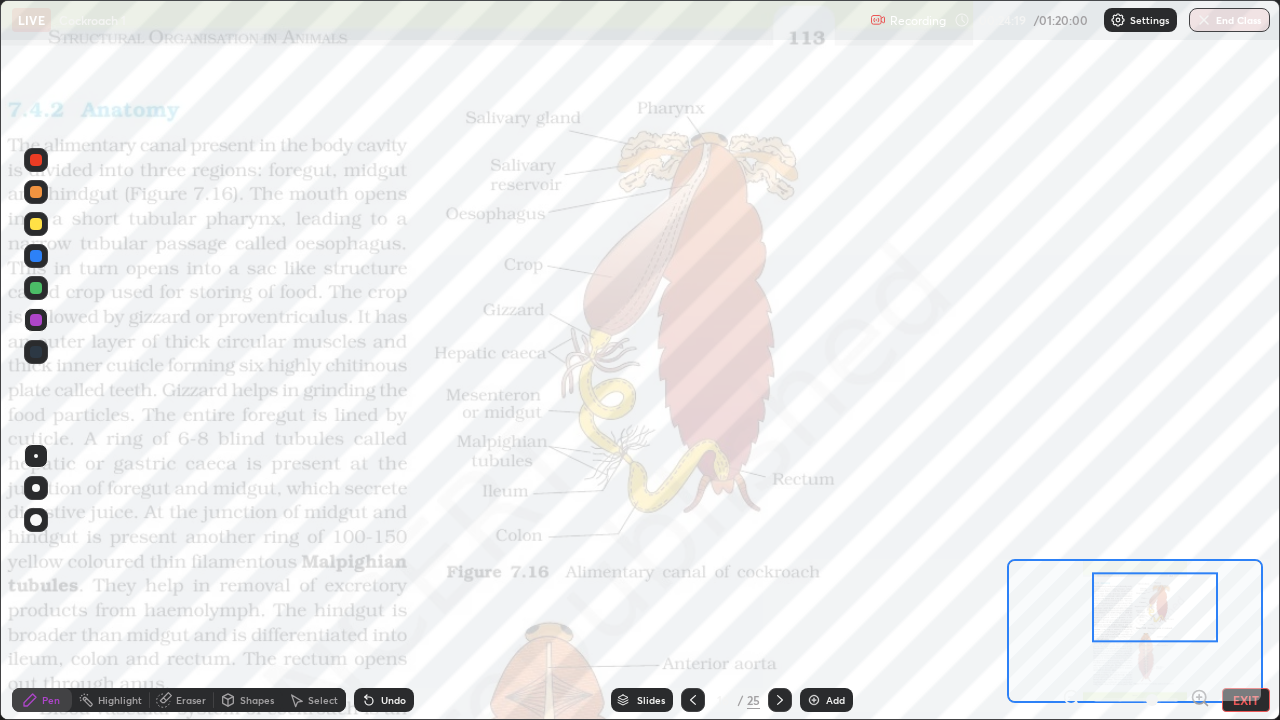click at bounding box center [36, 352] 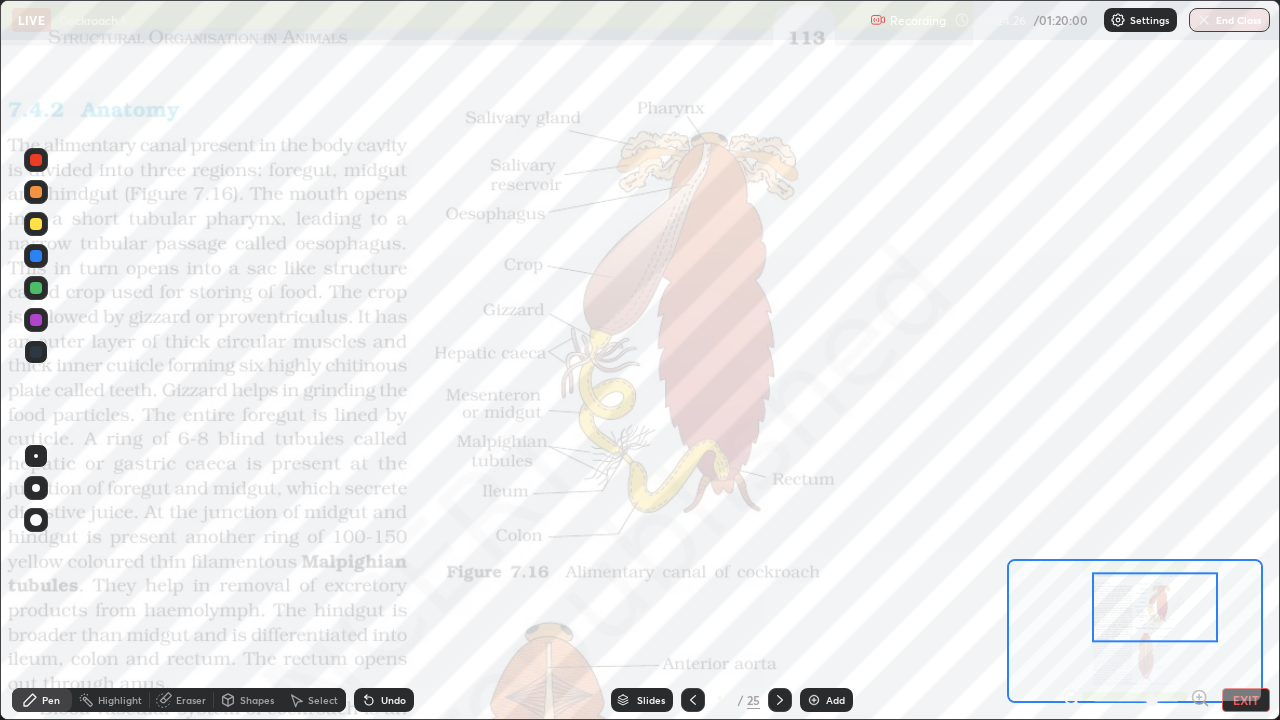 click on "Highlight" at bounding box center (120, 700) 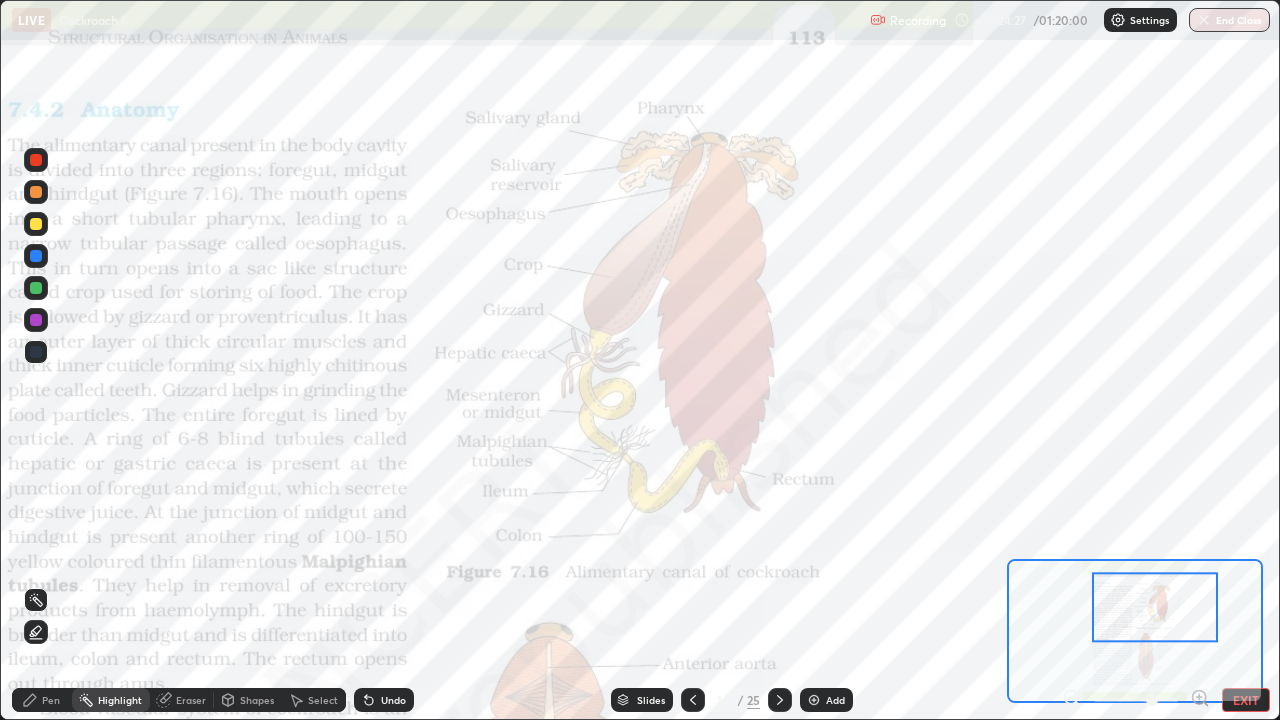 click on "Eraser" at bounding box center (191, 700) 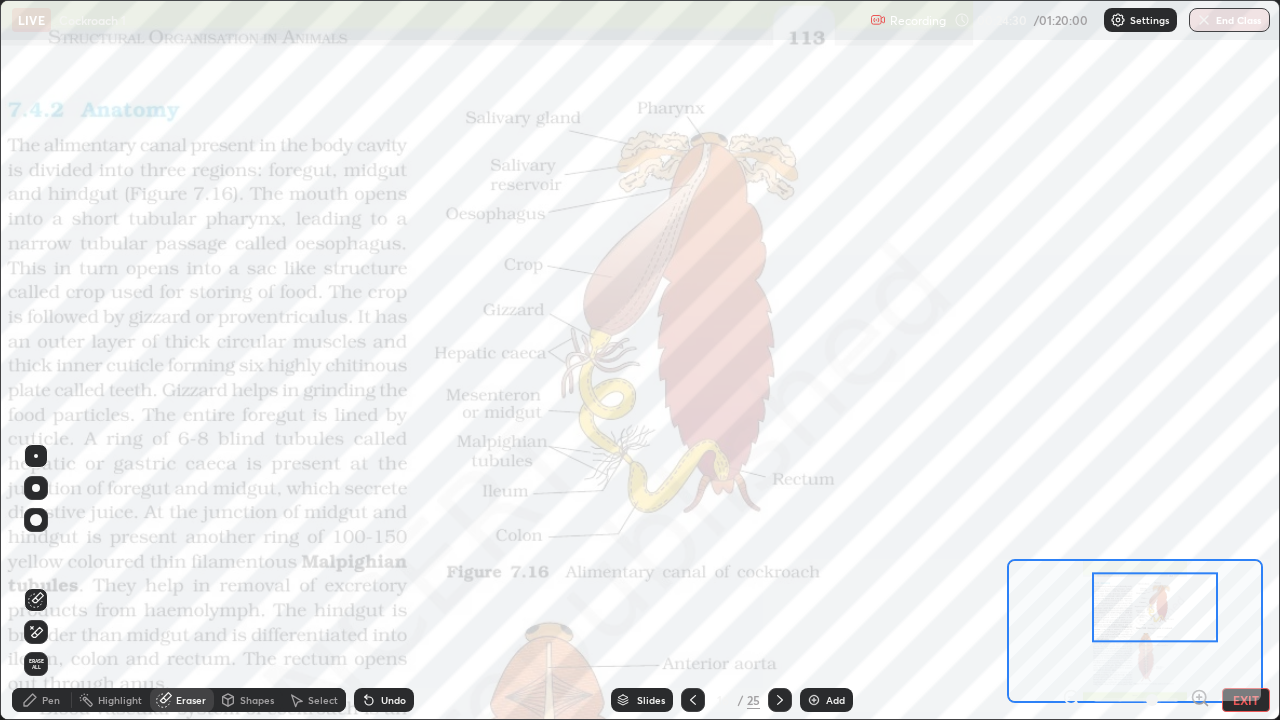 click on "Pen" at bounding box center (51, 700) 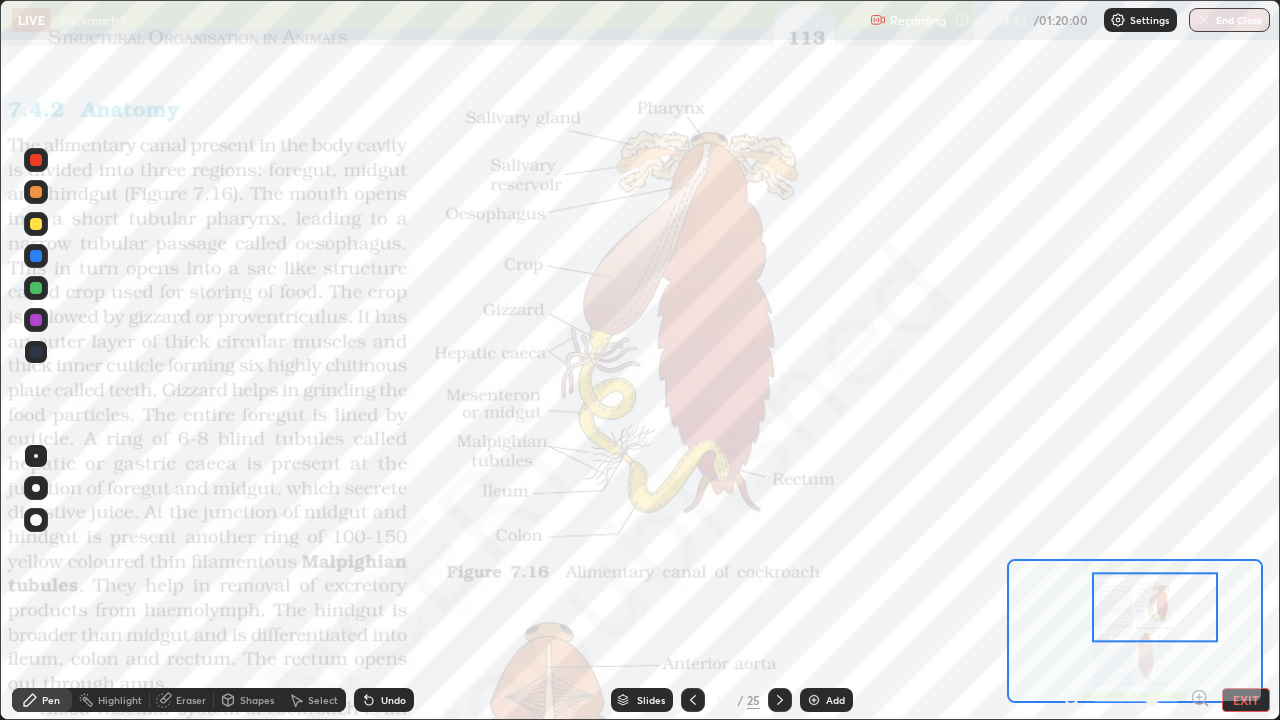 click at bounding box center (36, 256) 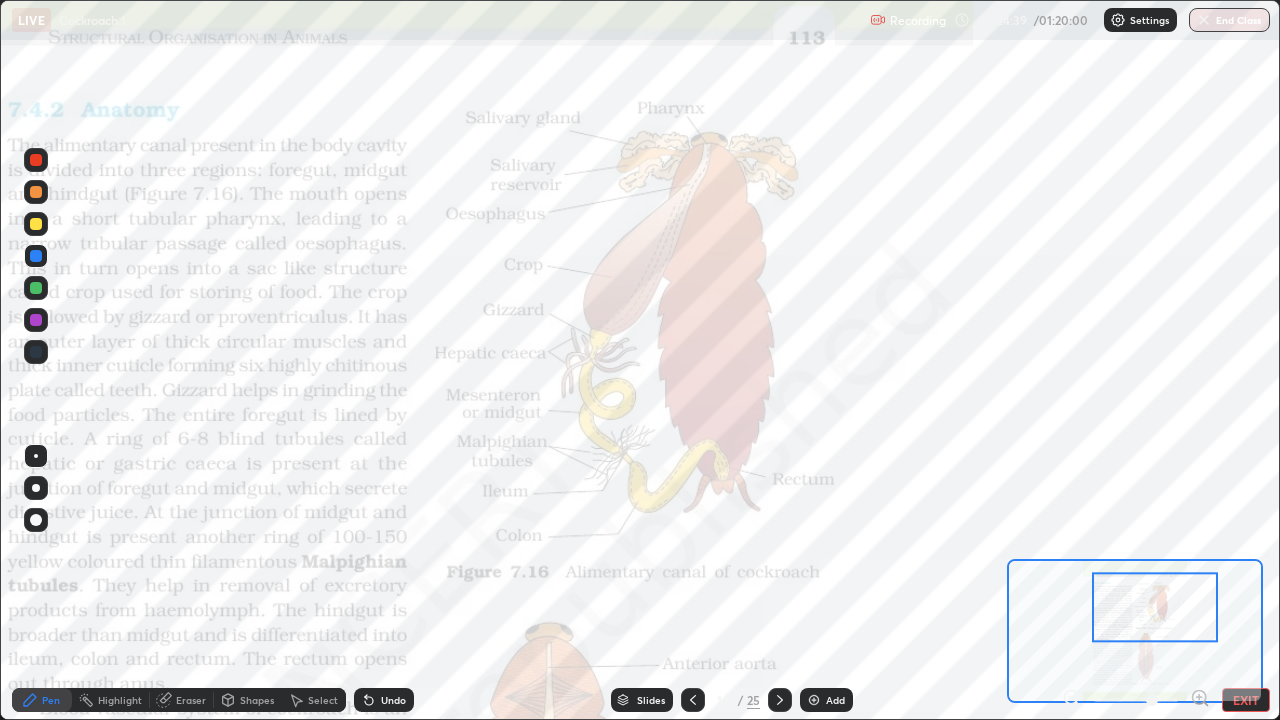 click at bounding box center (36, 352) 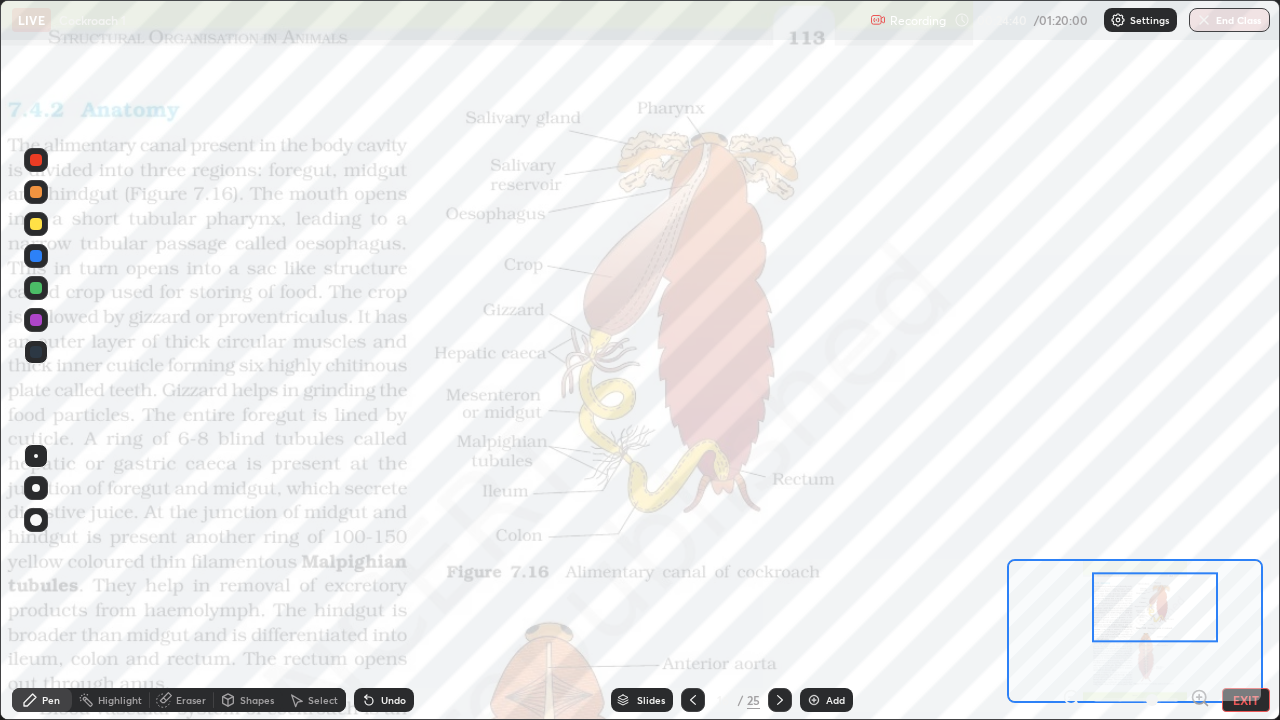 click at bounding box center [36, 160] 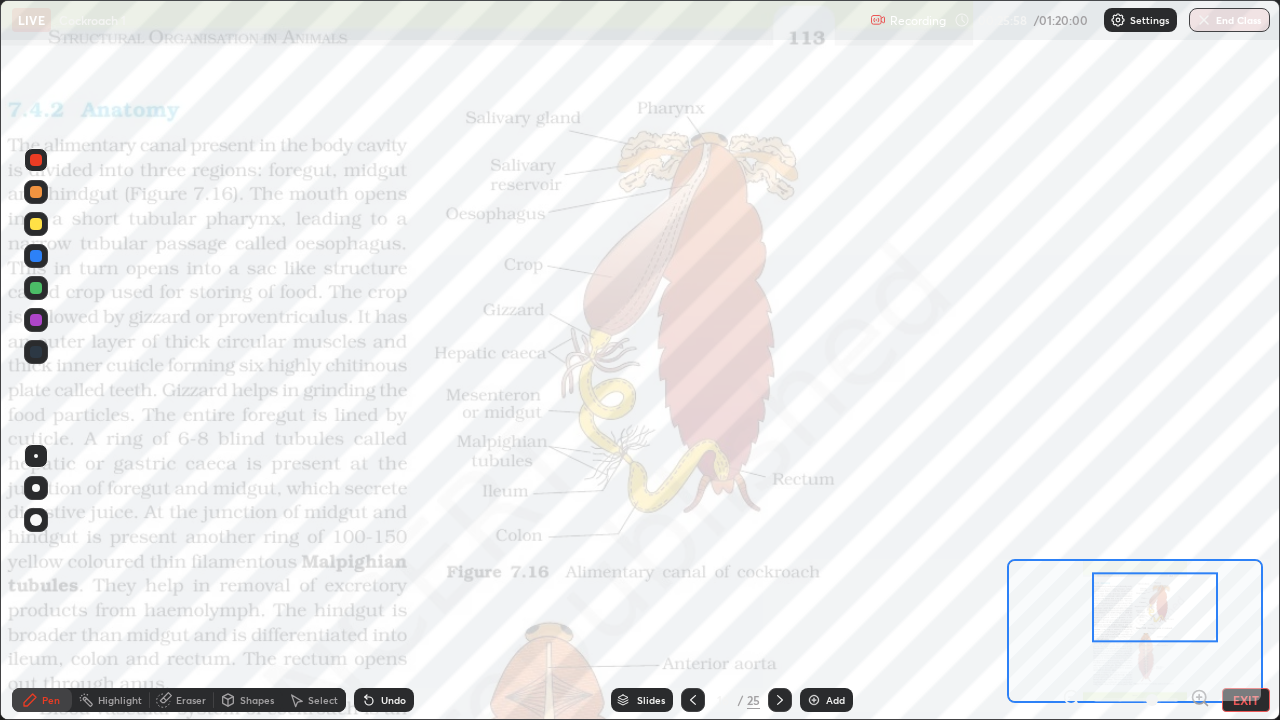click at bounding box center (36, 320) 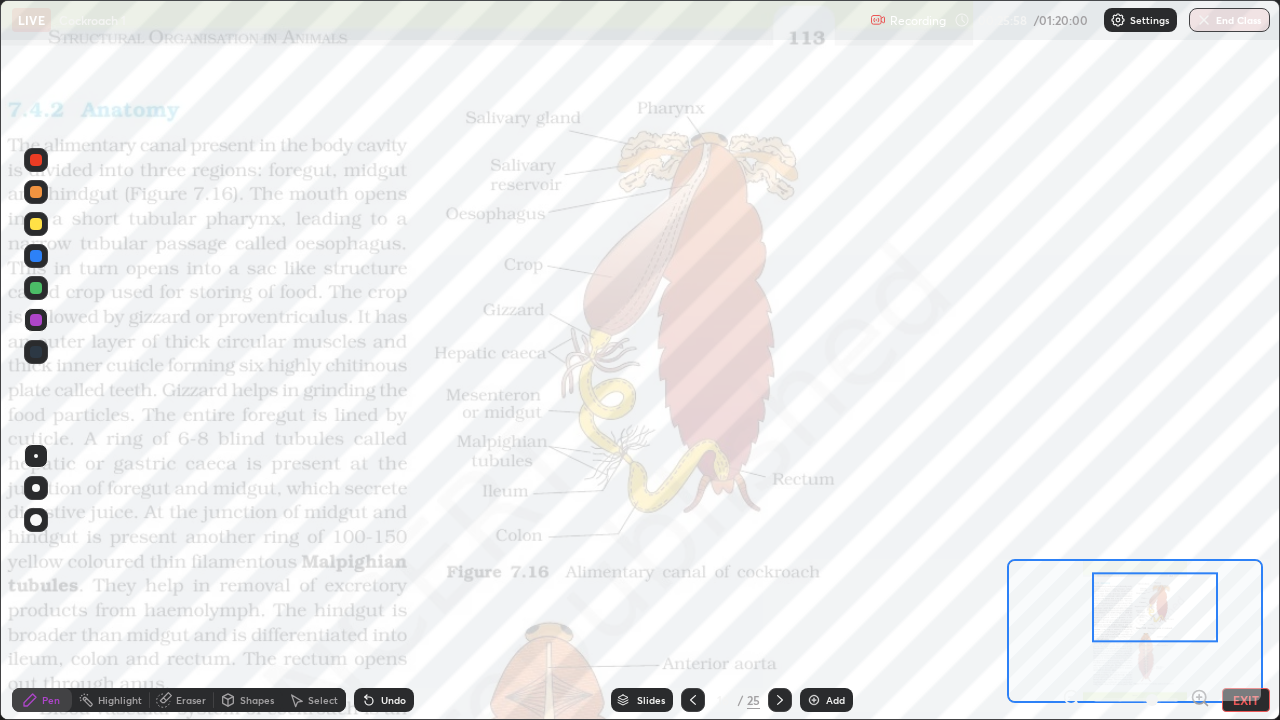 click at bounding box center [36, 352] 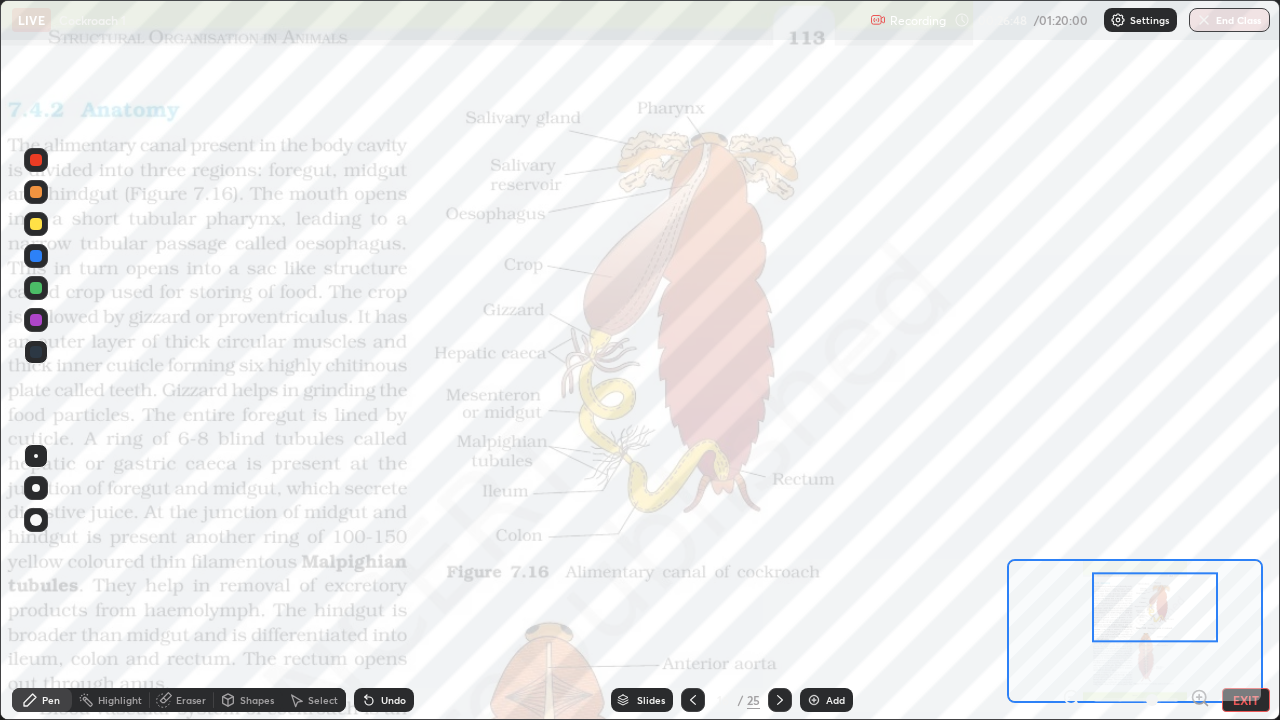 click at bounding box center (36, 192) 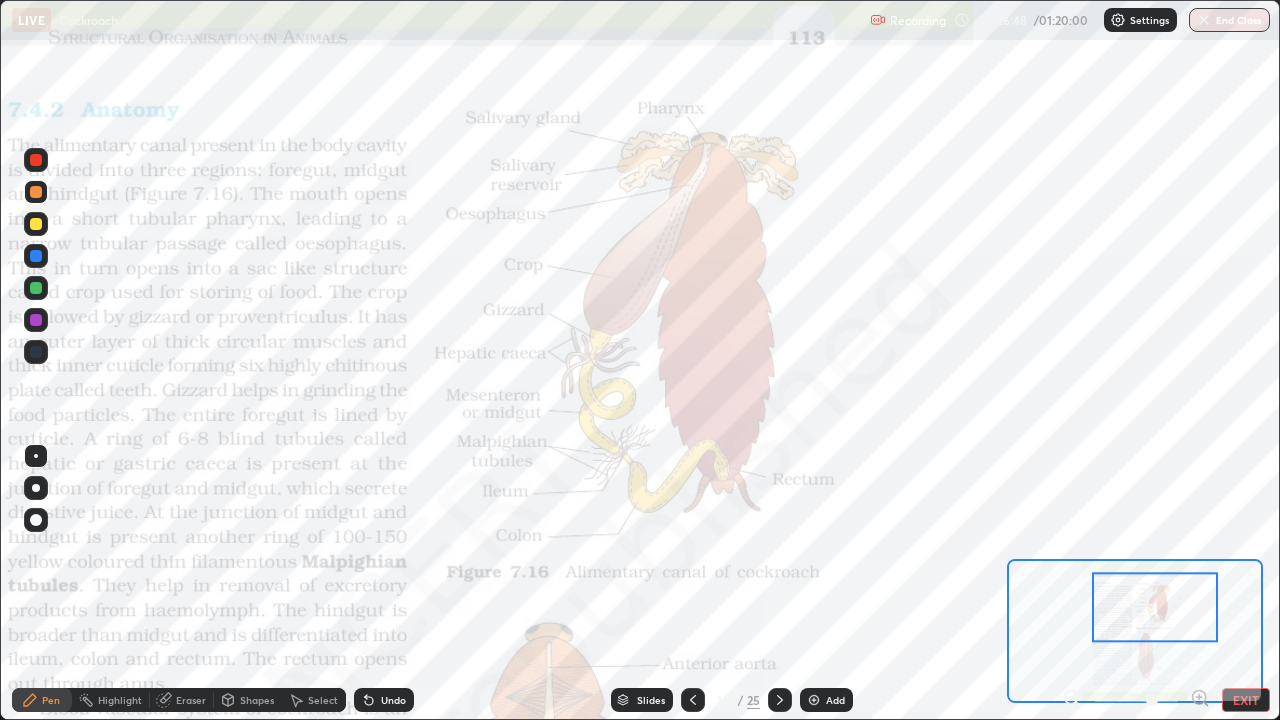 click at bounding box center (36, 192) 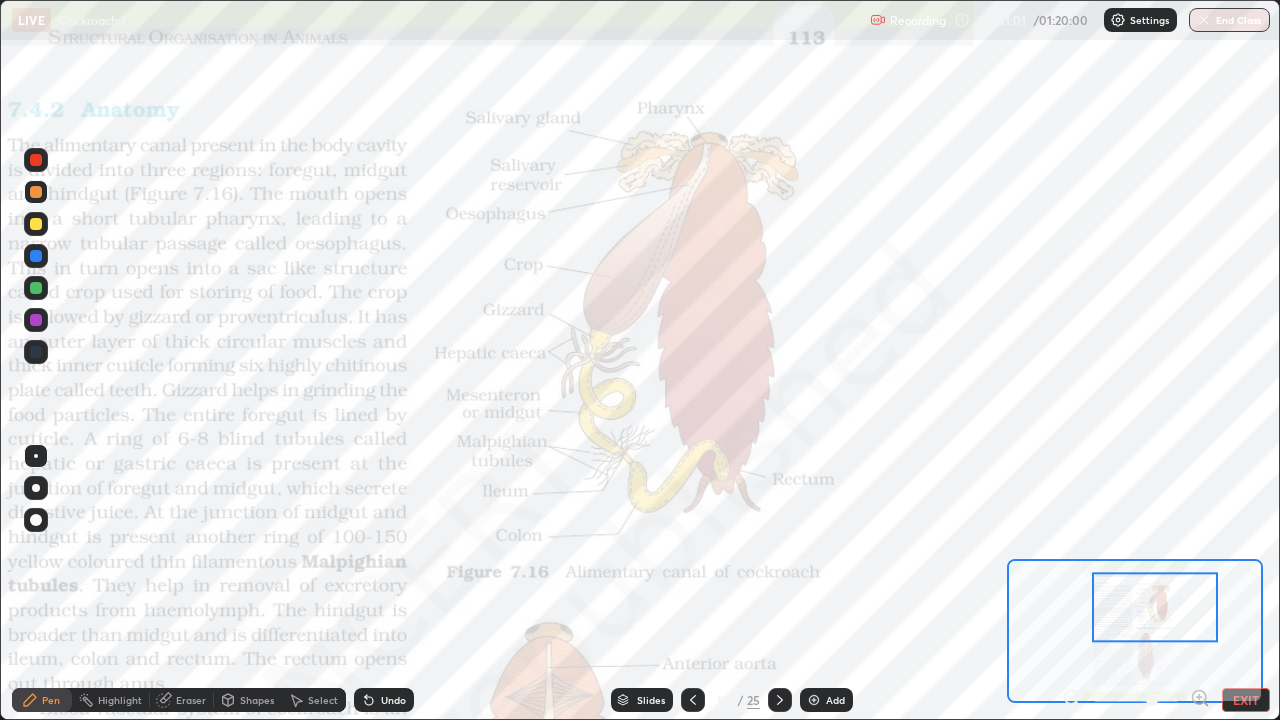 click on "Eraser" at bounding box center [191, 700] 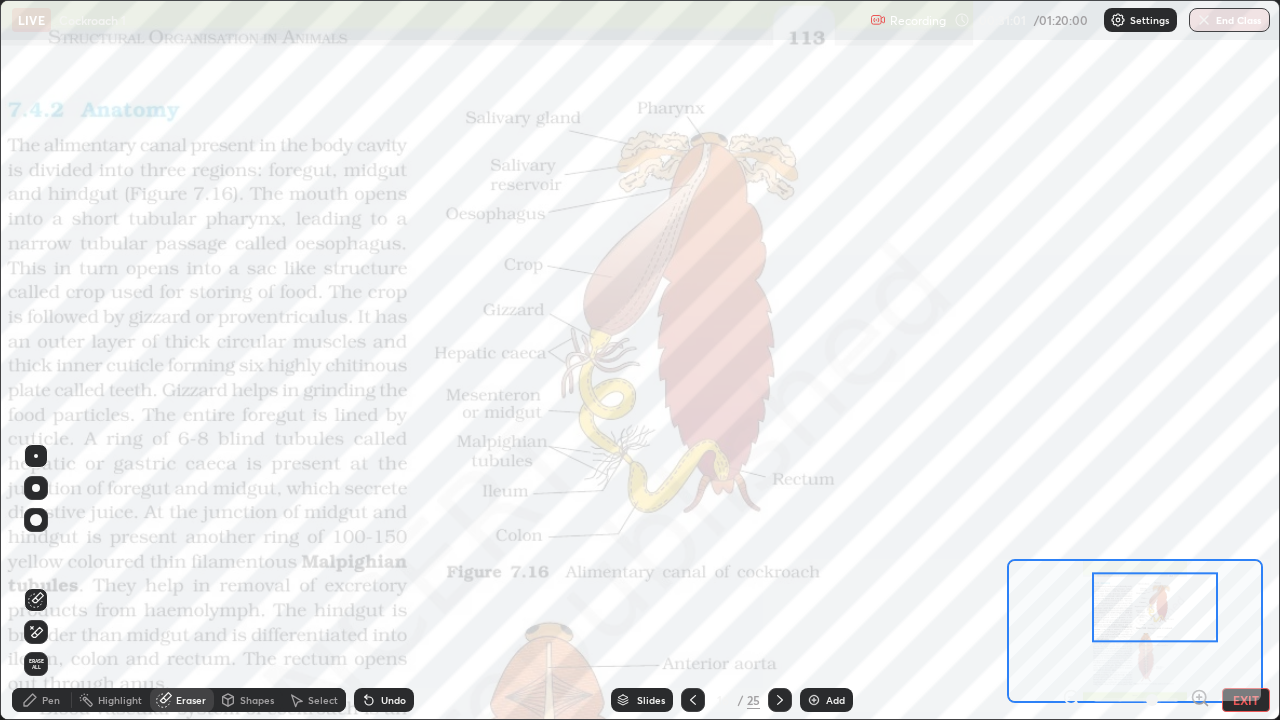 click on "Erase all" at bounding box center [36, 664] 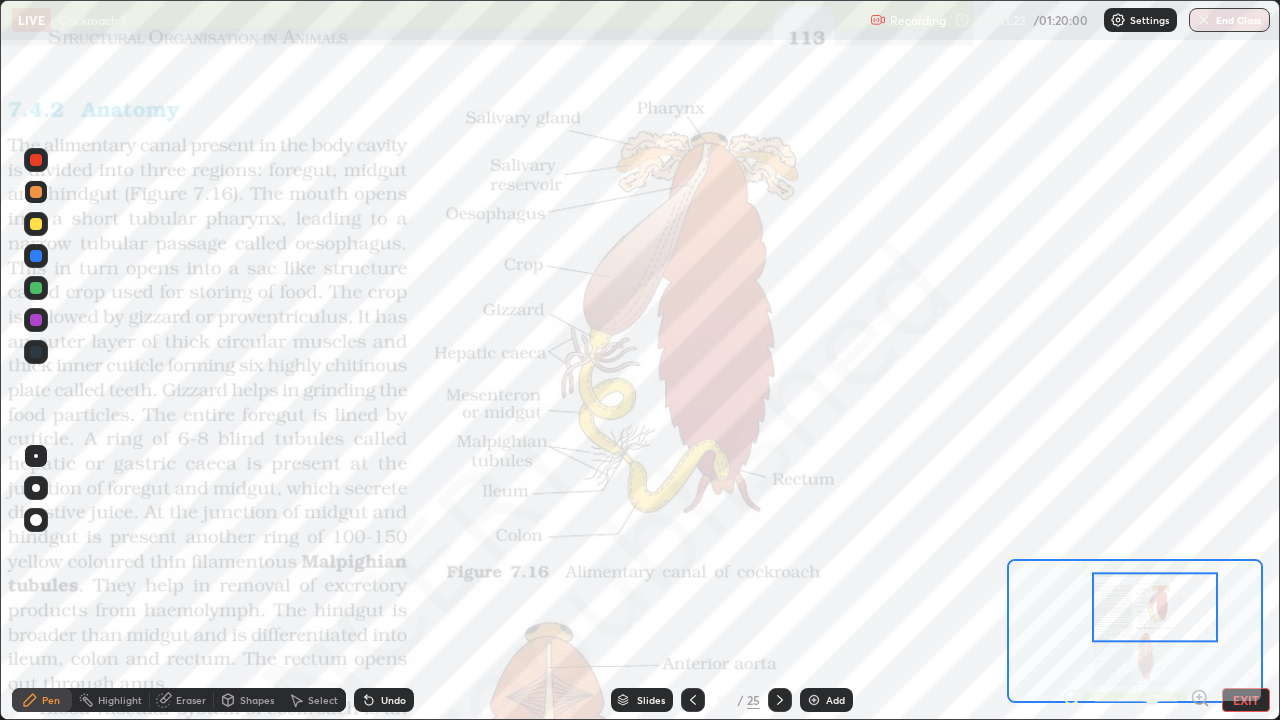 click at bounding box center (36, 256) 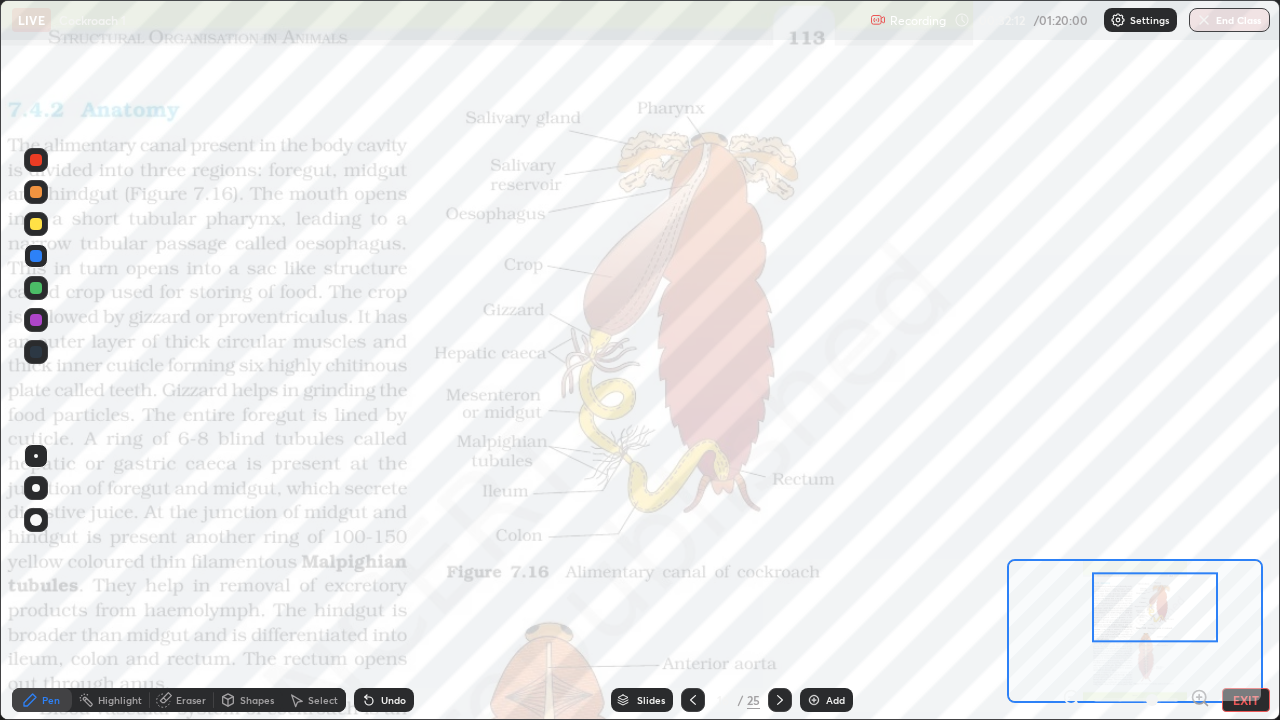 click on "Eraser" at bounding box center (191, 700) 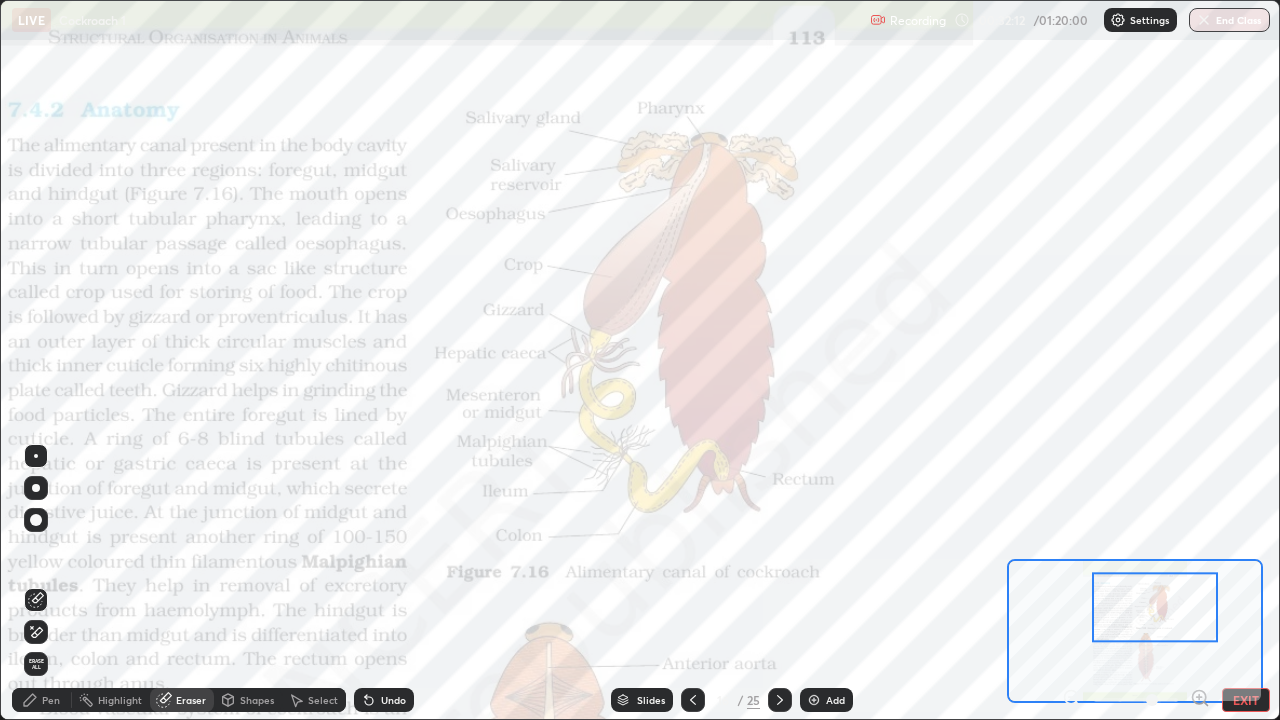 click on "Erase all" at bounding box center [36, 664] 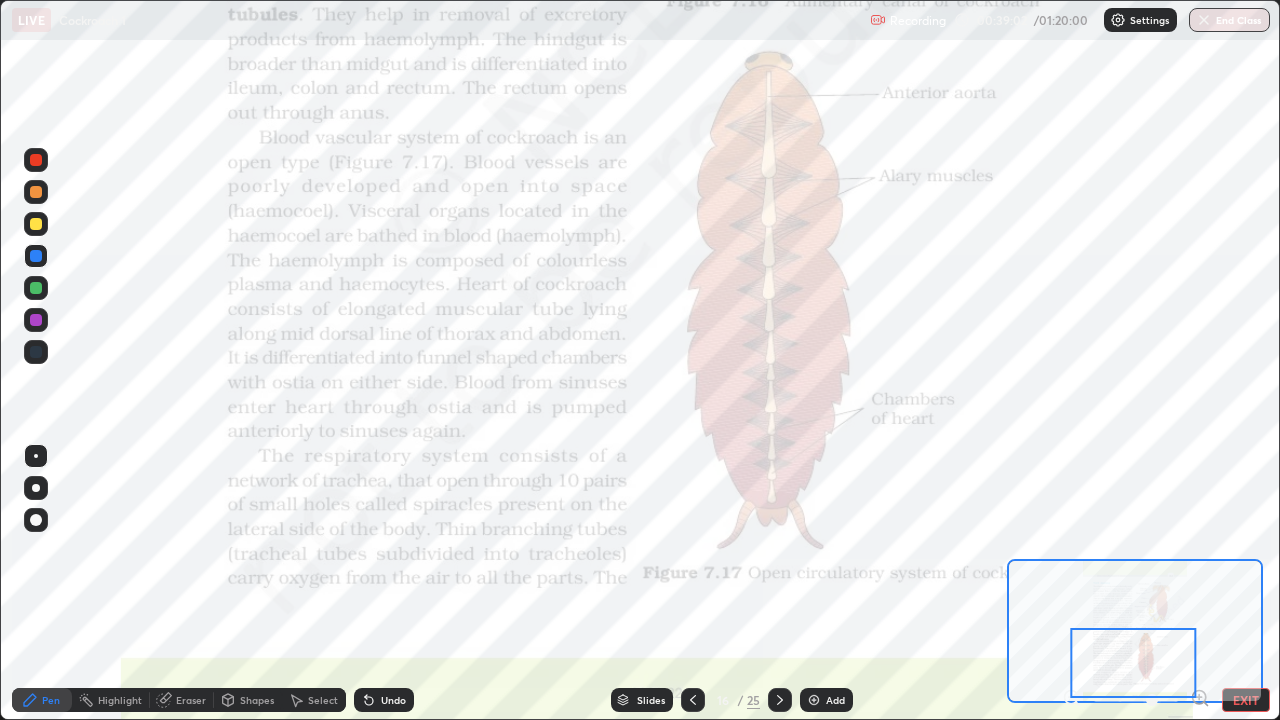 click on "Eraser" at bounding box center [191, 700] 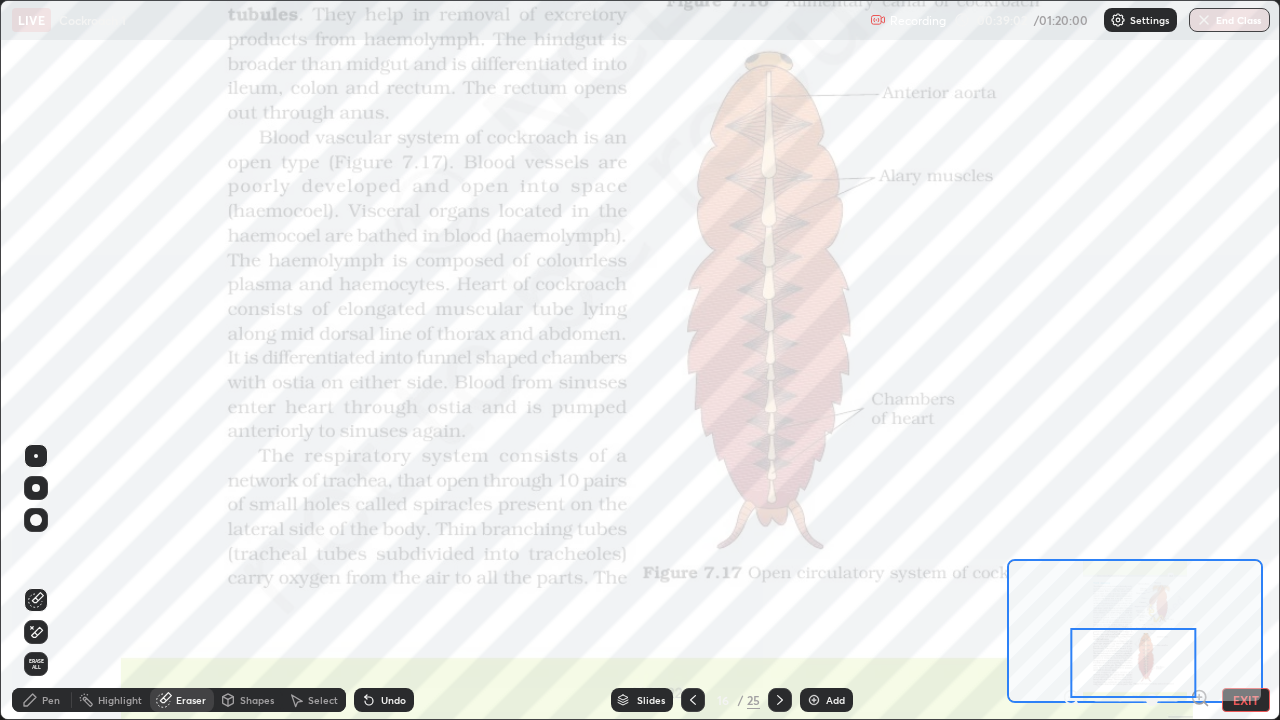 click on "Erase all" at bounding box center [36, 664] 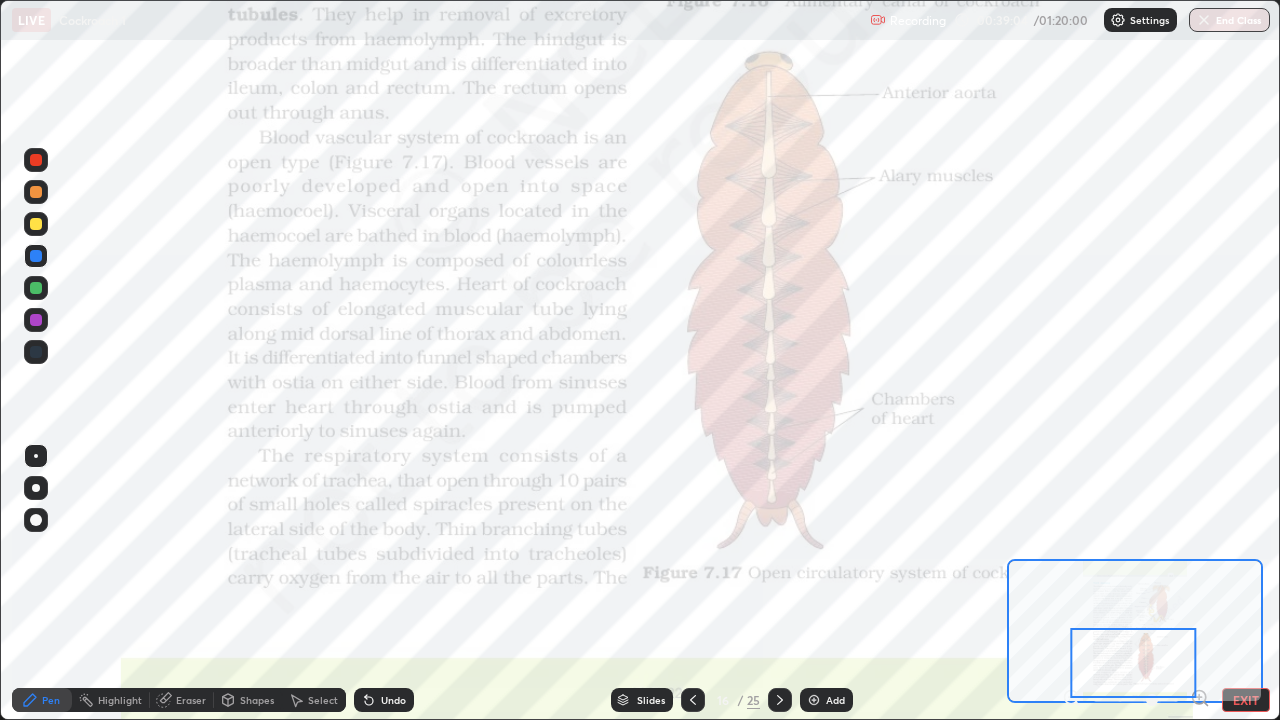 click 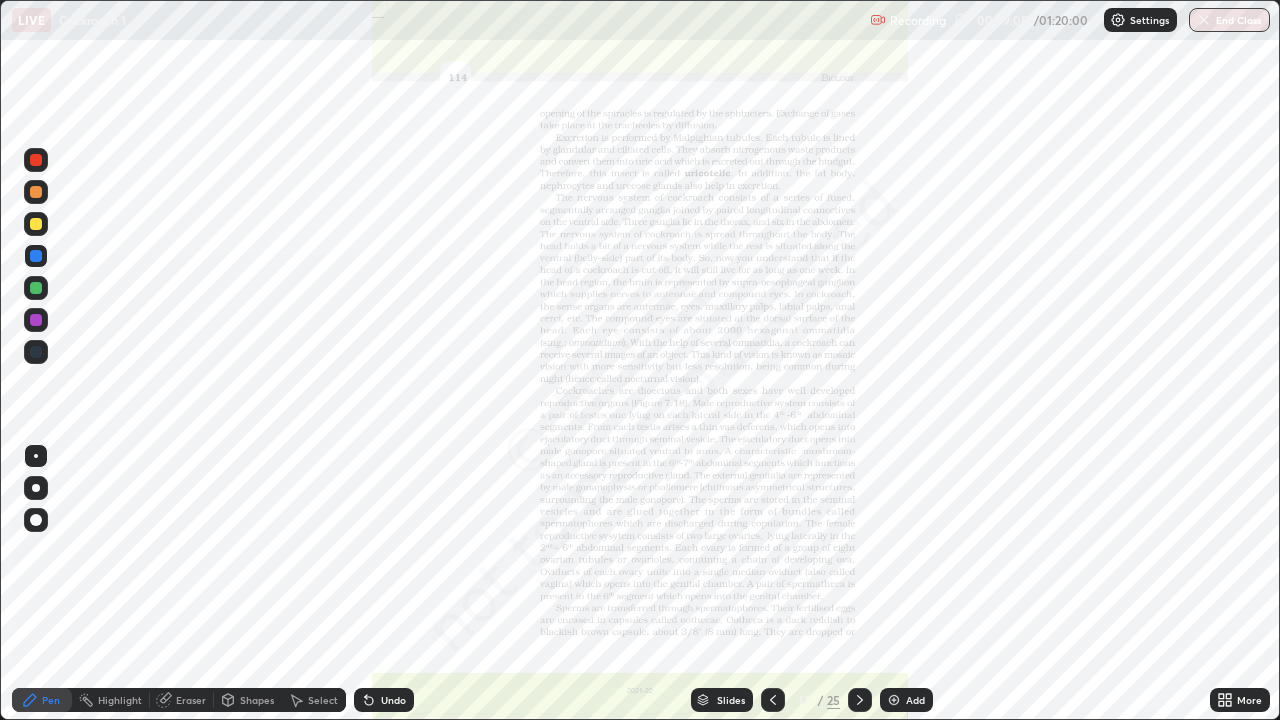 click 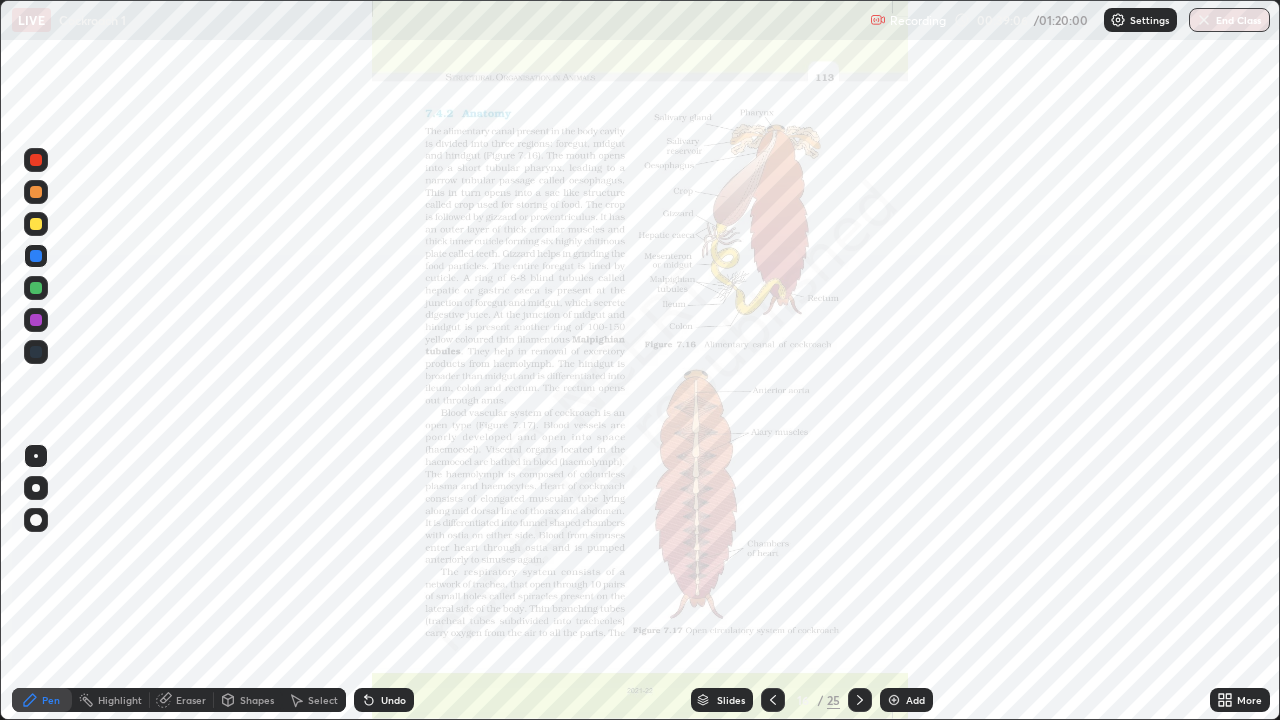 click 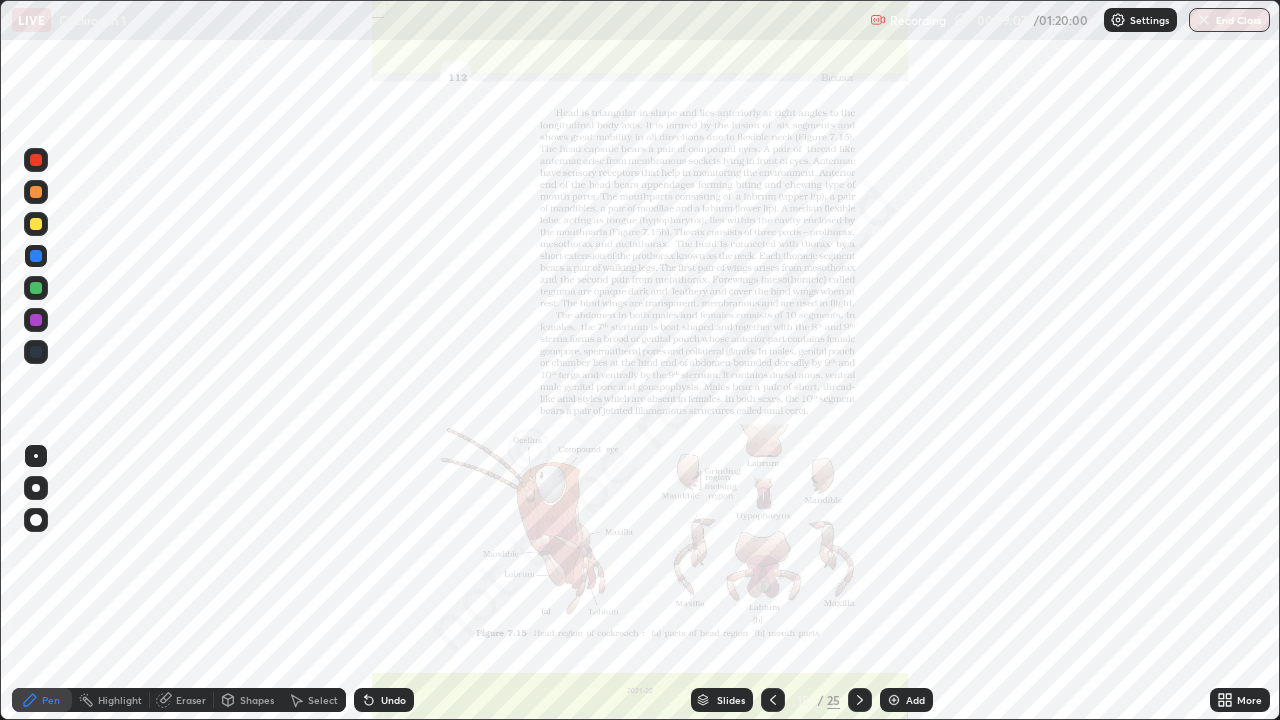 click 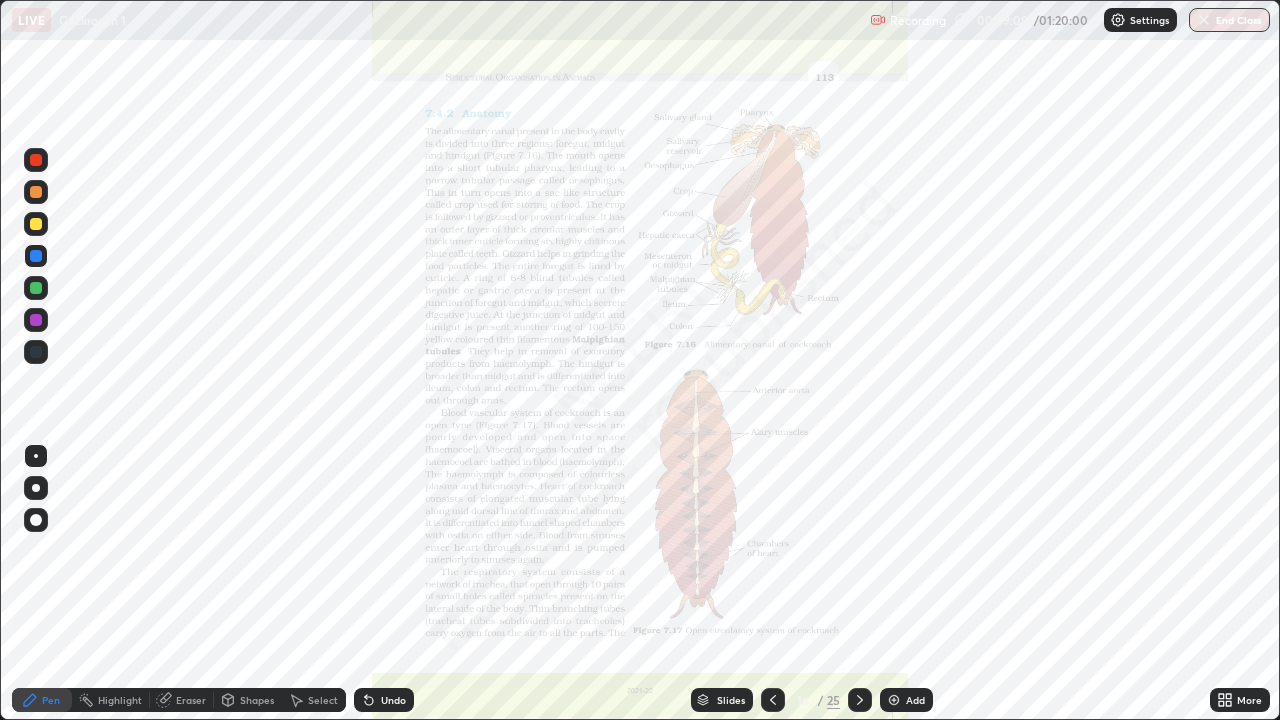 click at bounding box center (773, 700) 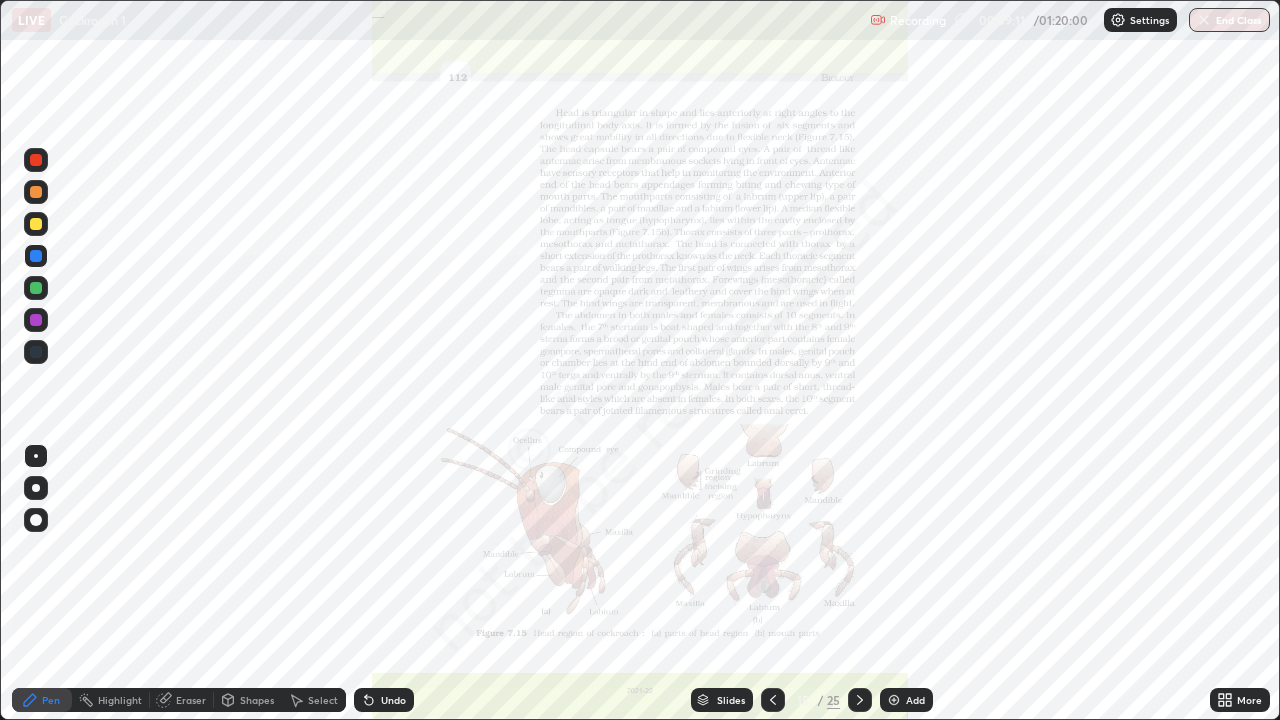 click on "Add" at bounding box center (915, 700) 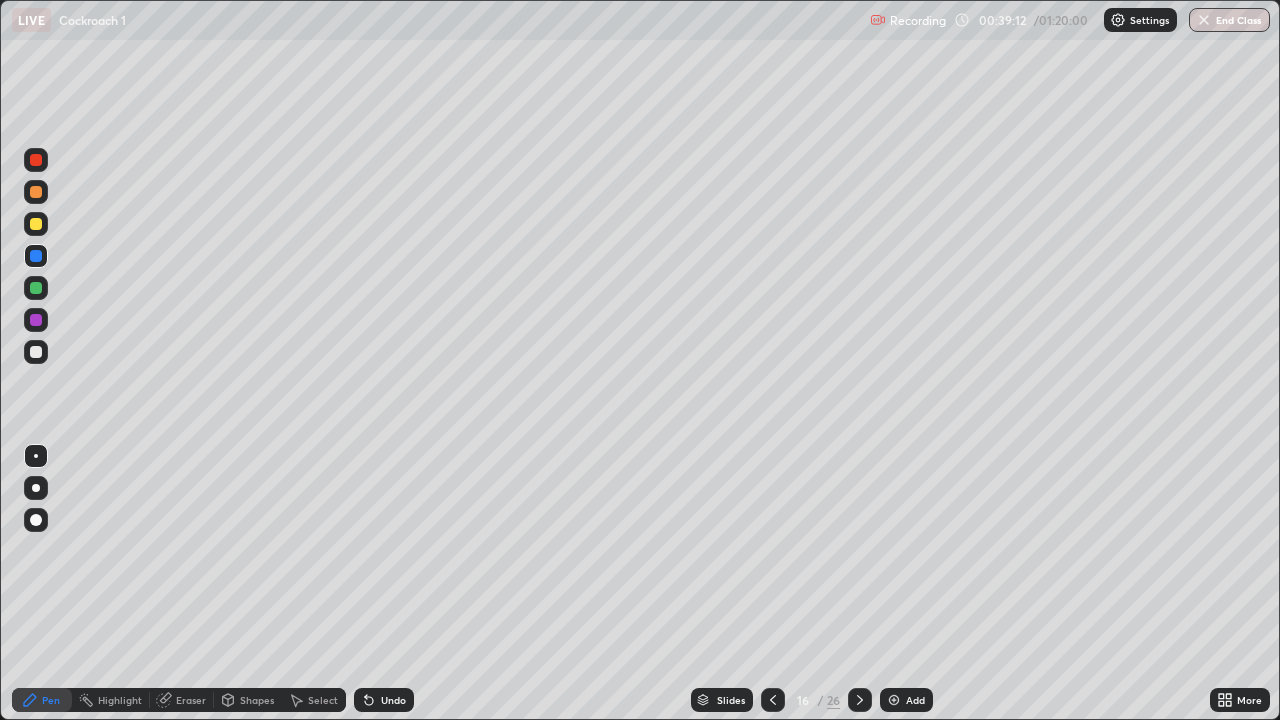 click at bounding box center [36, 192] 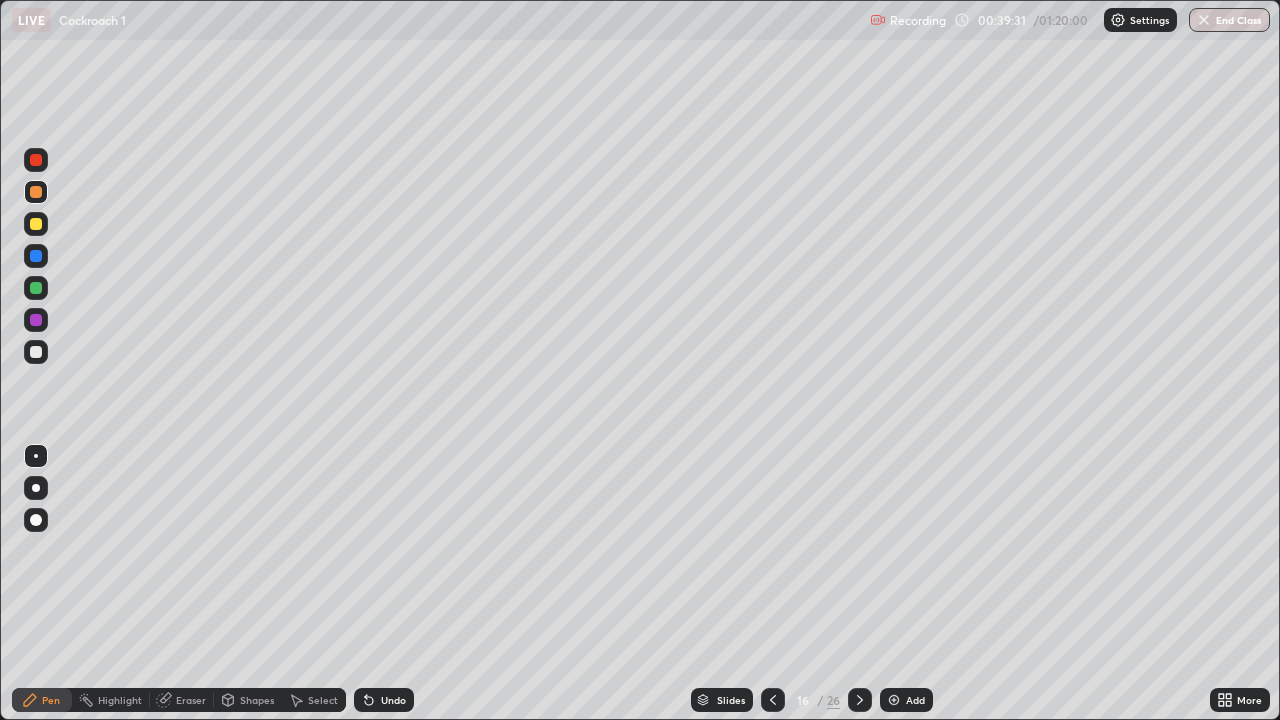 click 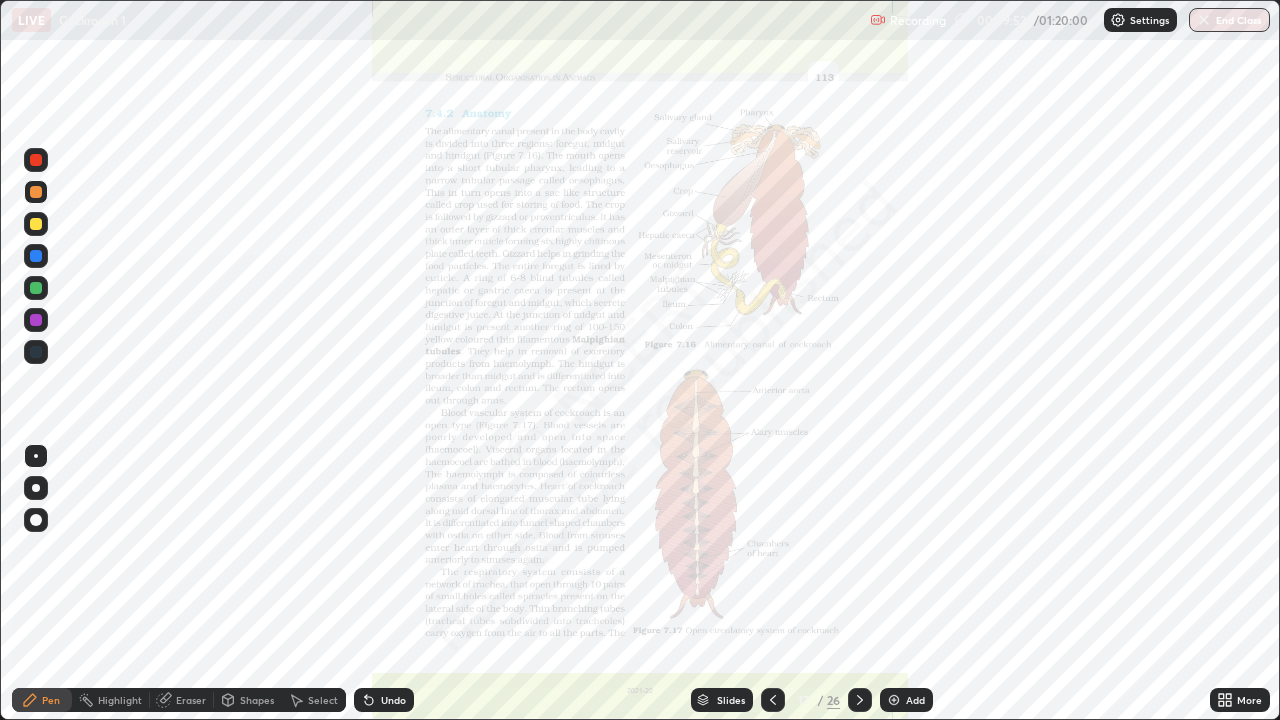 click 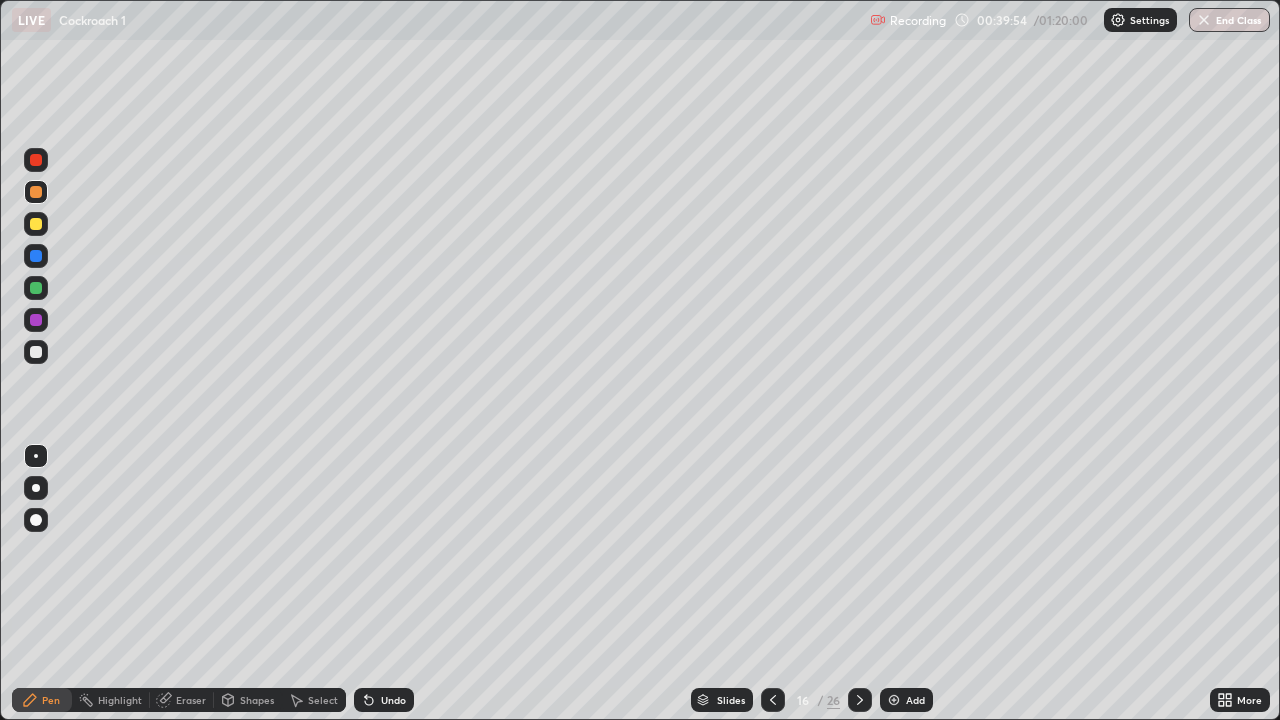 click at bounding box center [36, 288] 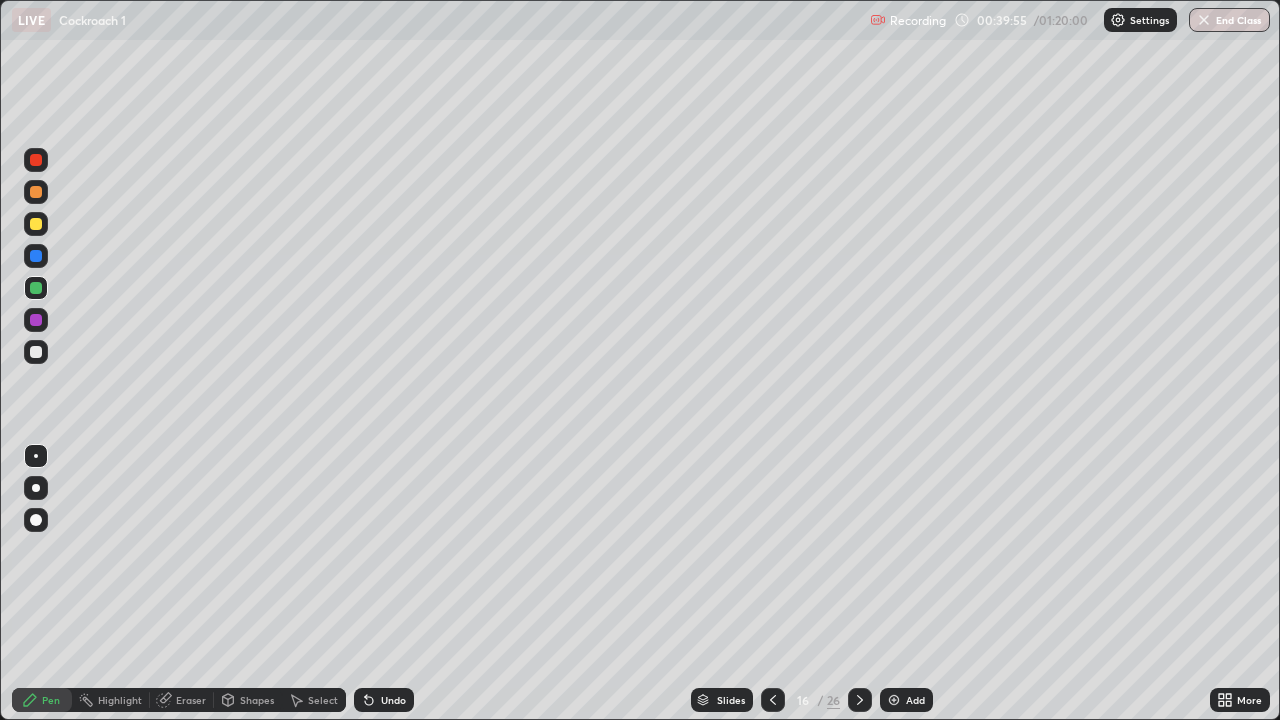 click at bounding box center (36, 288) 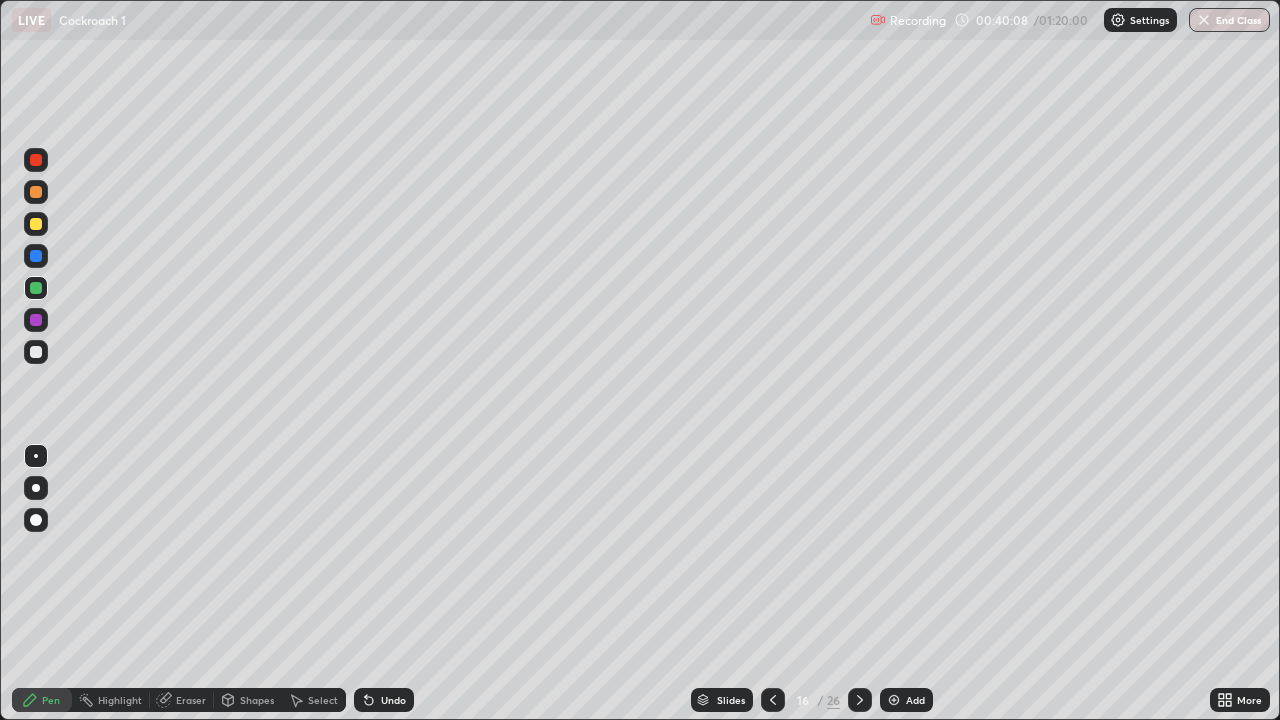 click at bounding box center [36, 352] 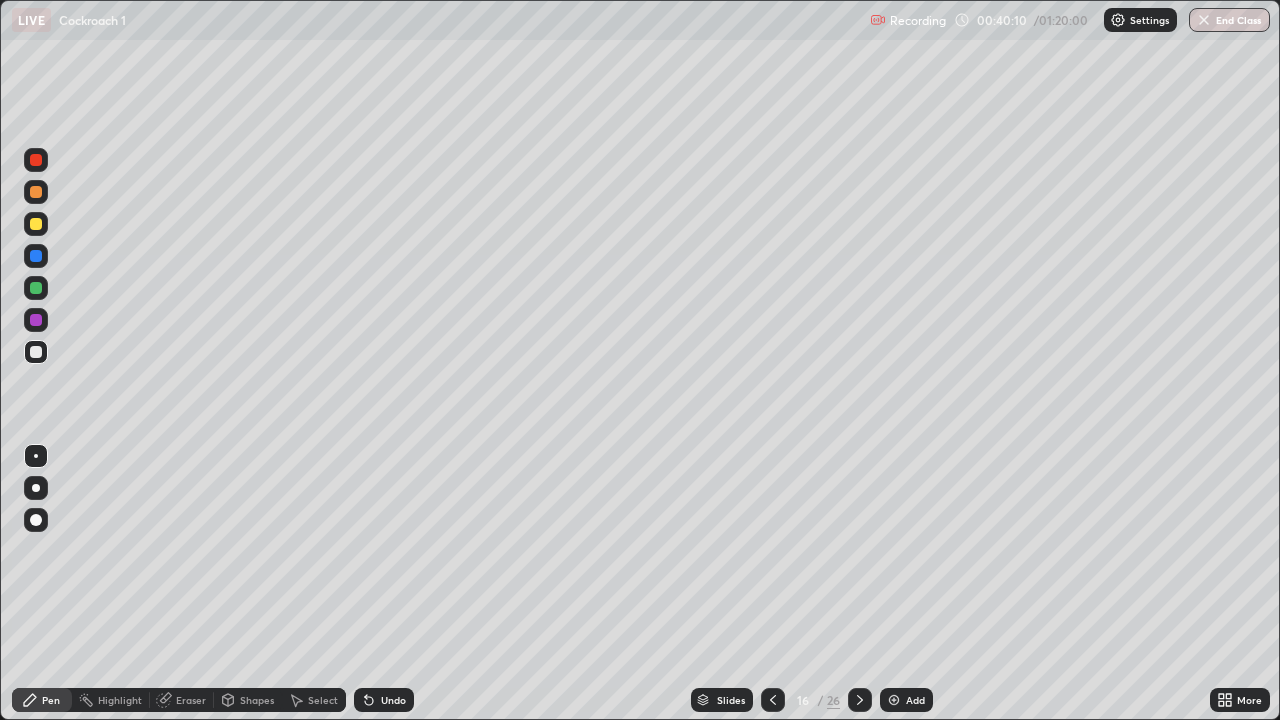click at bounding box center [36, 320] 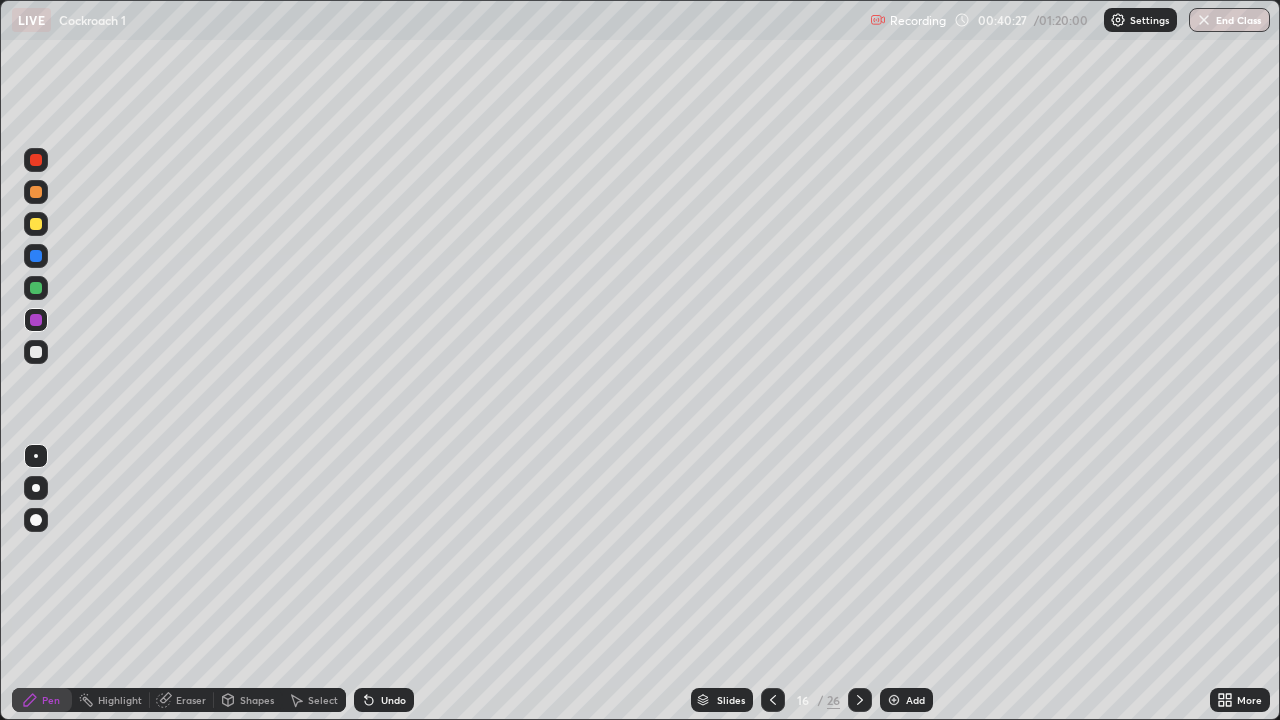 click at bounding box center [36, 352] 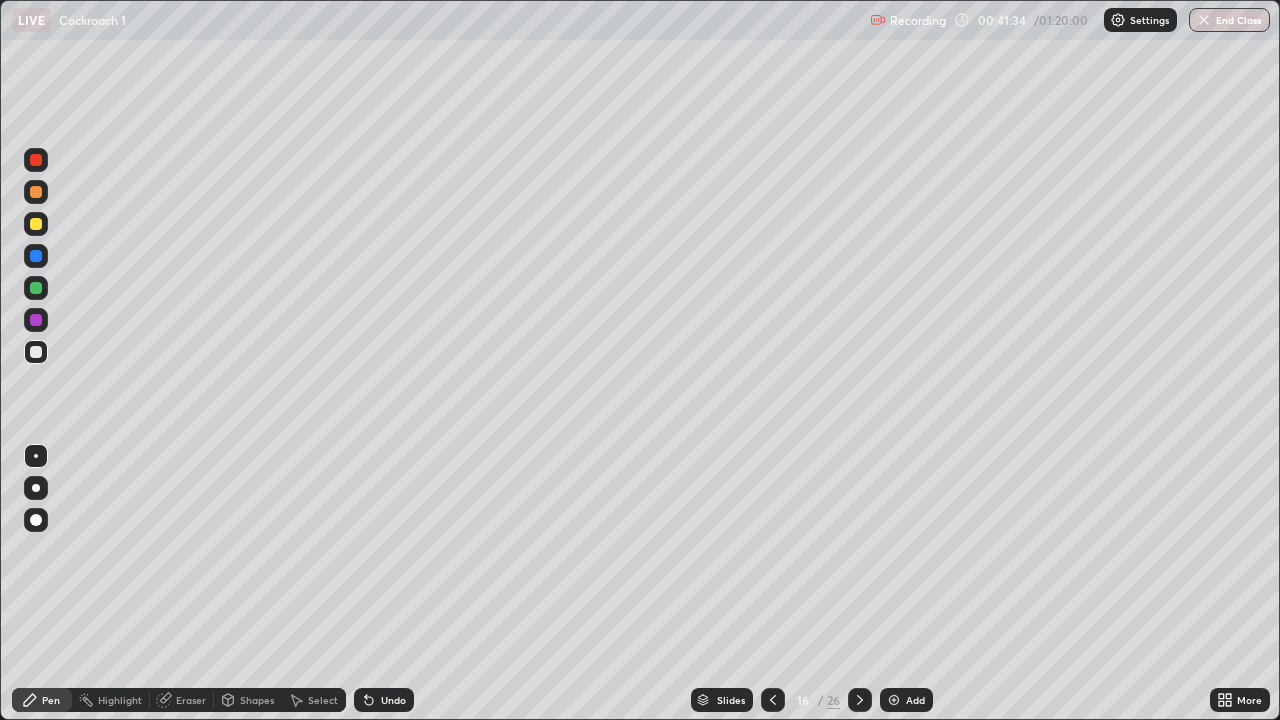 click at bounding box center (36, 352) 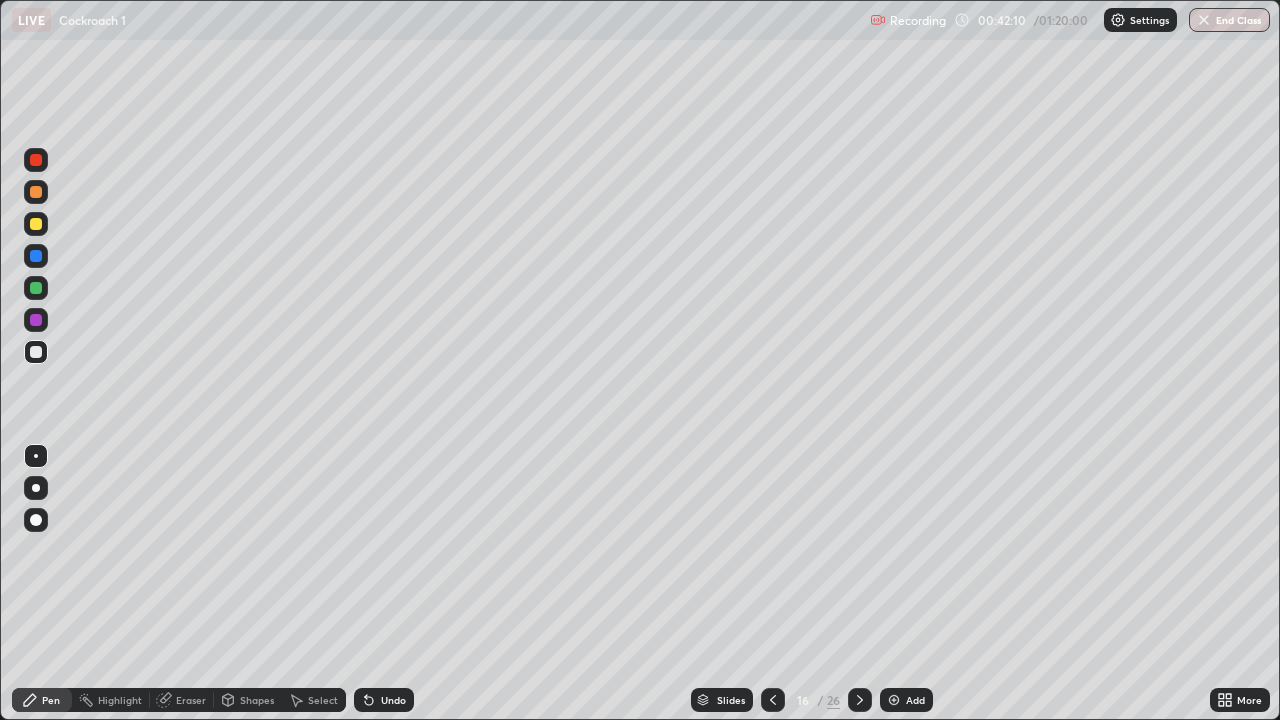 click on "Pen" at bounding box center [51, 700] 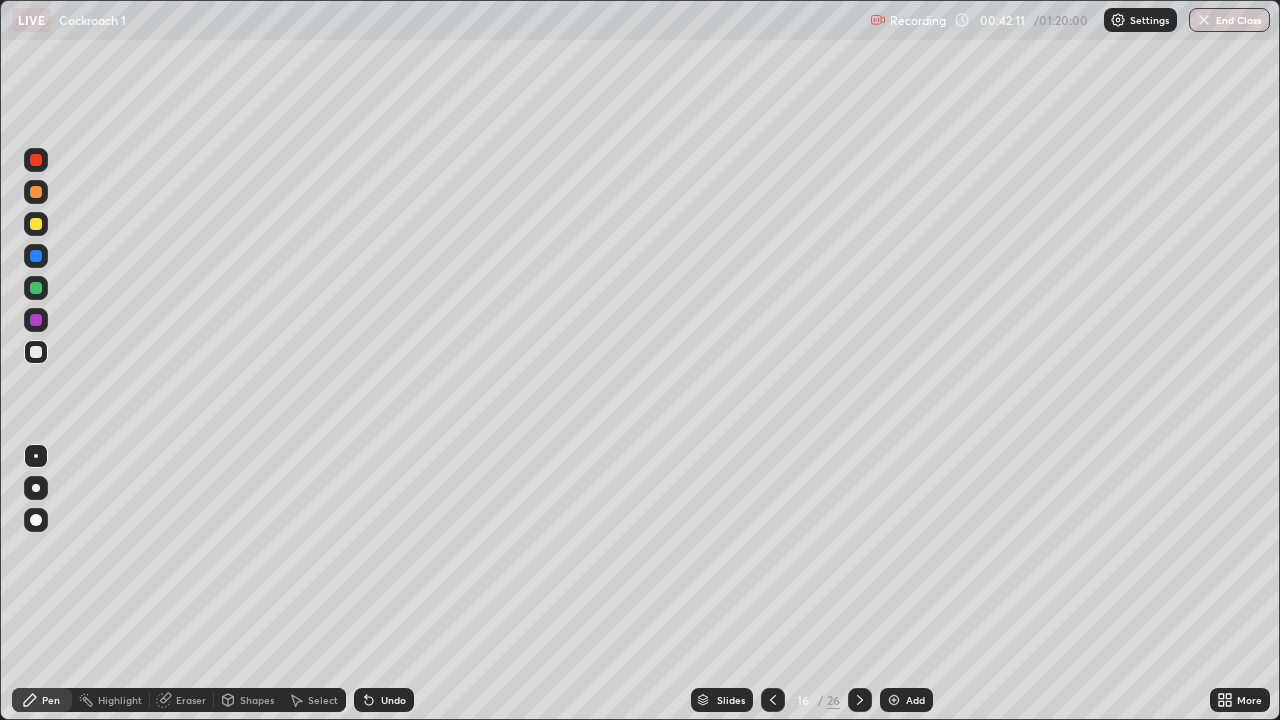 click at bounding box center (36, 352) 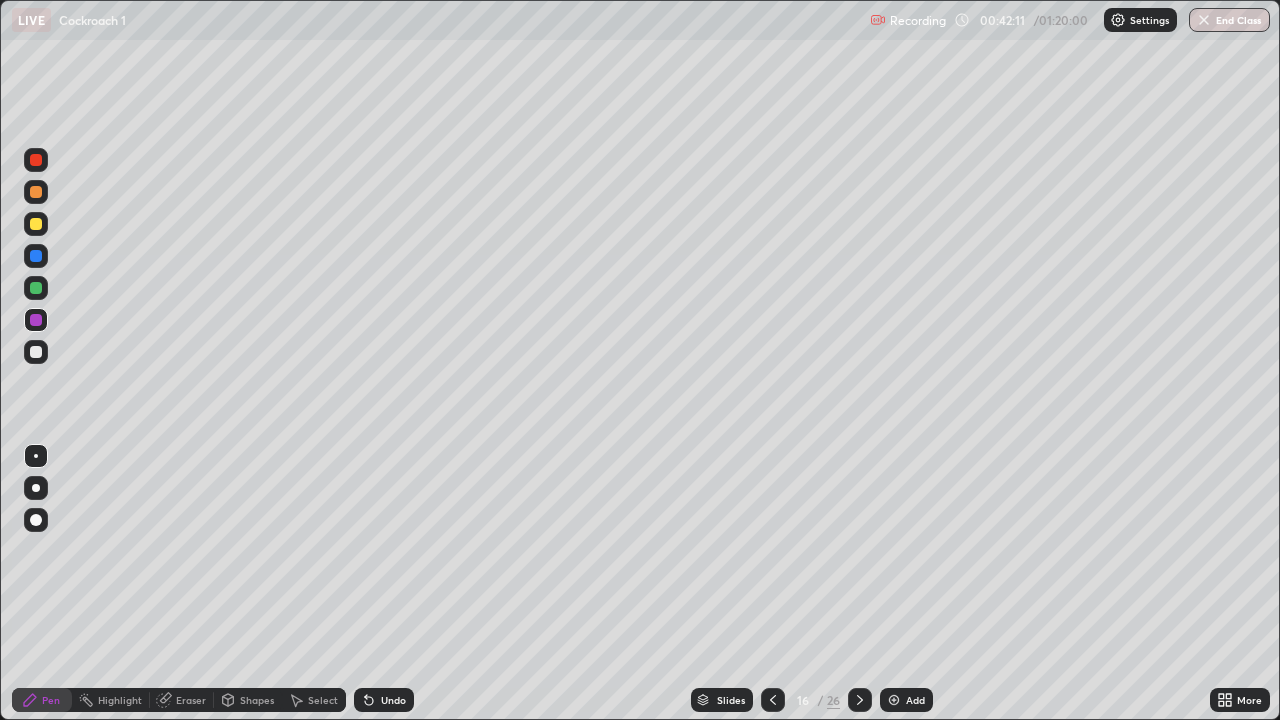 click at bounding box center [36, 288] 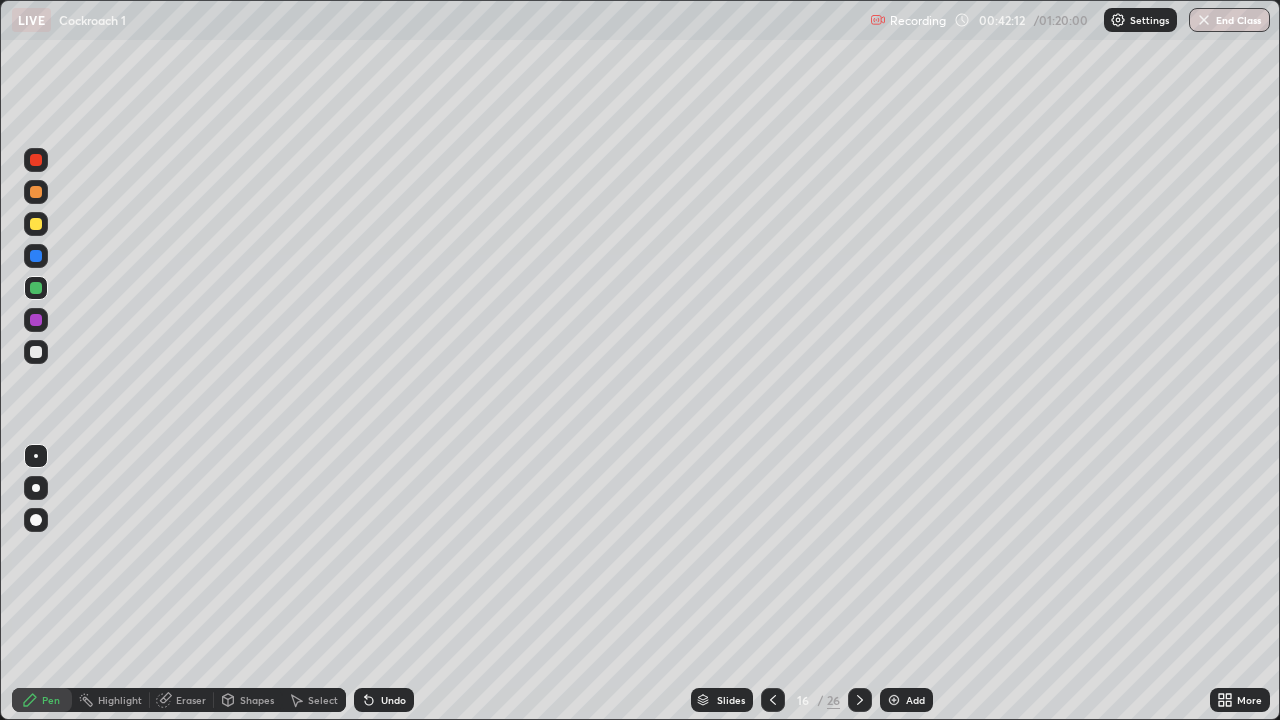 click at bounding box center [36, 192] 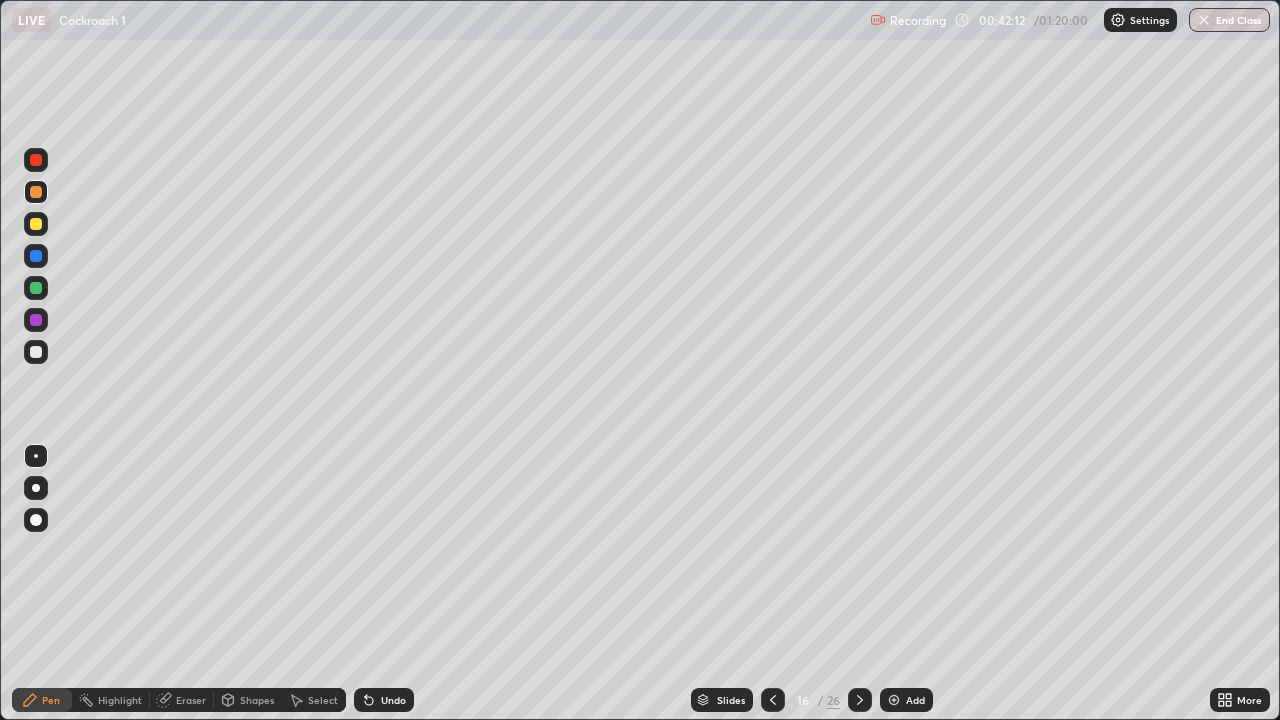click at bounding box center (36, 192) 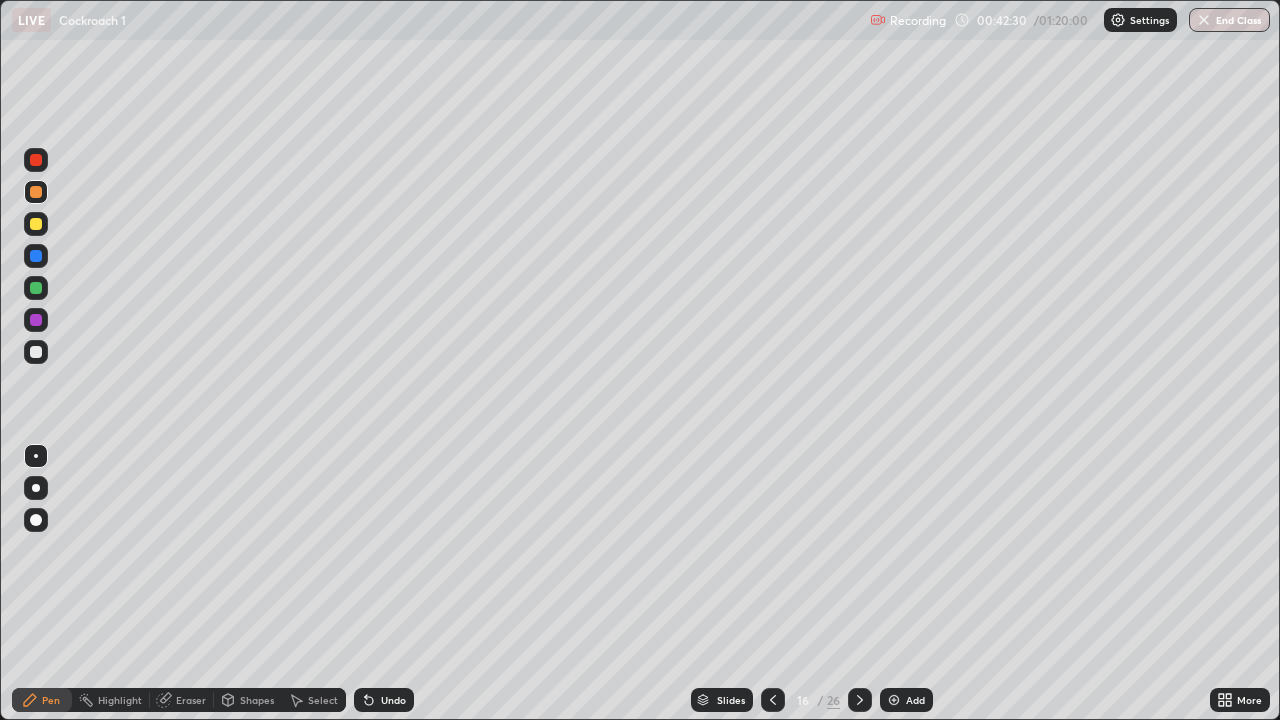 click at bounding box center (36, 320) 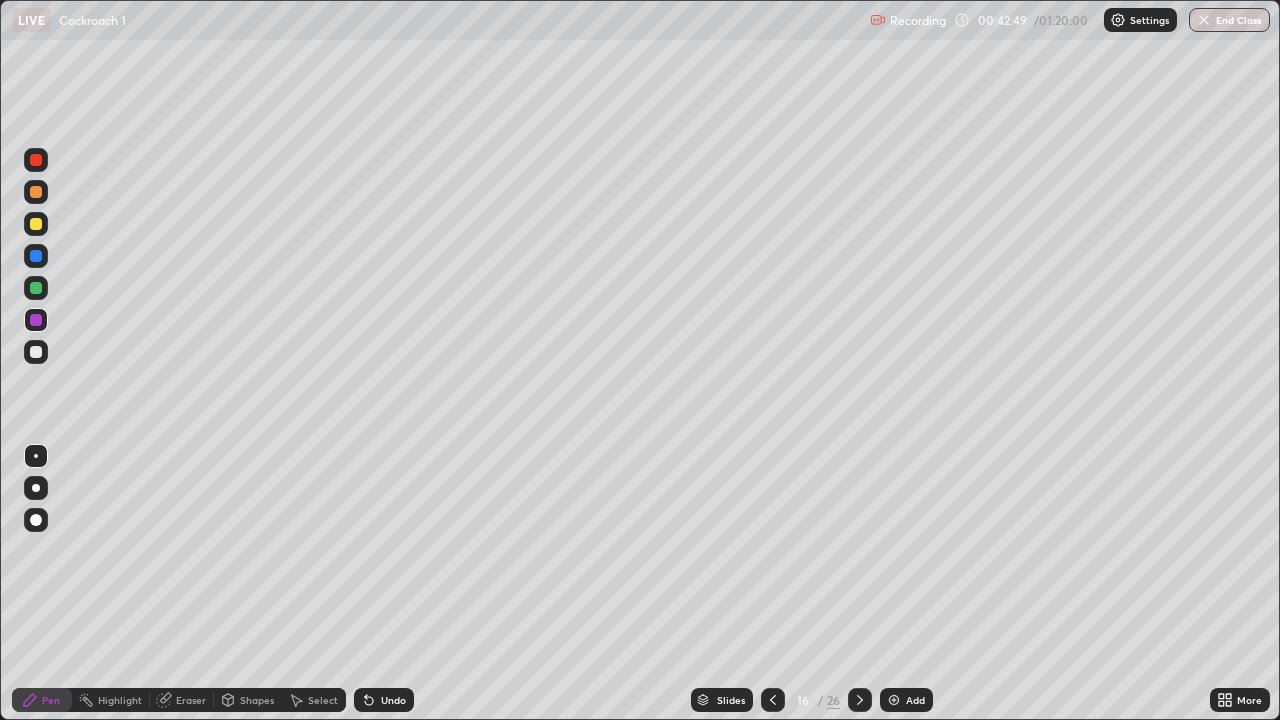click at bounding box center [36, 192] 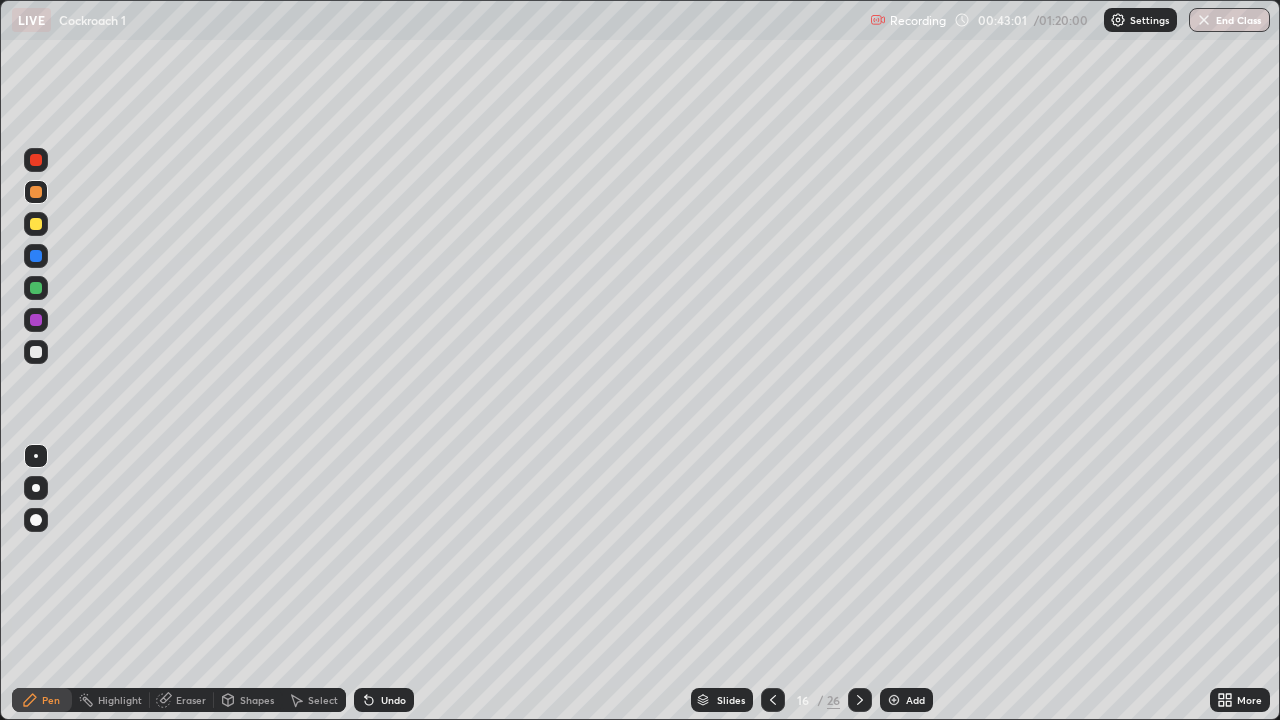 click 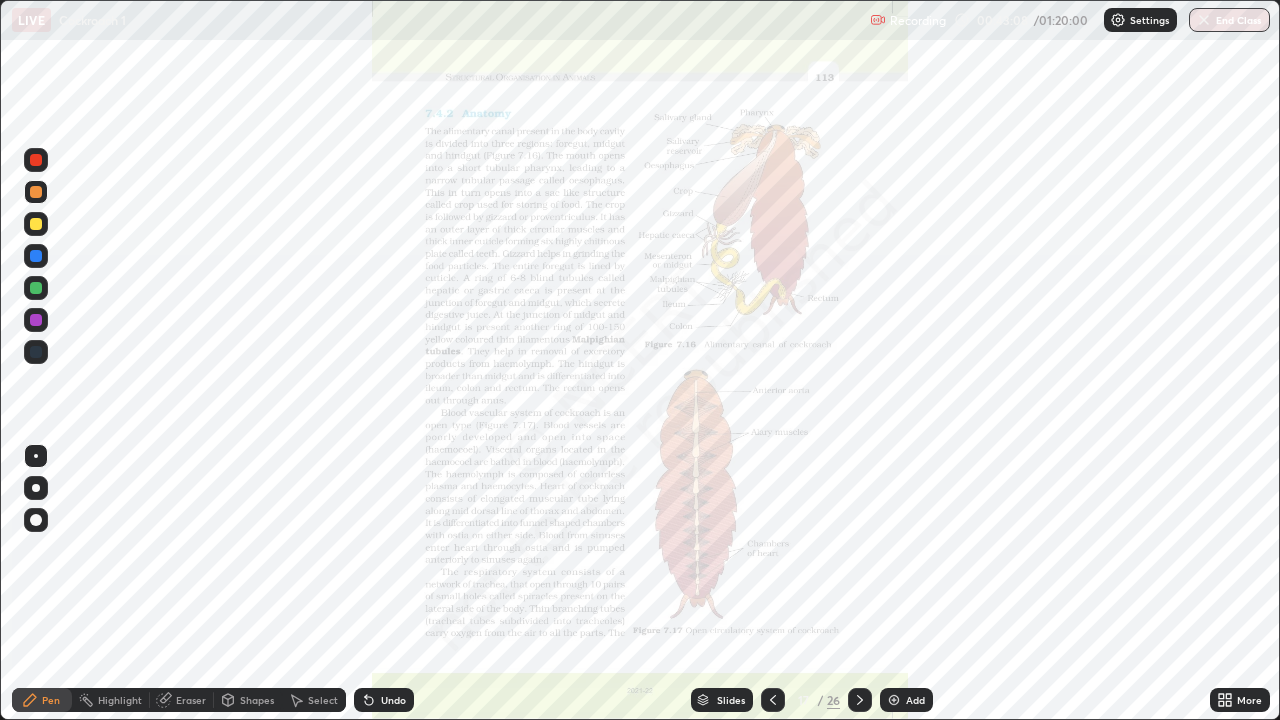 click 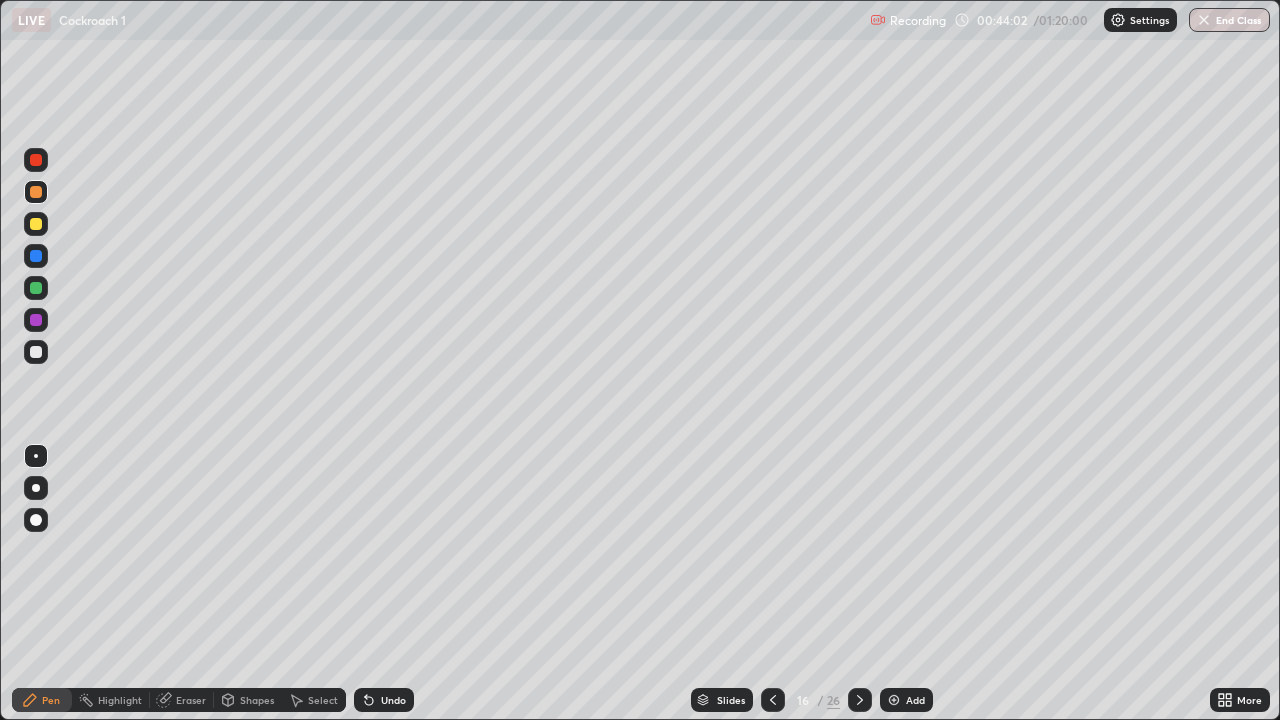 click at bounding box center (36, 320) 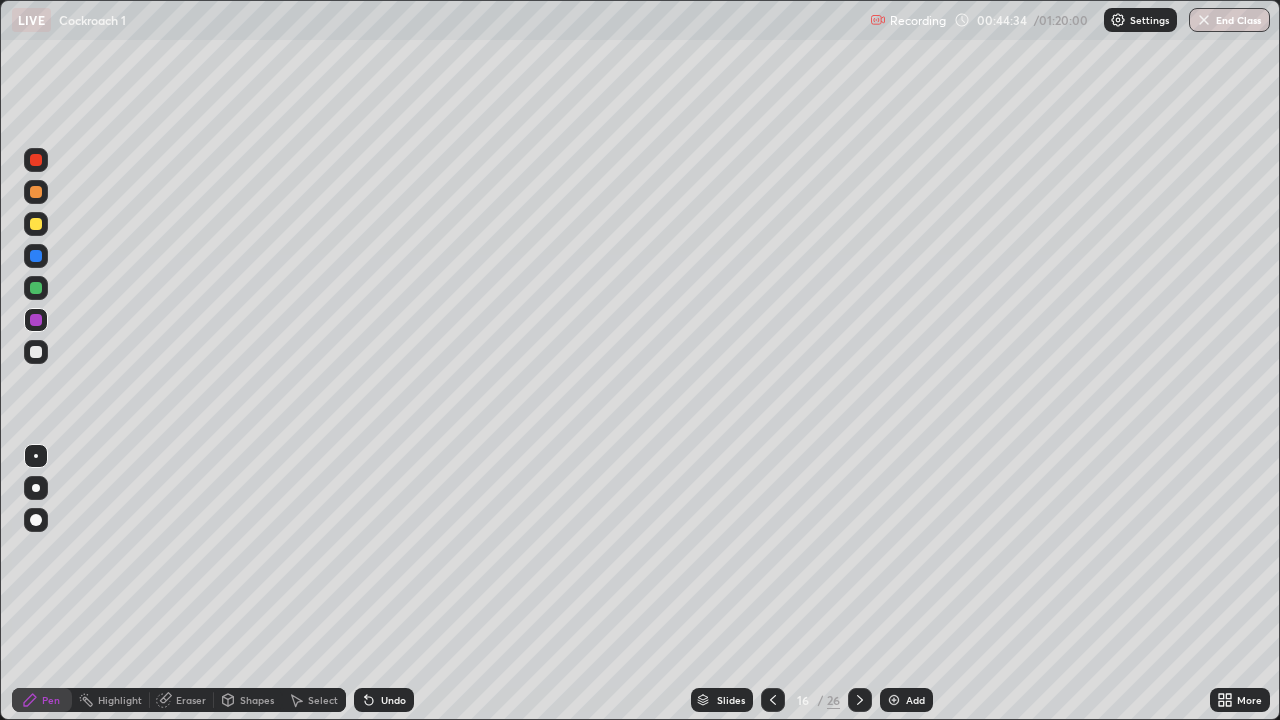 click at bounding box center (36, 288) 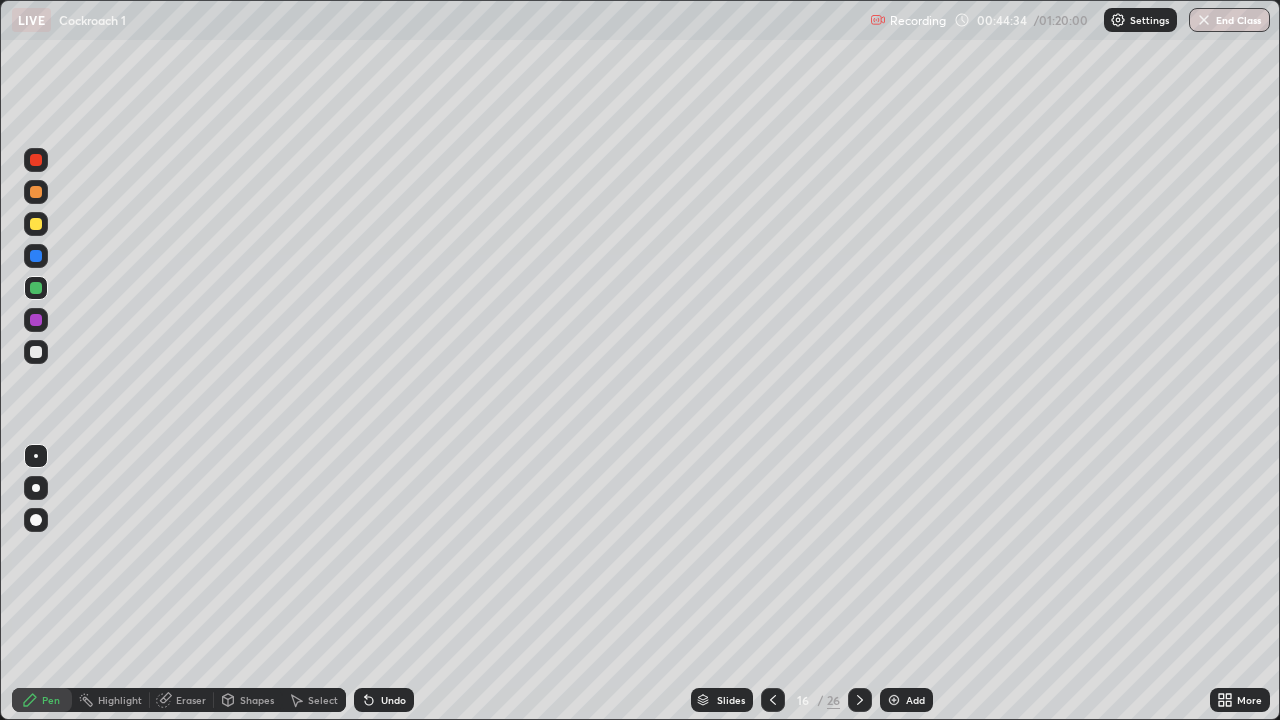 click at bounding box center (36, 288) 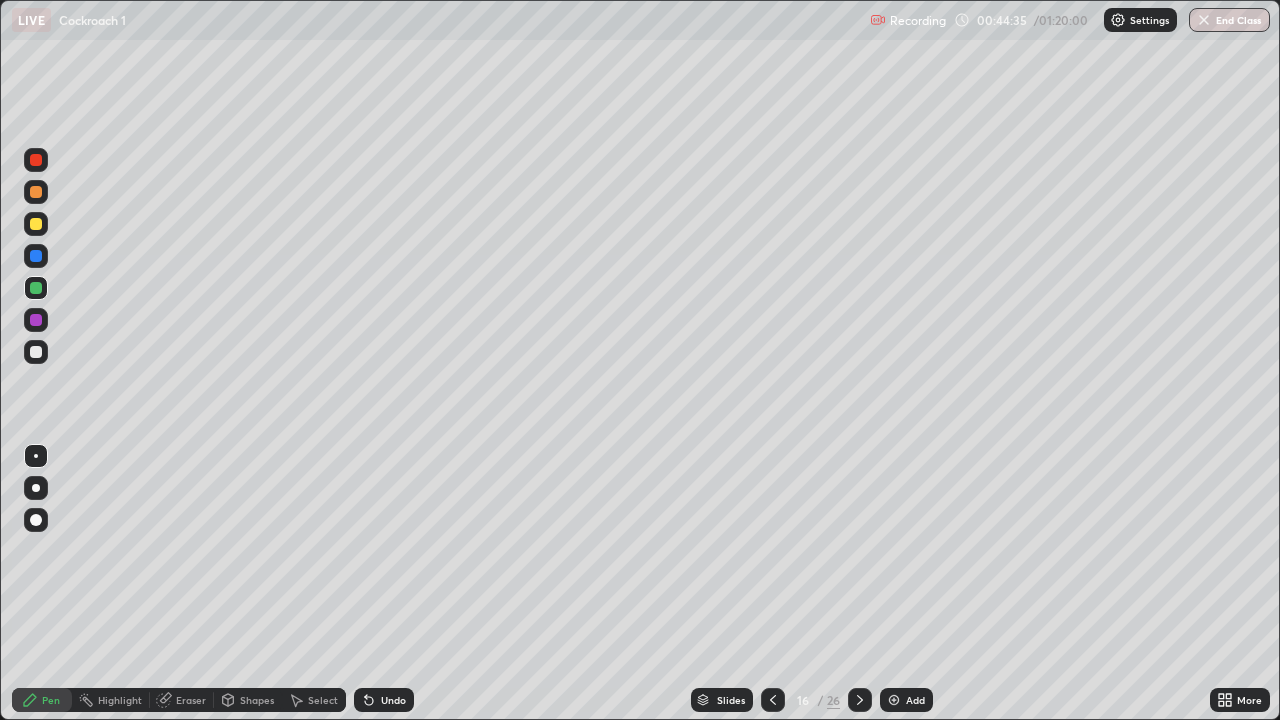 click at bounding box center (36, 256) 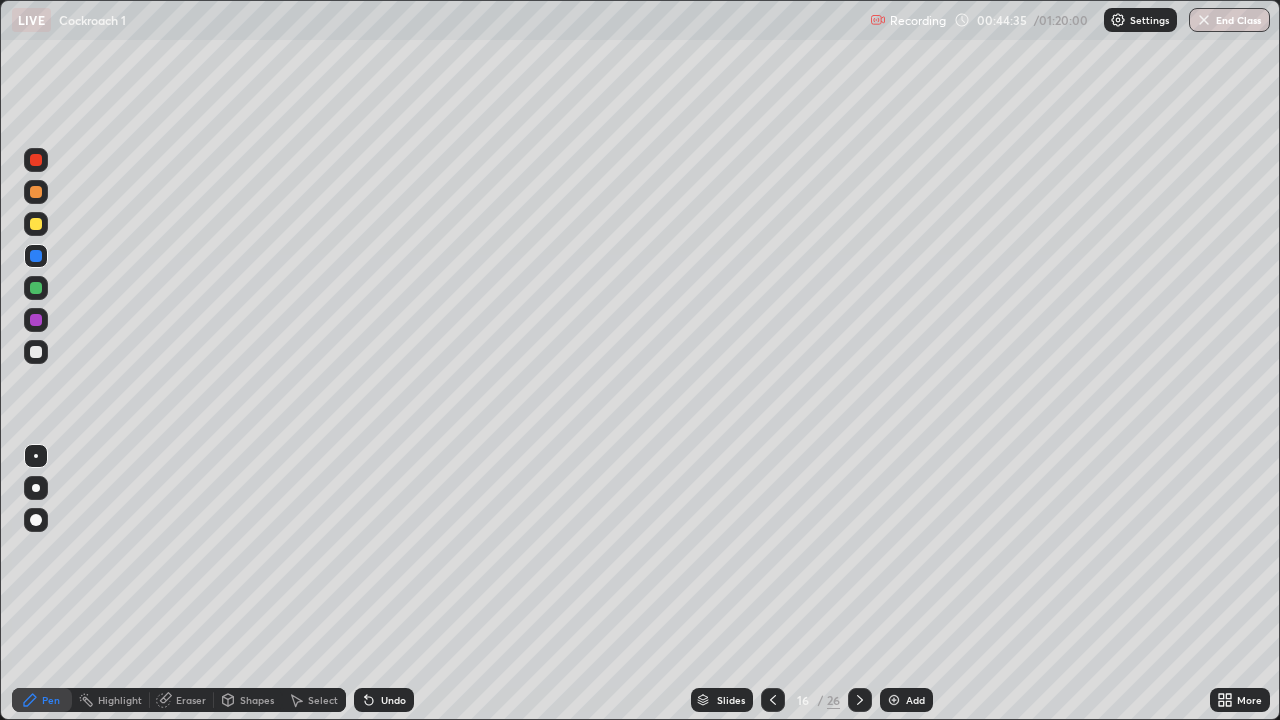 click at bounding box center (36, 256) 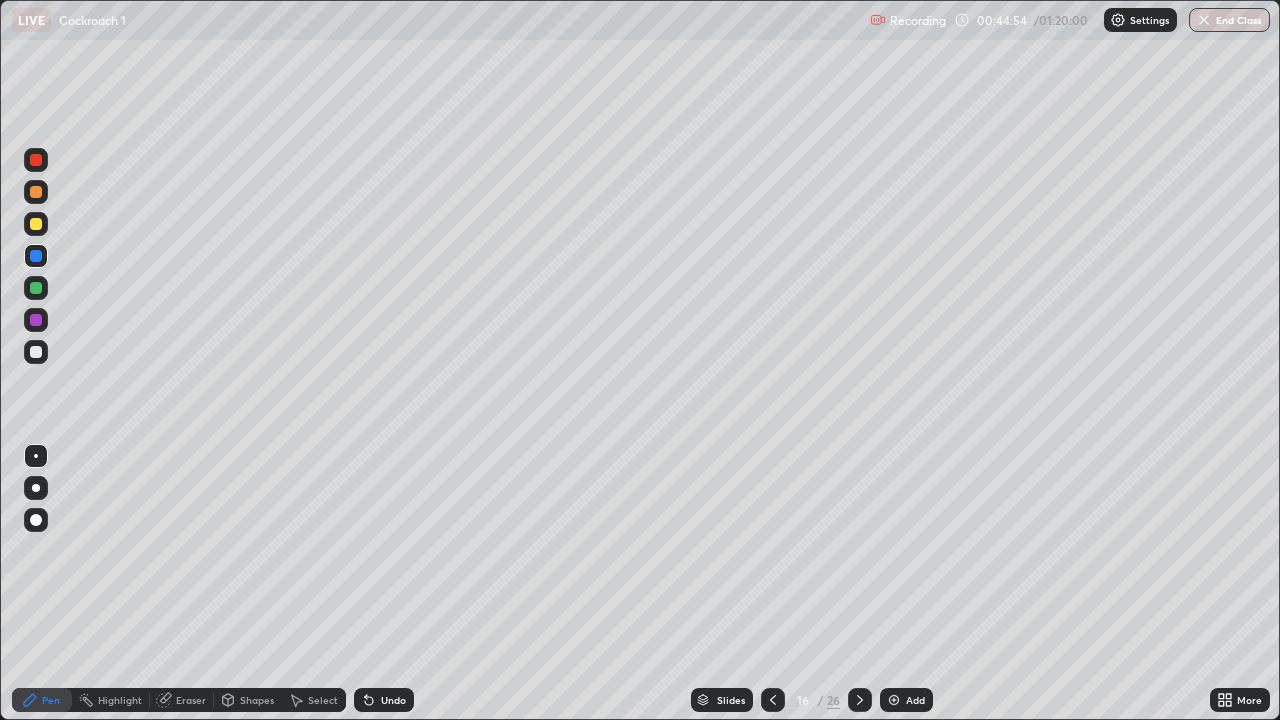 click at bounding box center (36, 352) 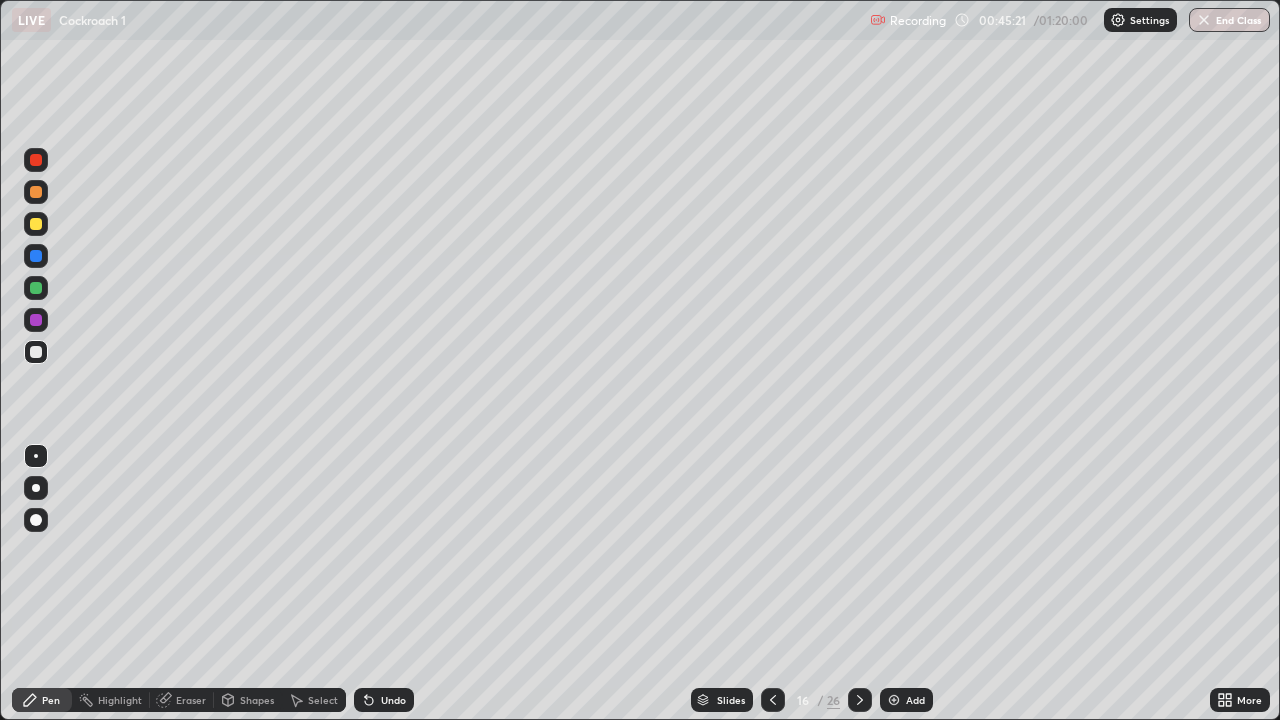 click at bounding box center (36, 352) 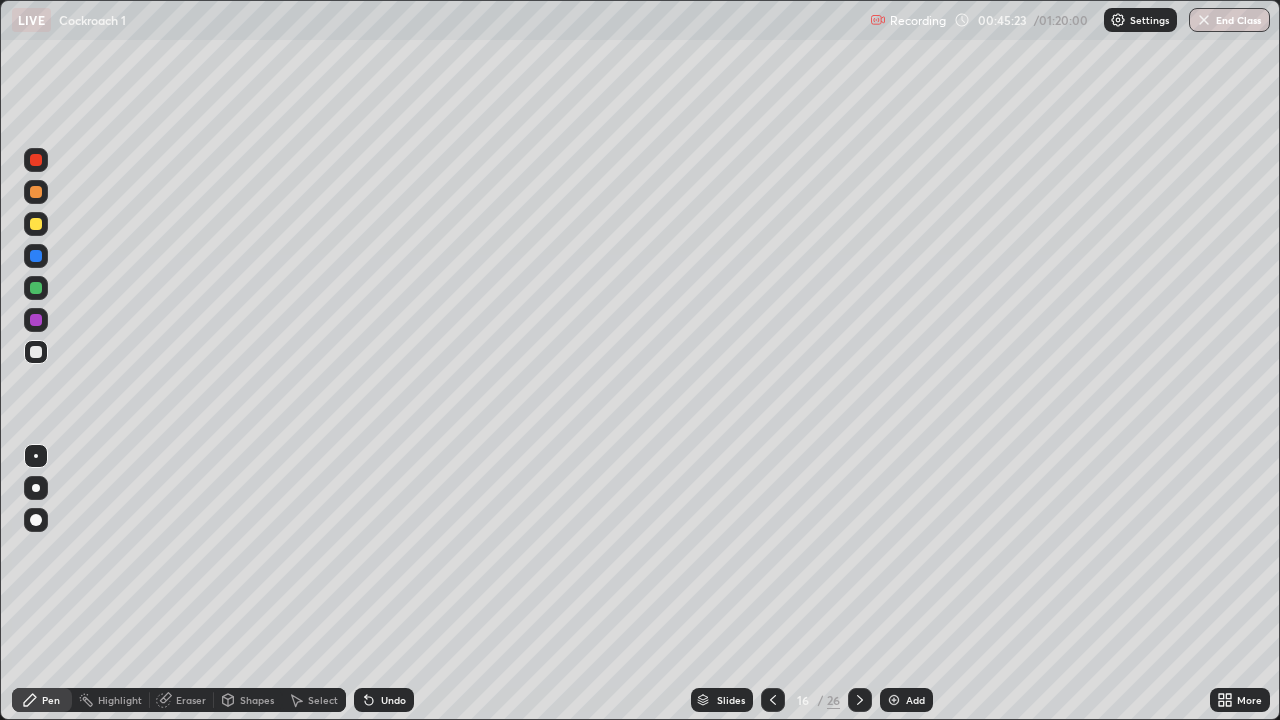 click on "Pen" at bounding box center [51, 700] 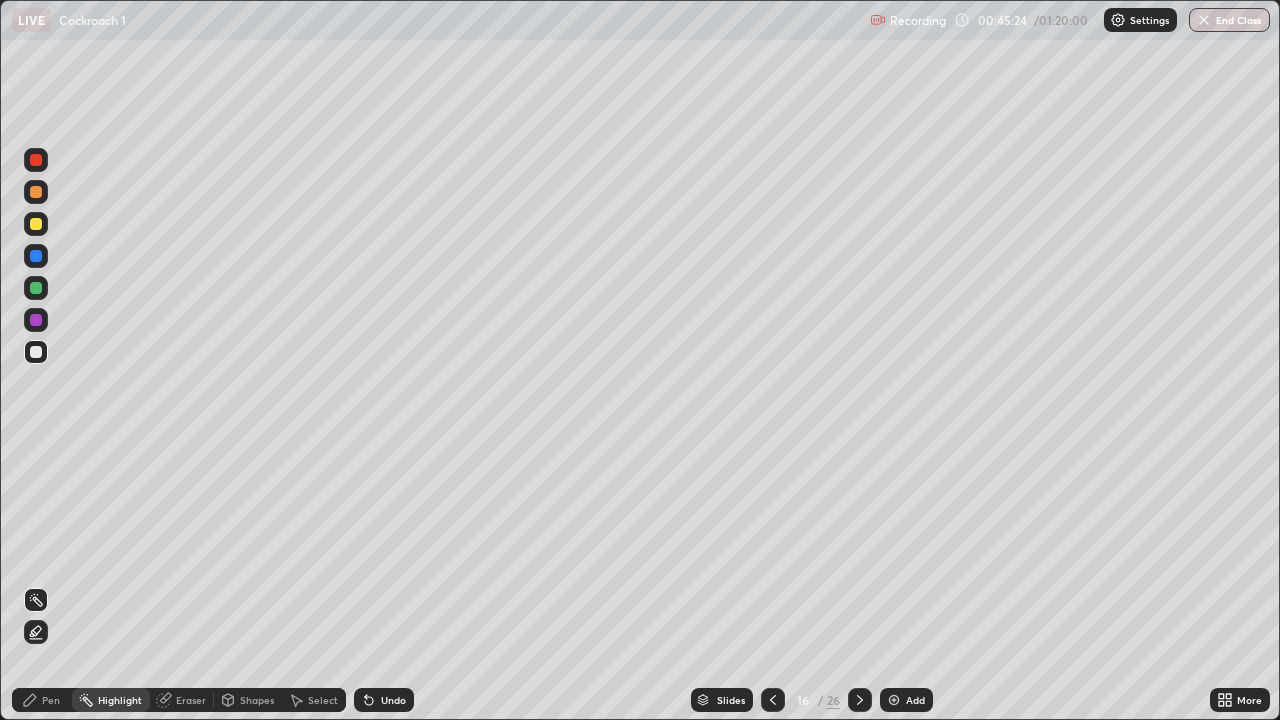 click on "Highlight" at bounding box center (120, 700) 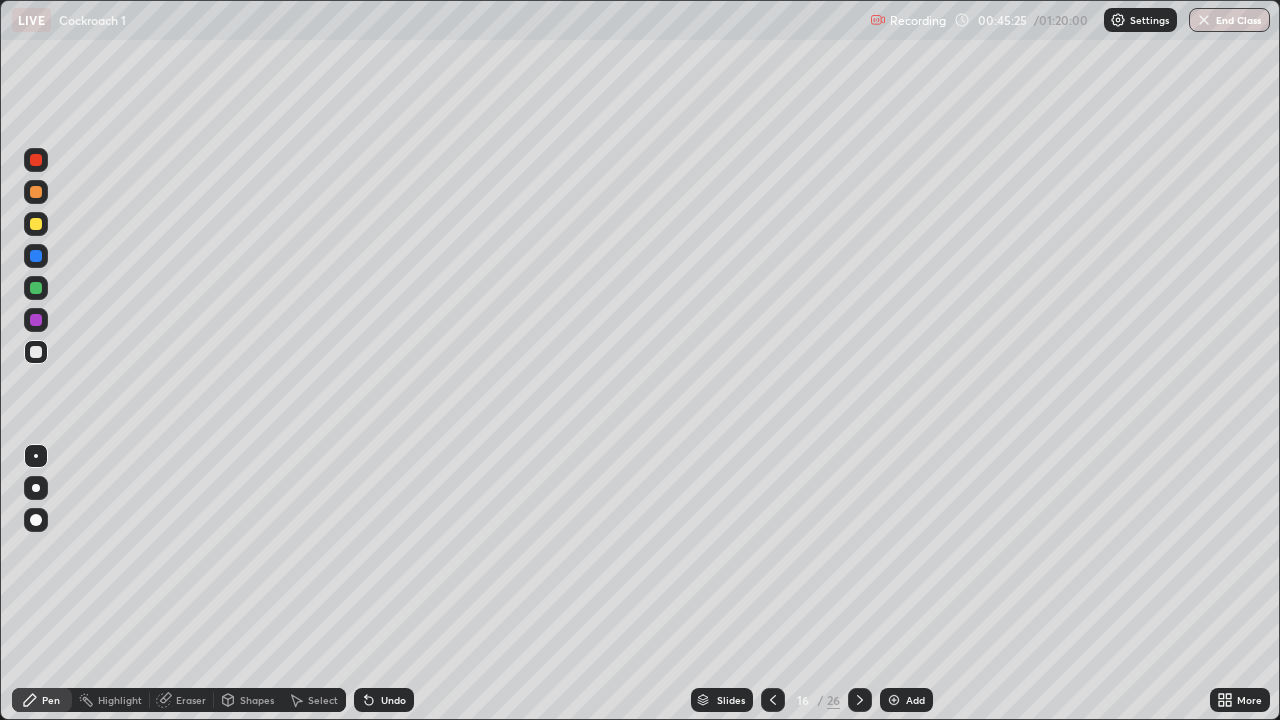 click at bounding box center [36, 192] 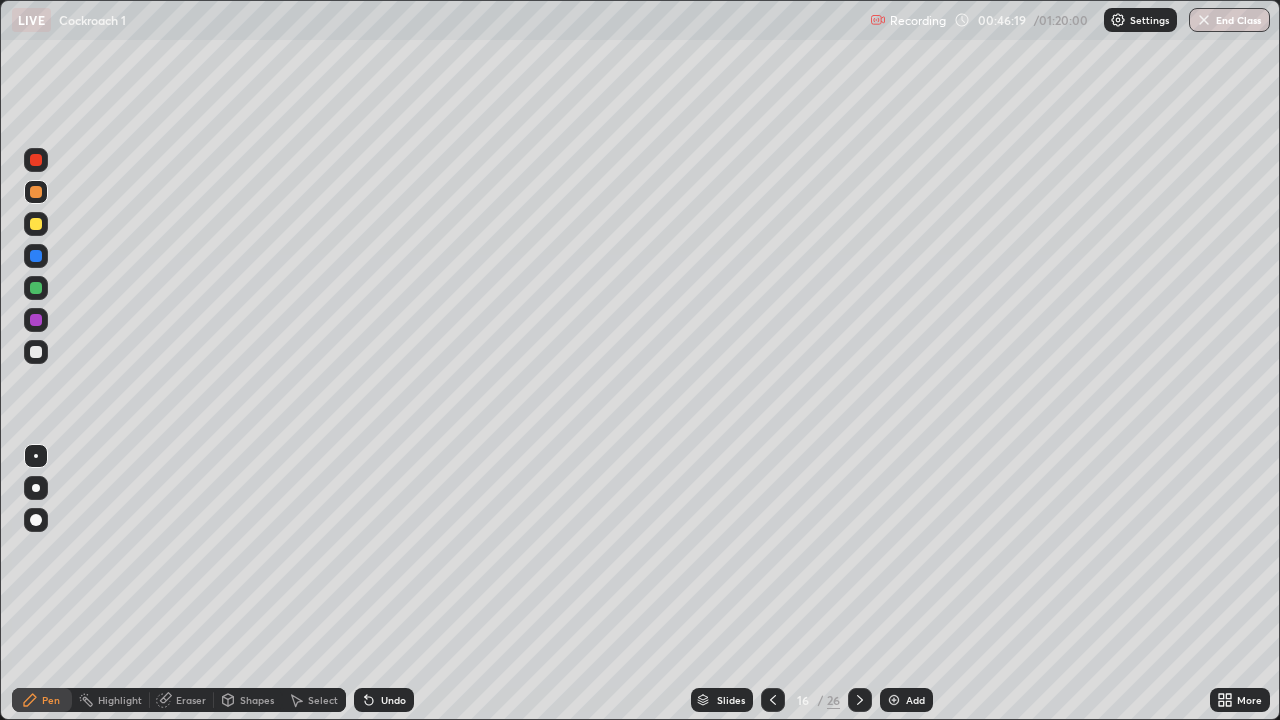 click at bounding box center (36, 320) 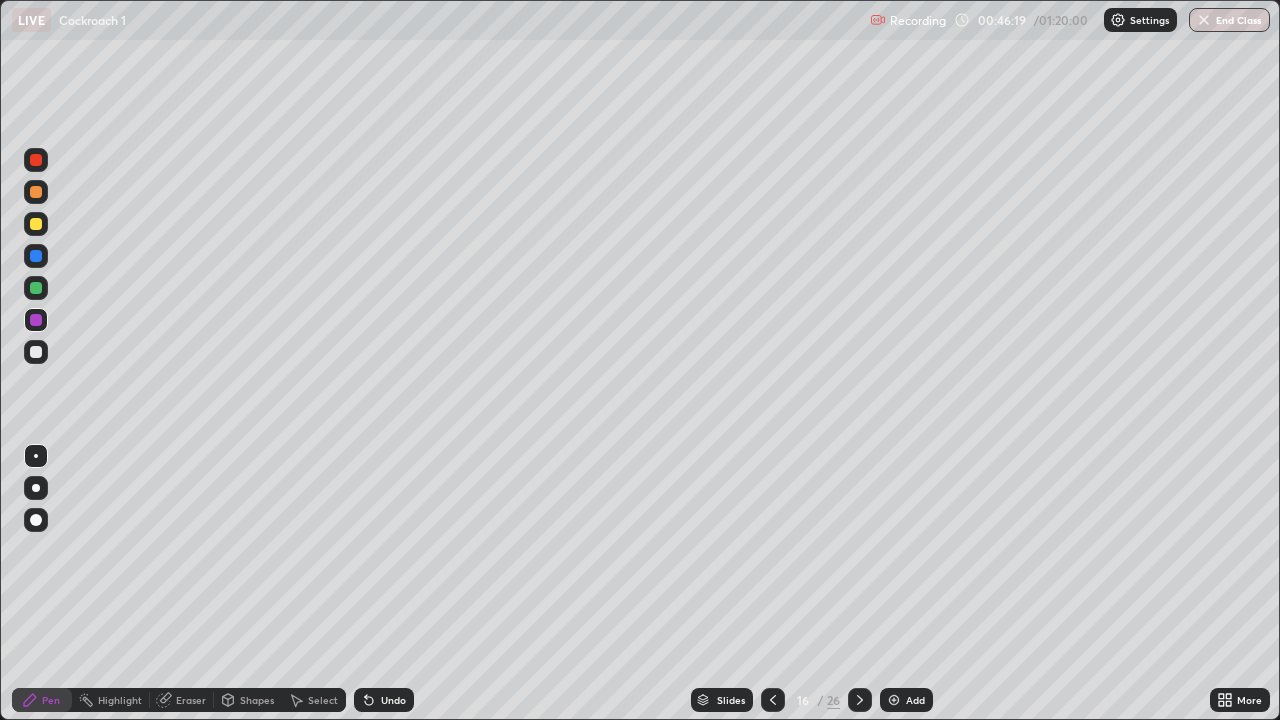 click at bounding box center (36, 320) 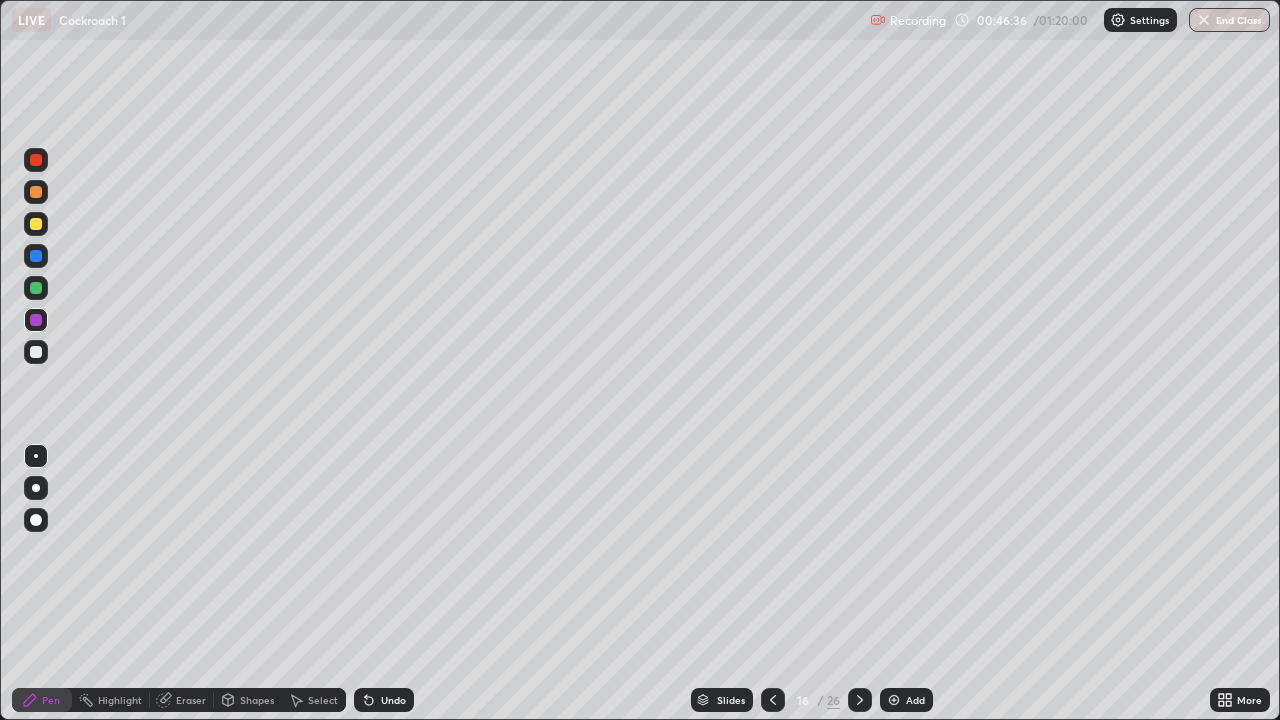 click at bounding box center (36, 256) 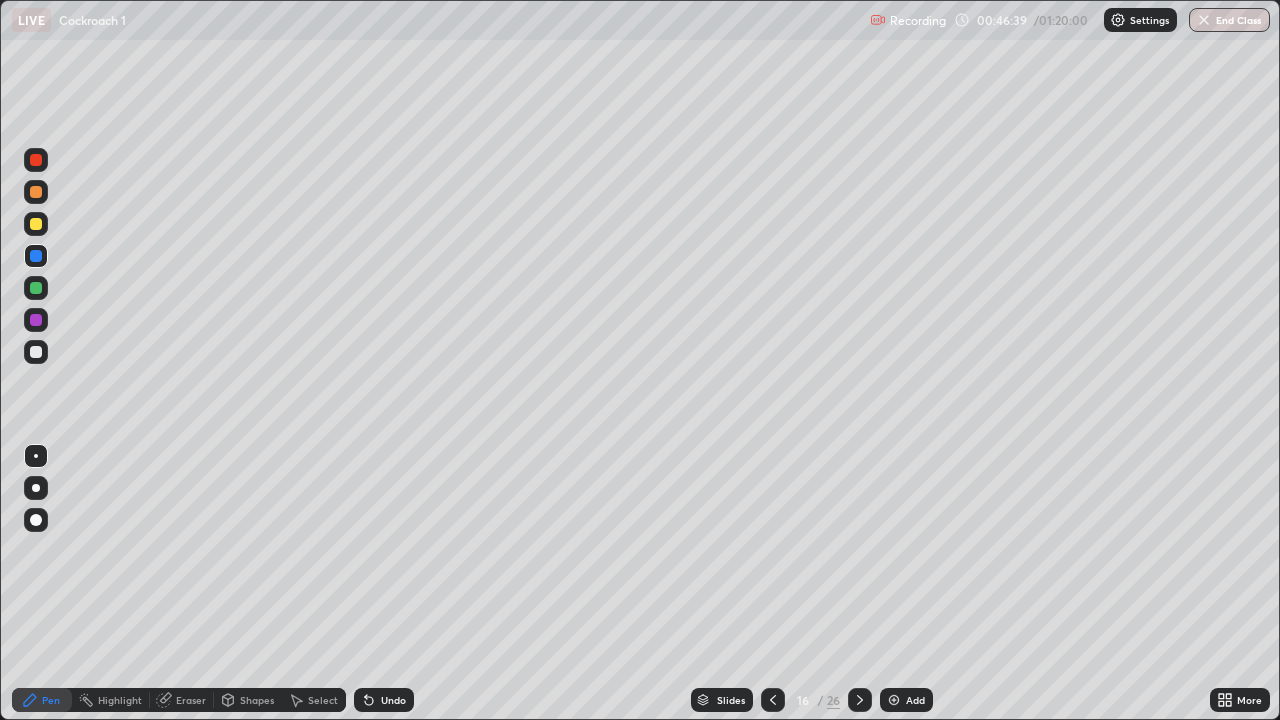click at bounding box center [36, 288] 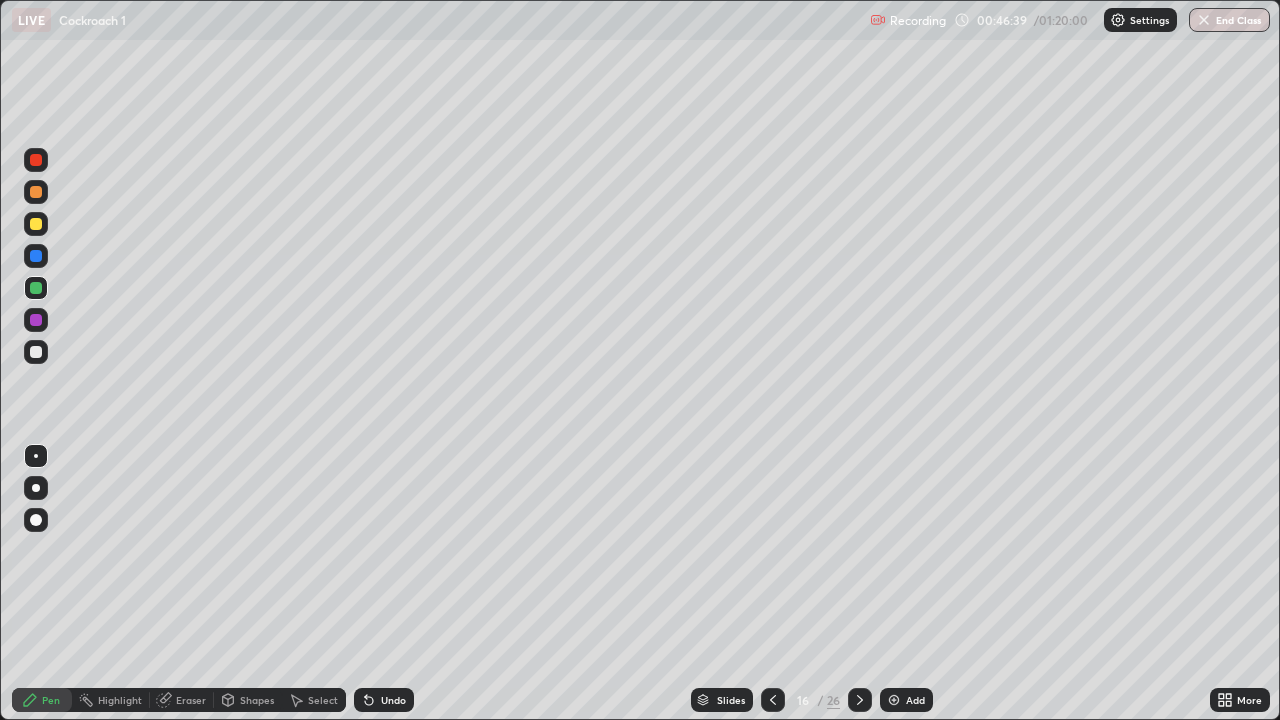 click at bounding box center [36, 288] 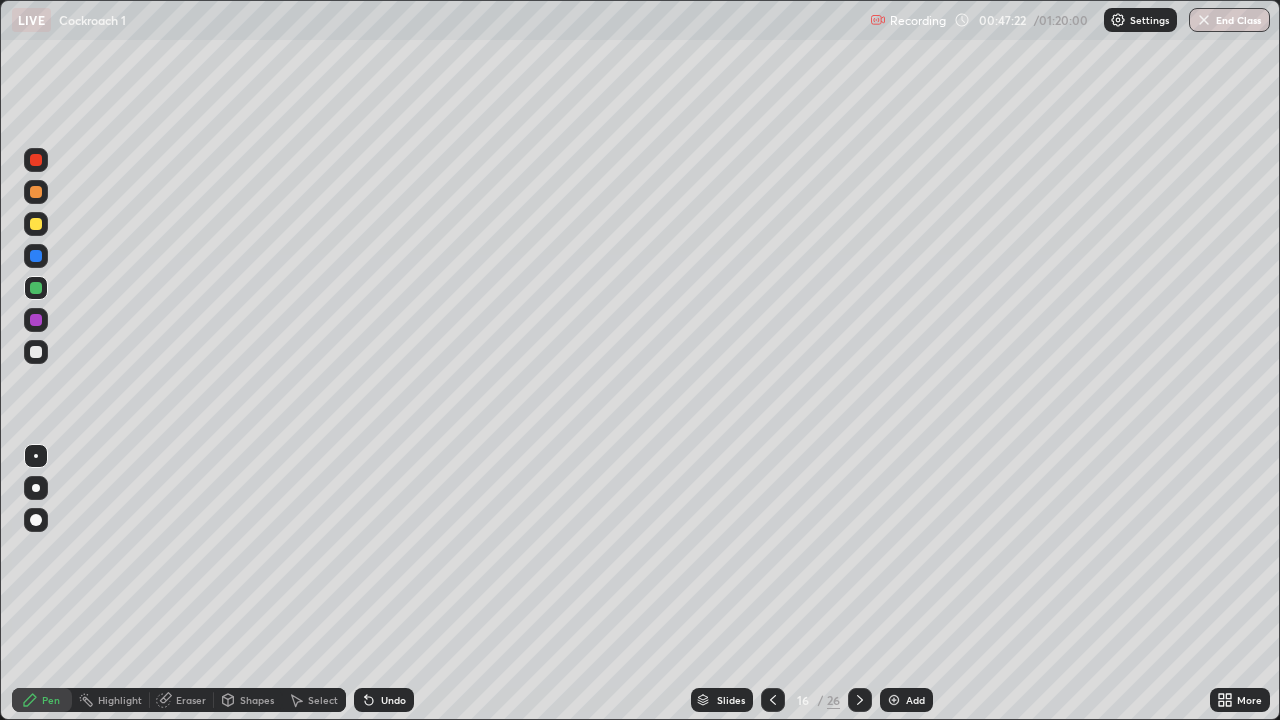click at bounding box center (36, 224) 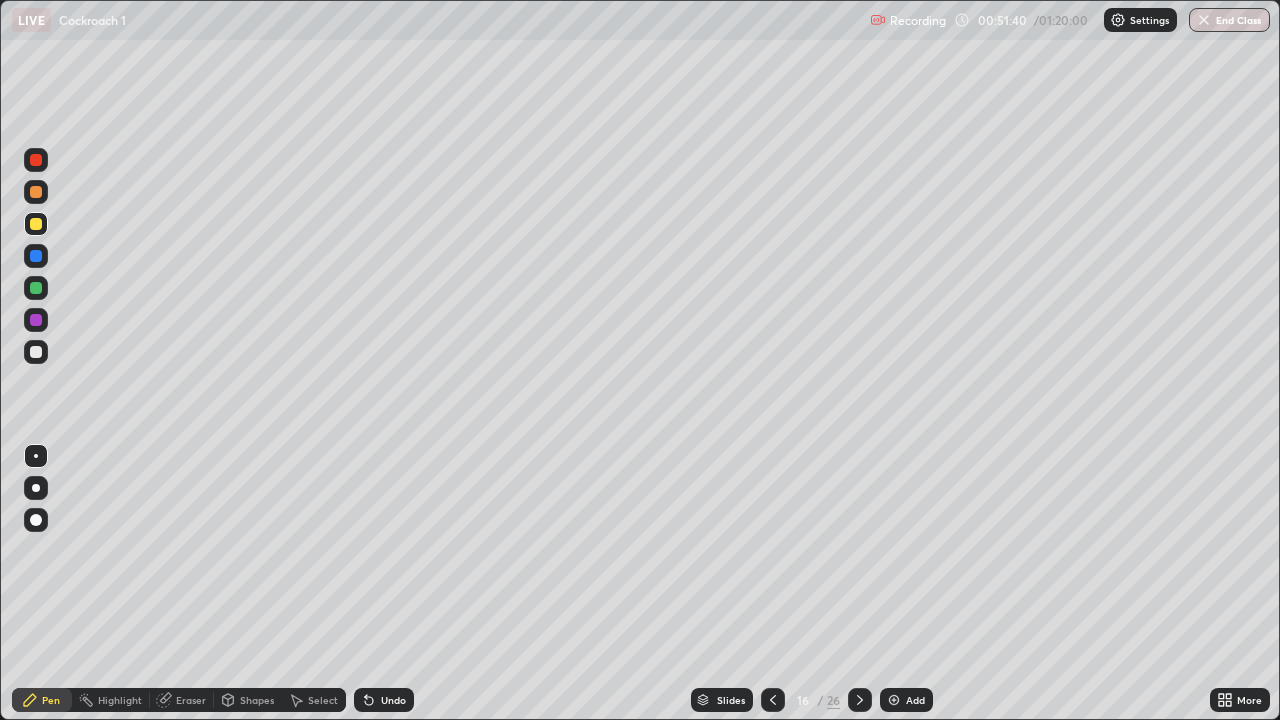 click 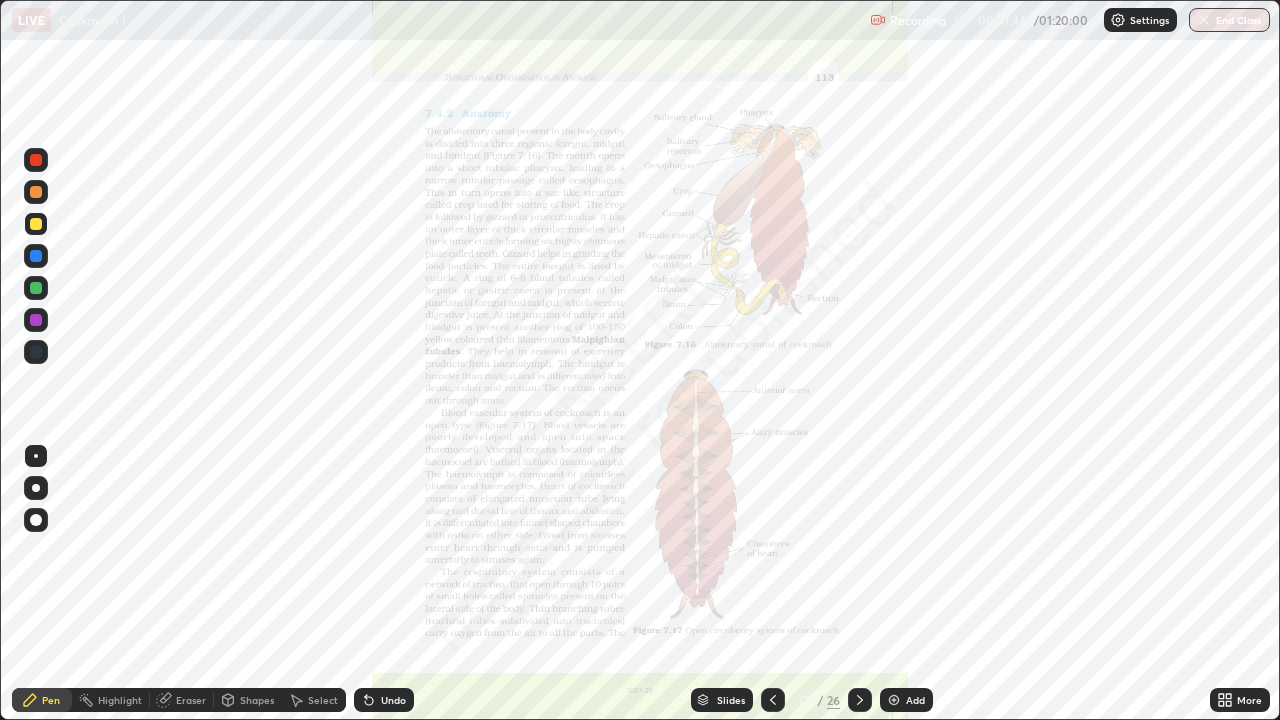 click 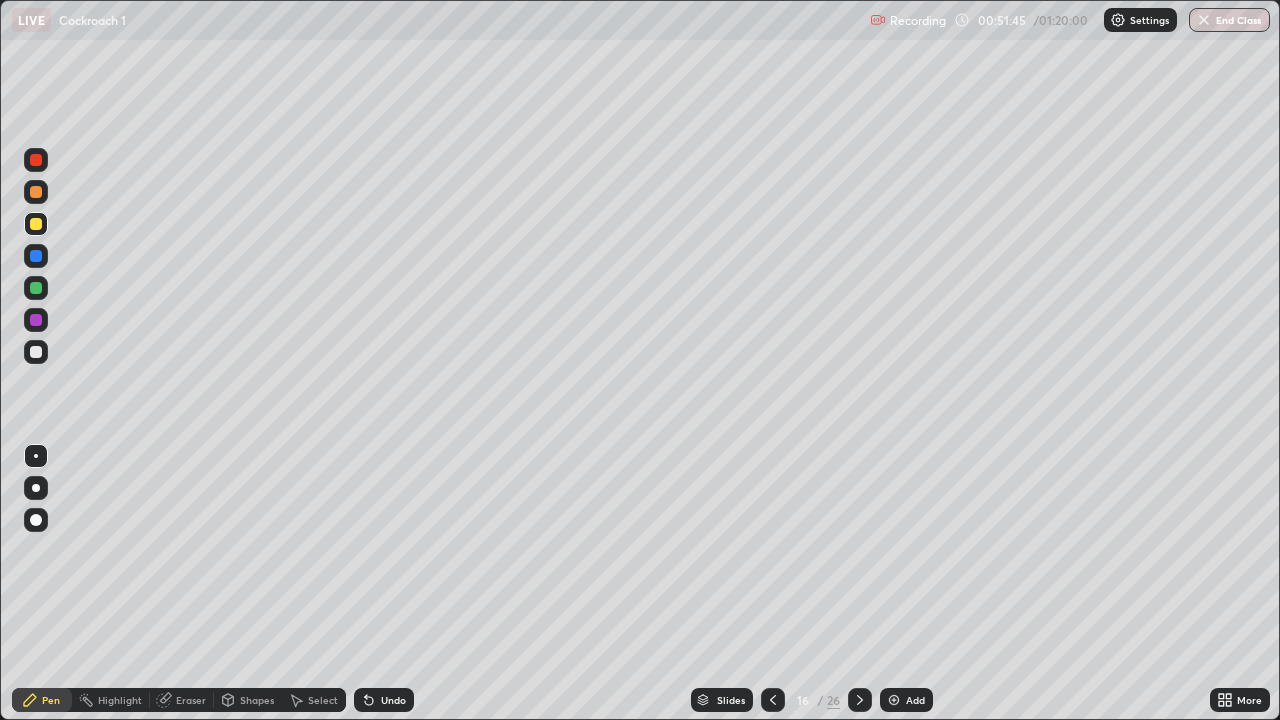 click on "Add" at bounding box center (915, 700) 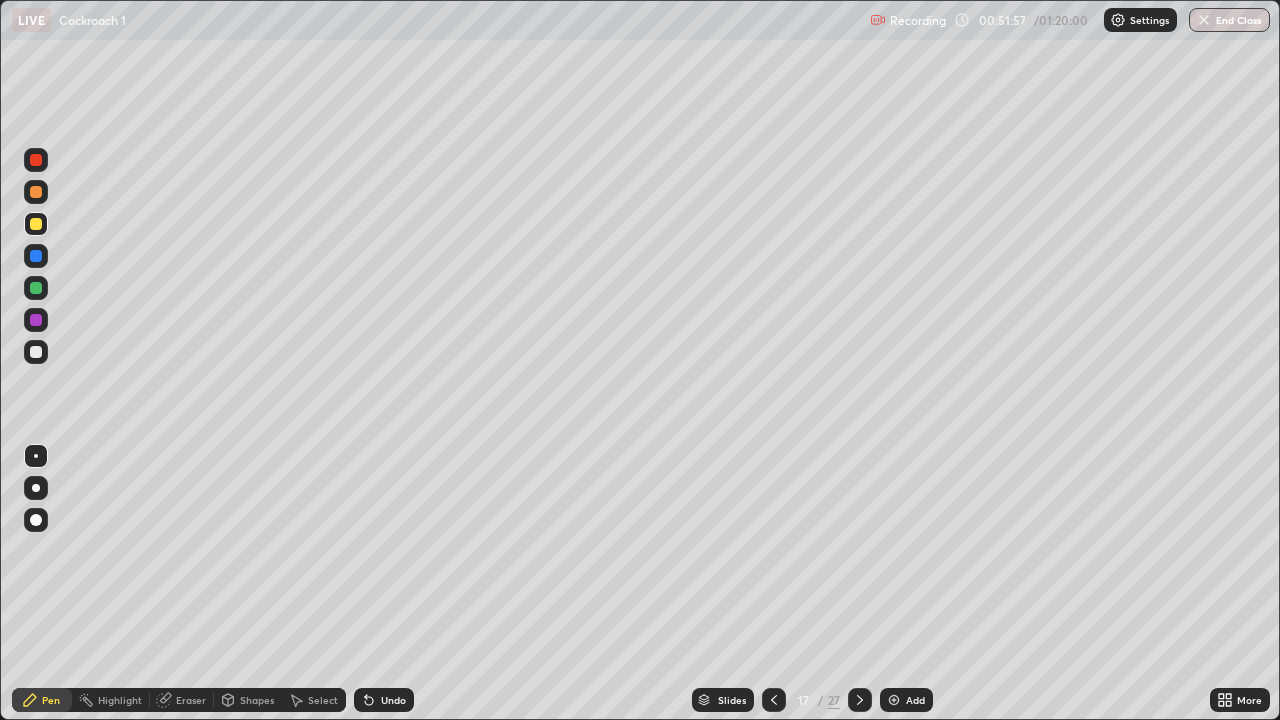 click on "Eraser" at bounding box center [191, 700] 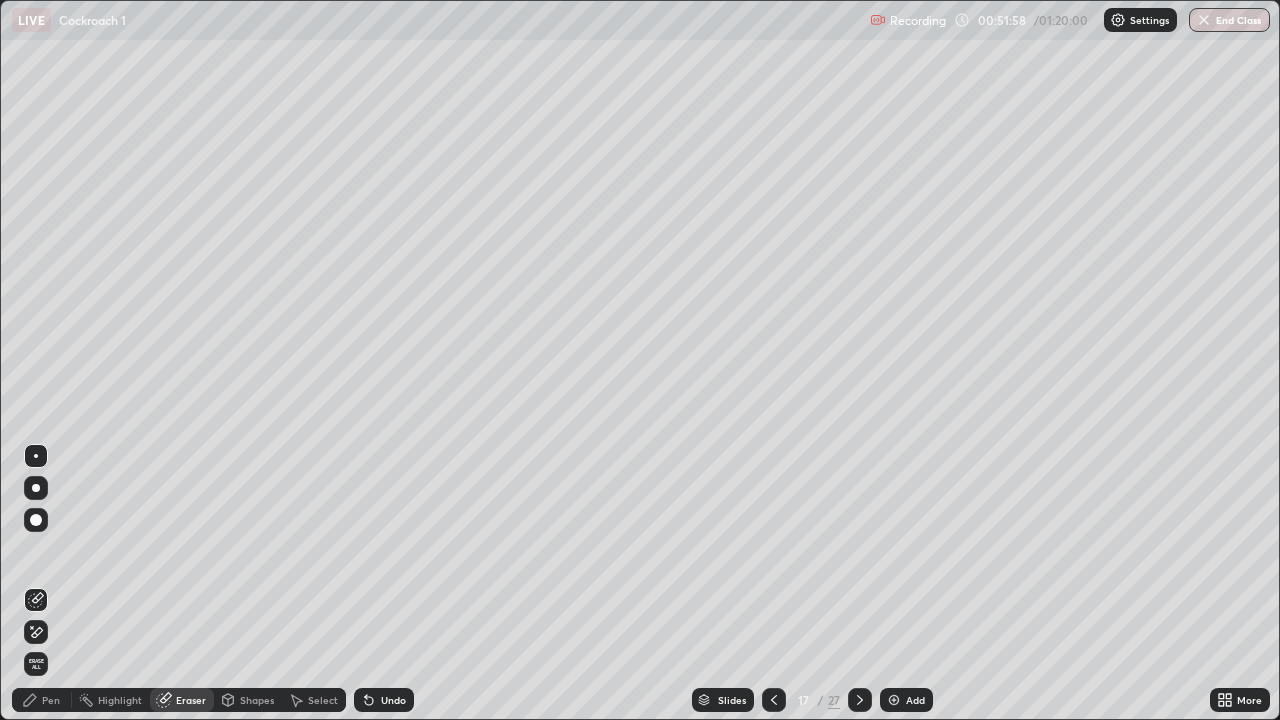 click on "Eraser" at bounding box center [191, 700] 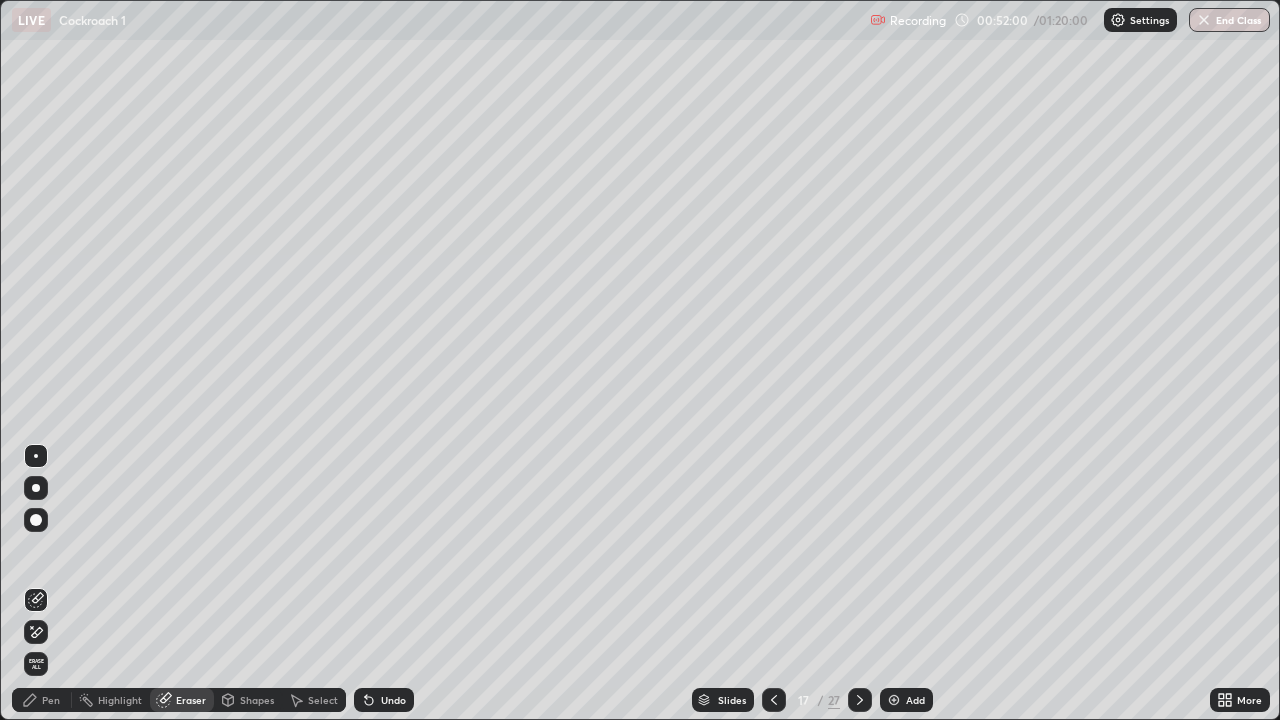 click on "Pen" at bounding box center (42, 700) 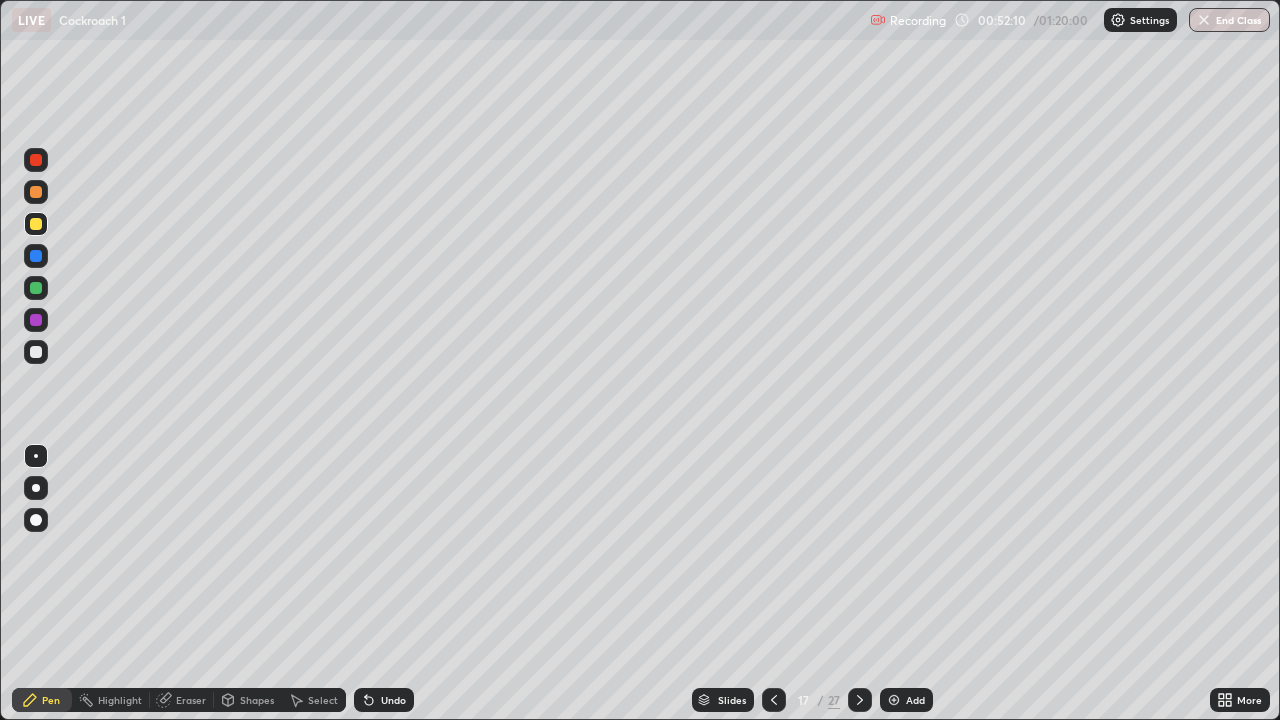 click at bounding box center (36, 288) 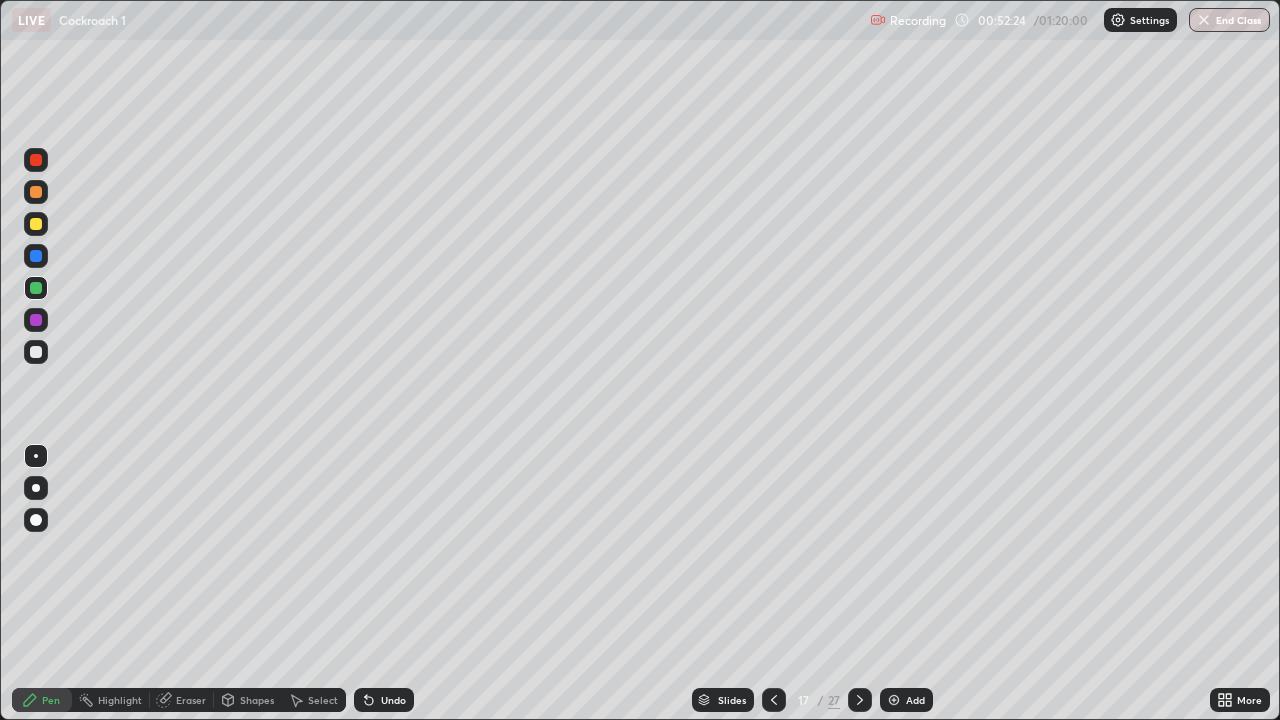 click on "Eraser" at bounding box center [191, 700] 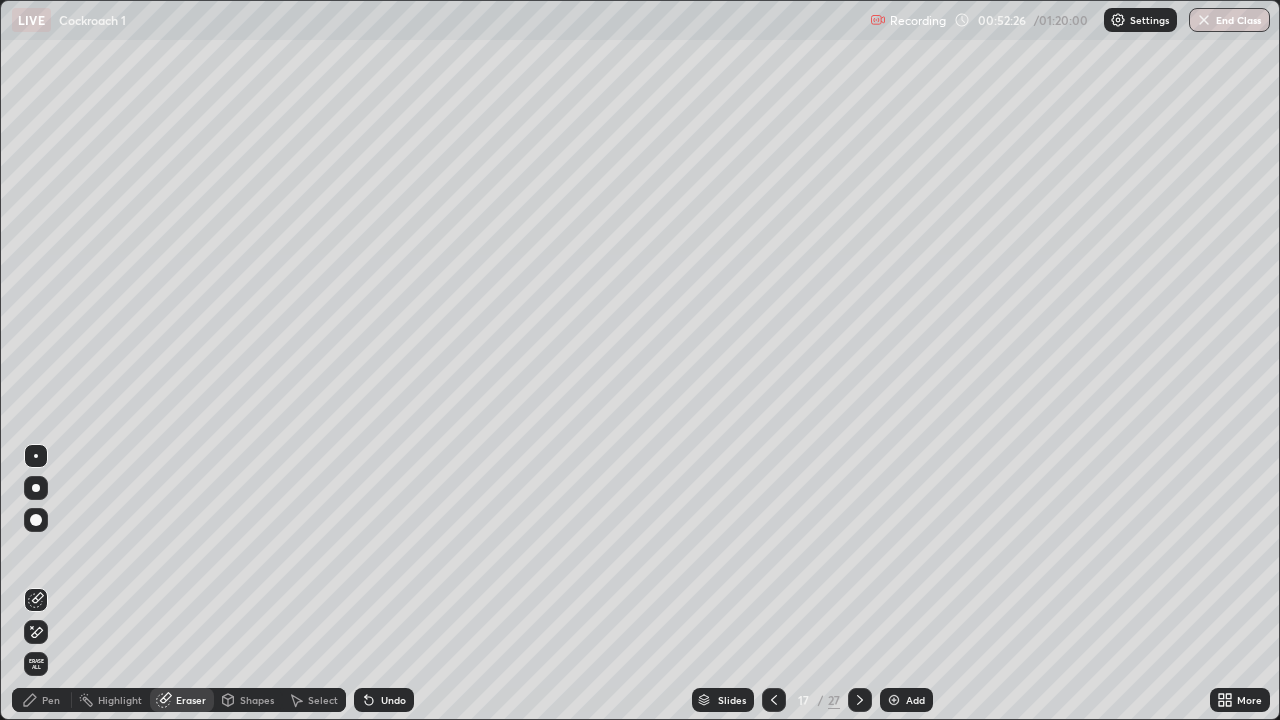 click on "Pen" at bounding box center [42, 700] 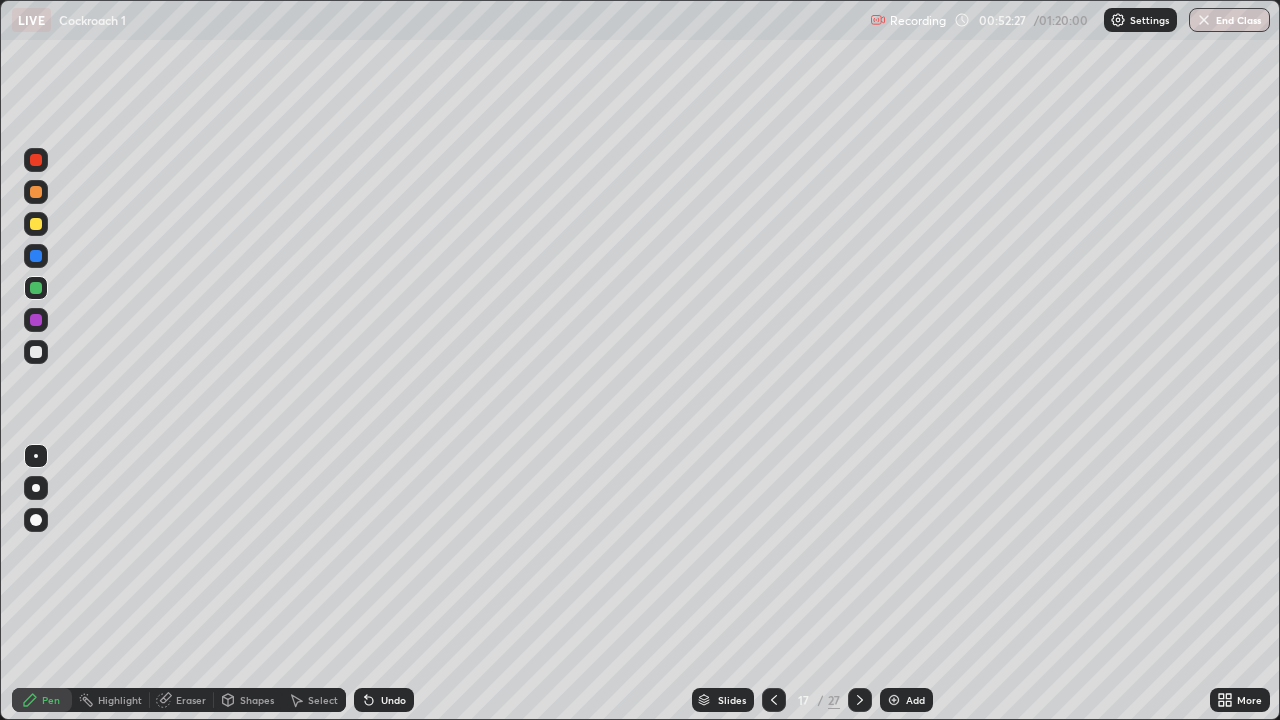 click at bounding box center [36, 352] 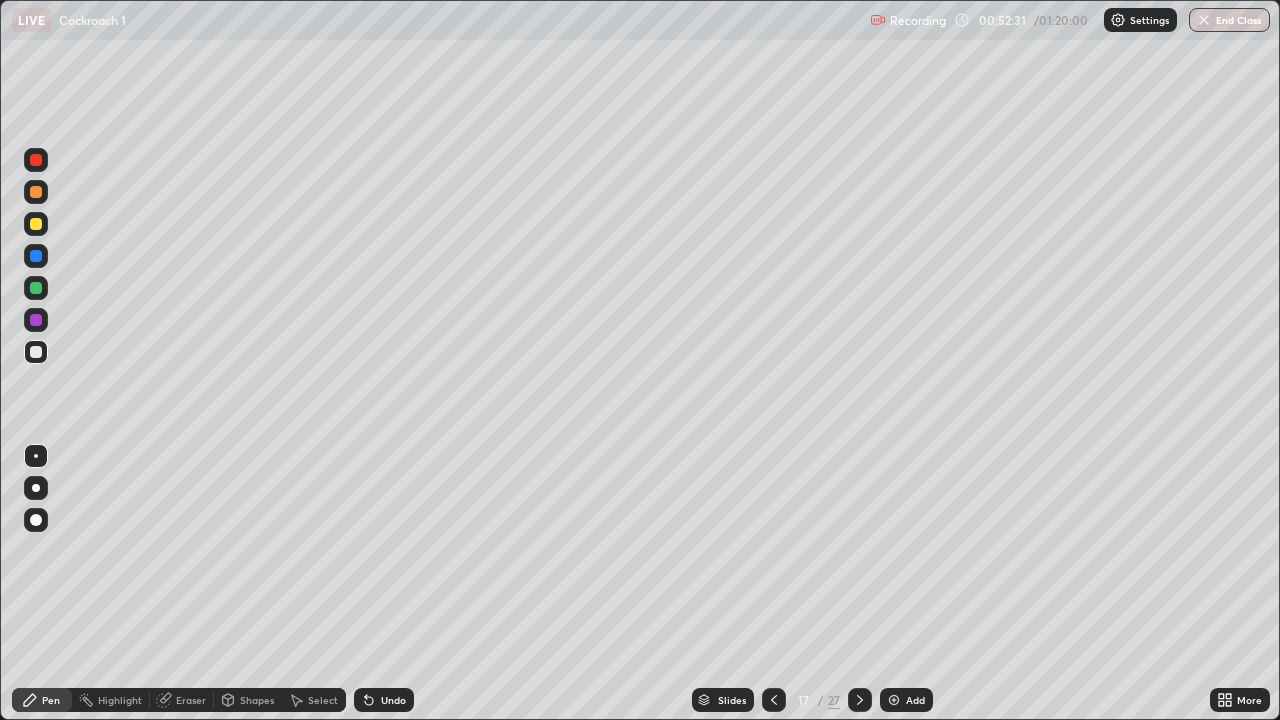 click at bounding box center (36, 320) 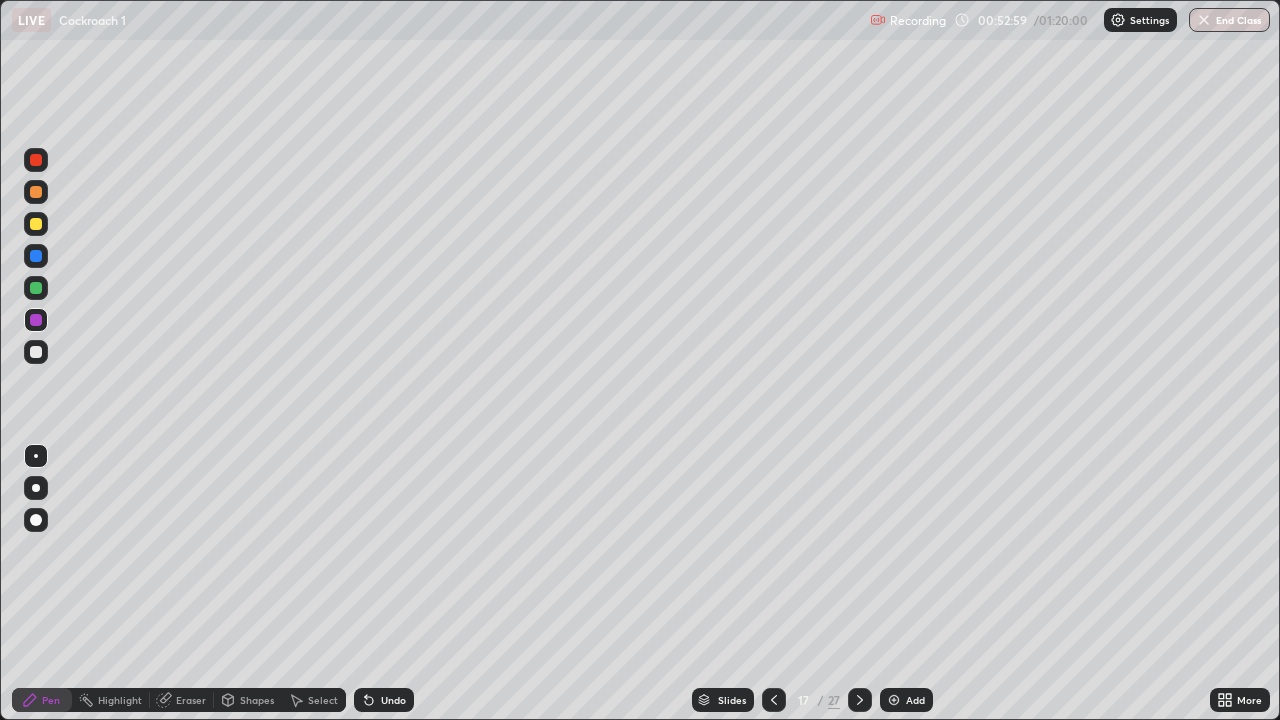 click at bounding box center (36, 352) 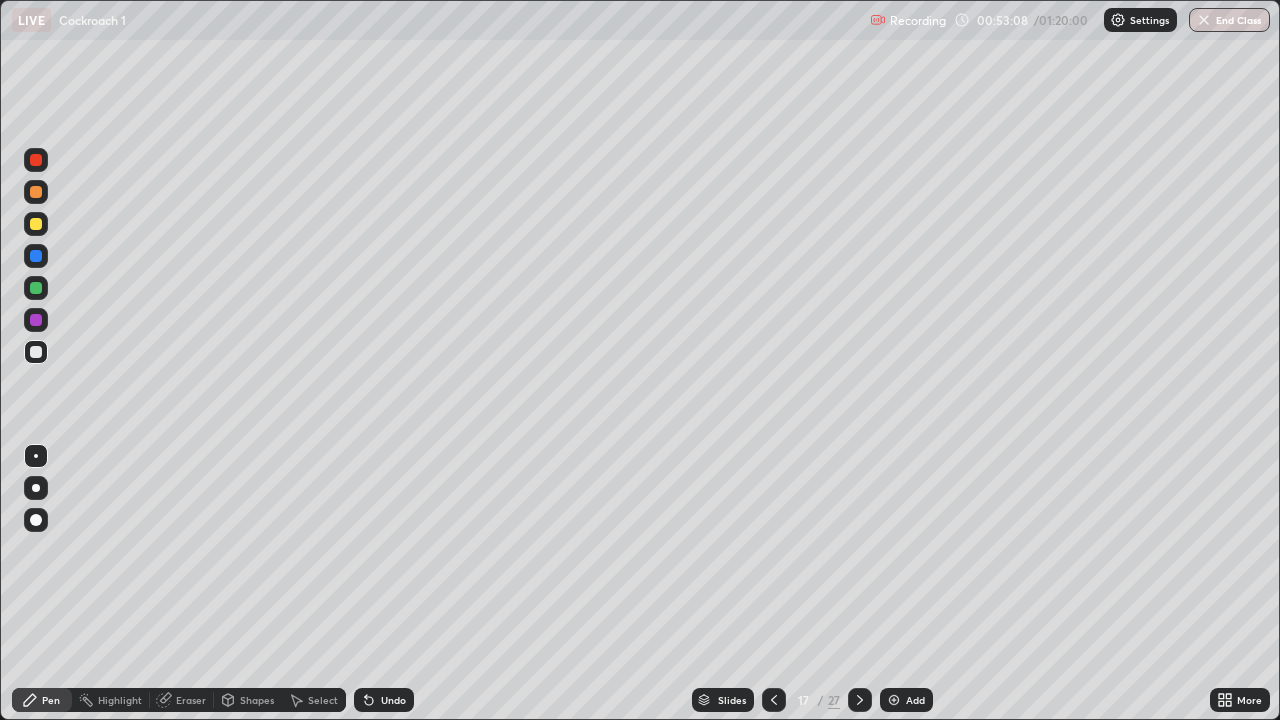 click at bounding box center [36, 320] 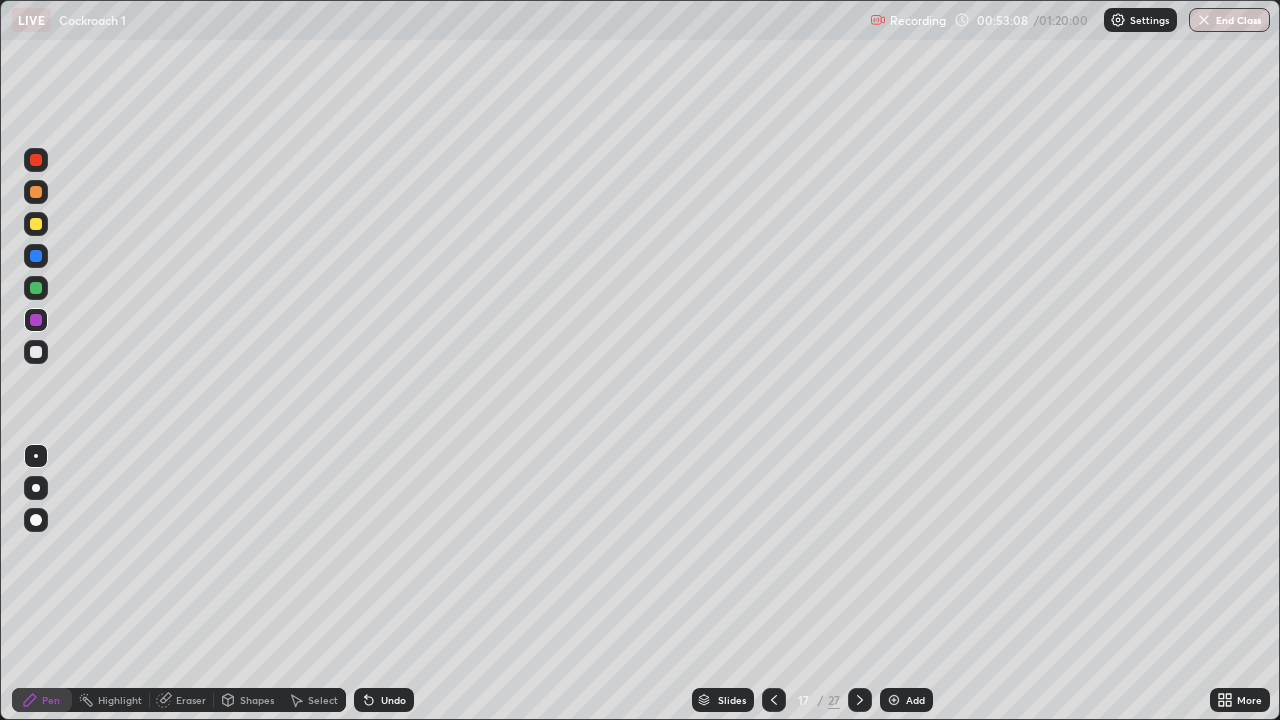 click at bounding box center (36, 352) 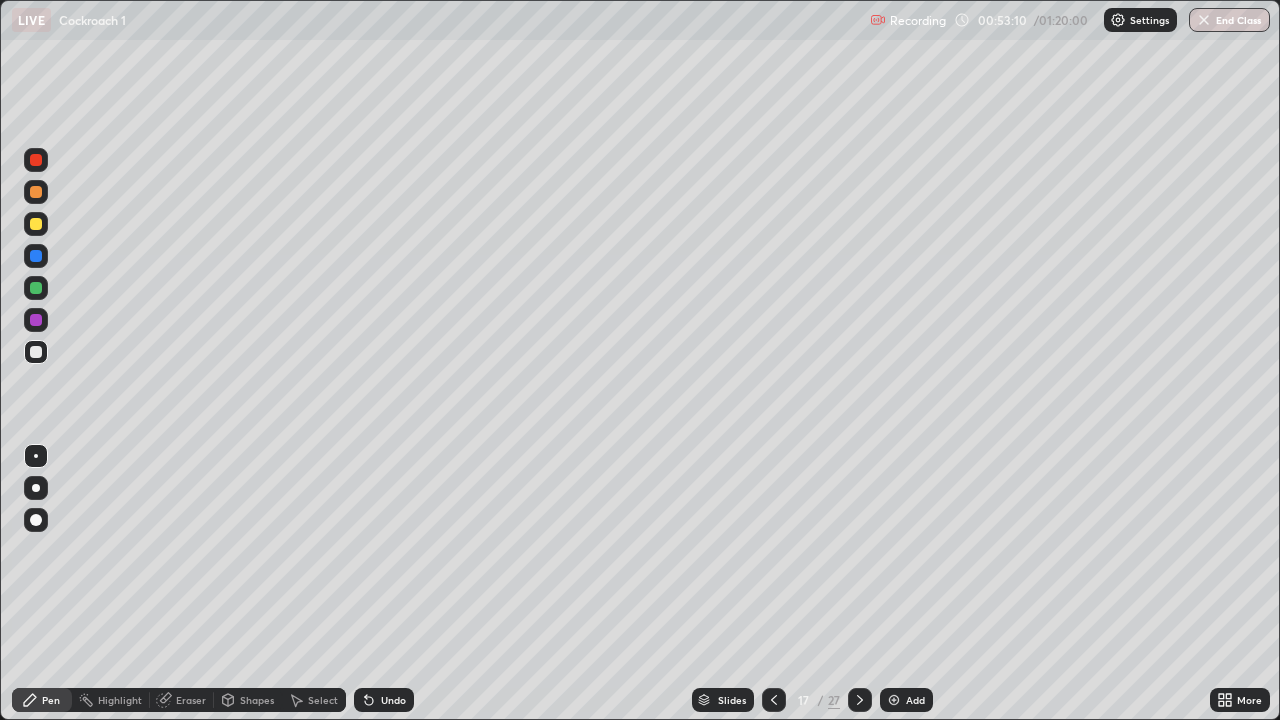 click at bounding box center (36, 320) 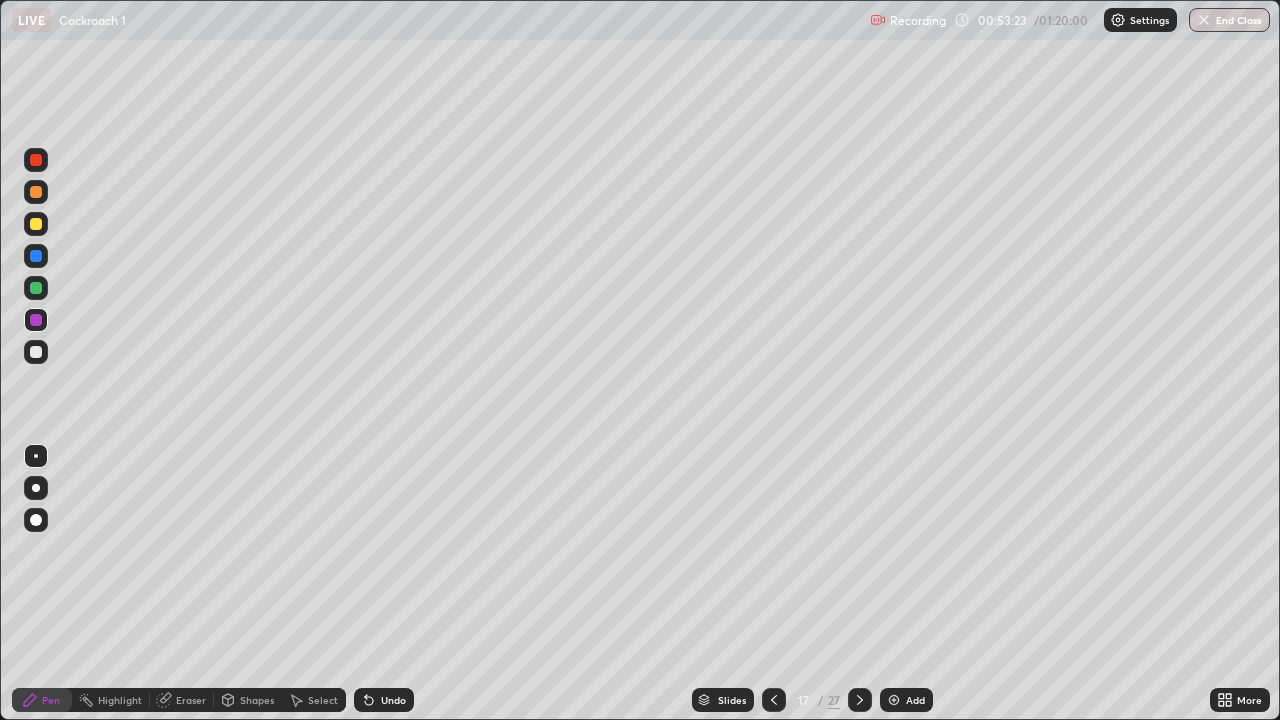 click at bounding box center [36, 352] 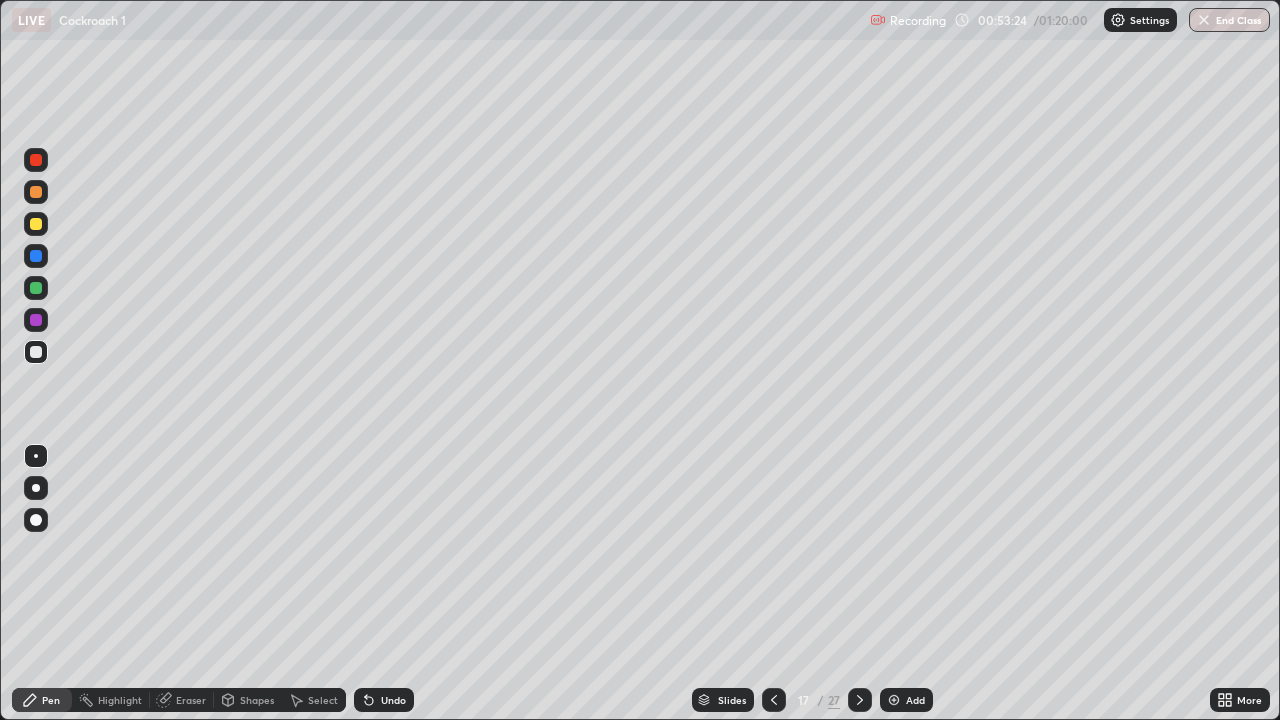 click at bounding box center [36, 352] 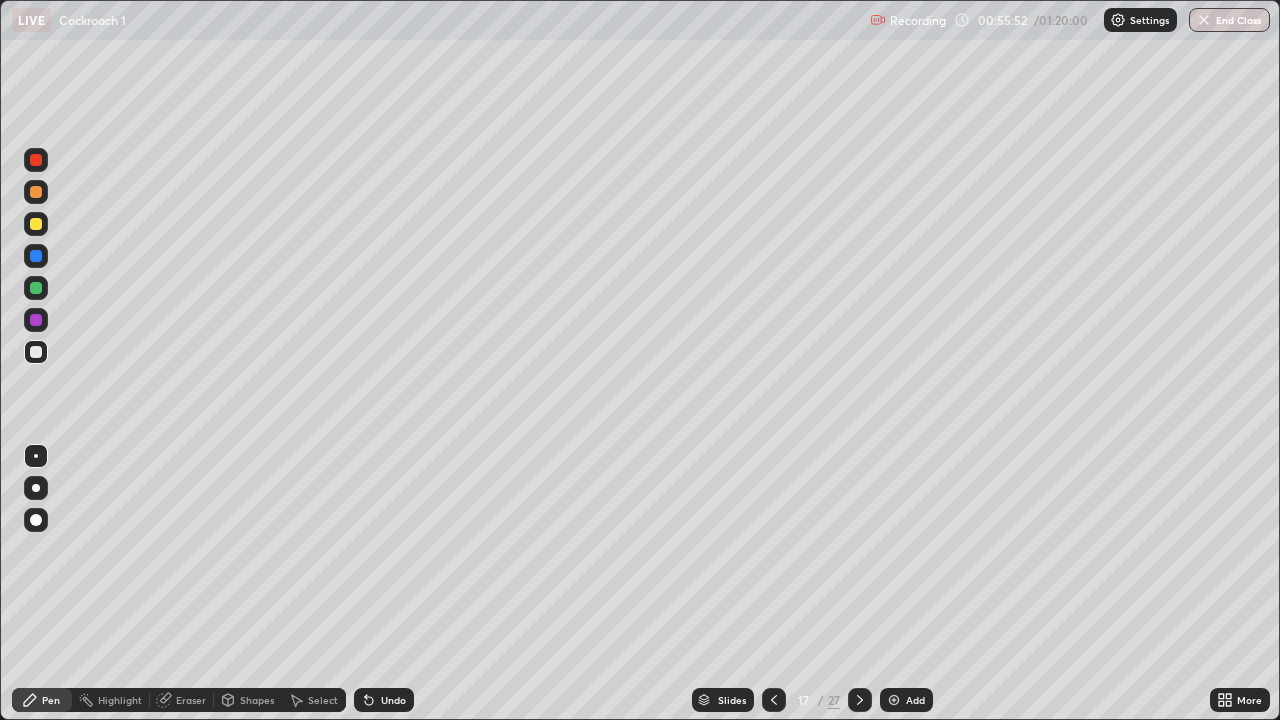 click on "Eraser" at bounding box center (191, 700) 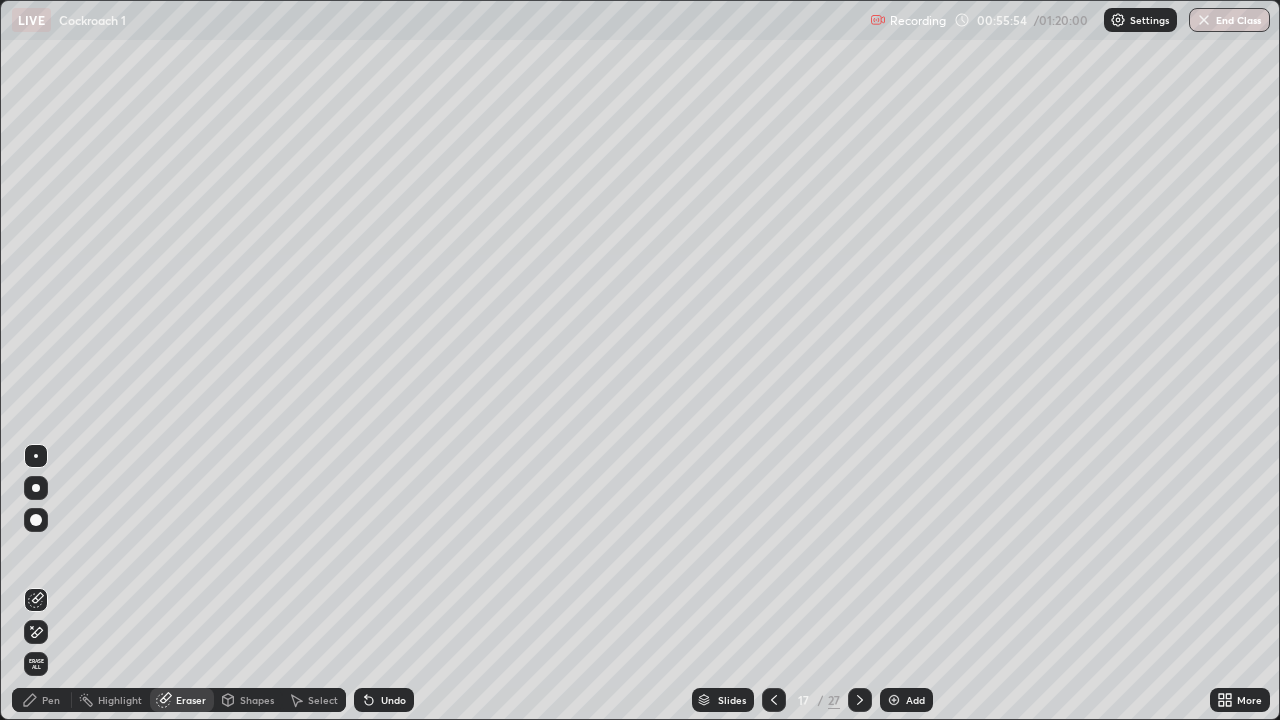 click on "Pen" at bounding box center (51, 700) 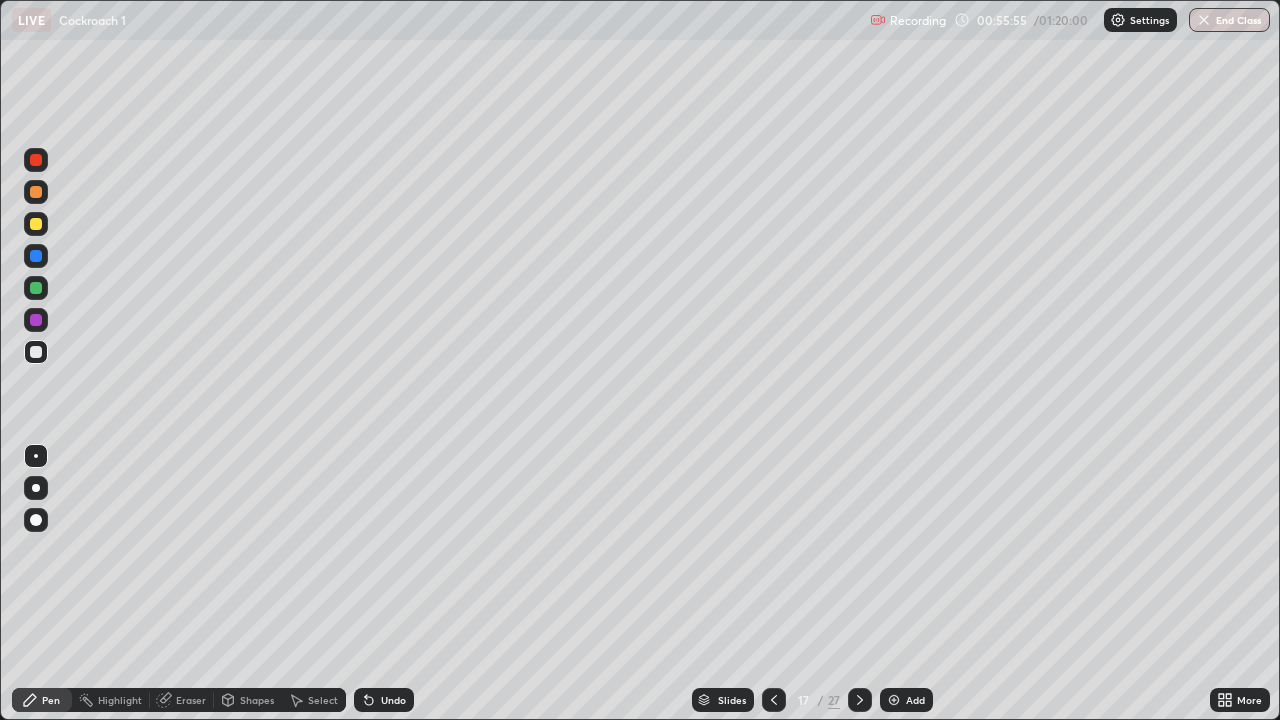 click at bounding box center [36, 320] 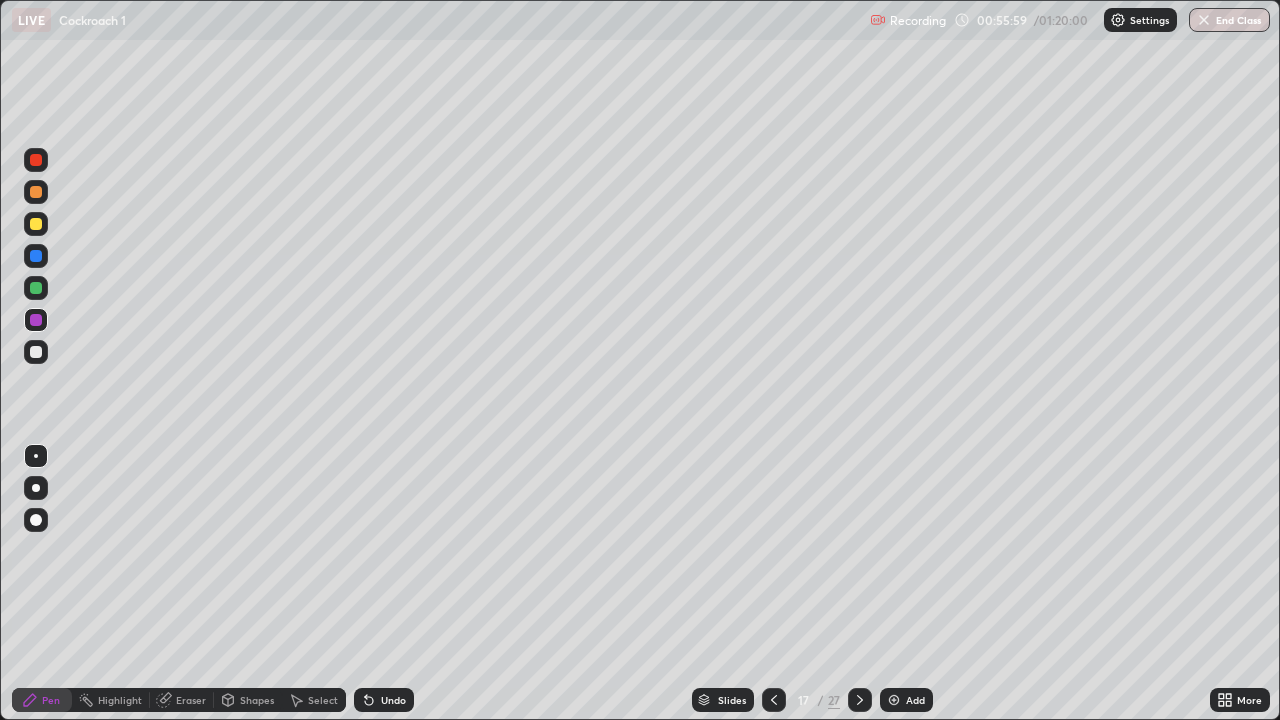 click at bounding box center [36, 288] 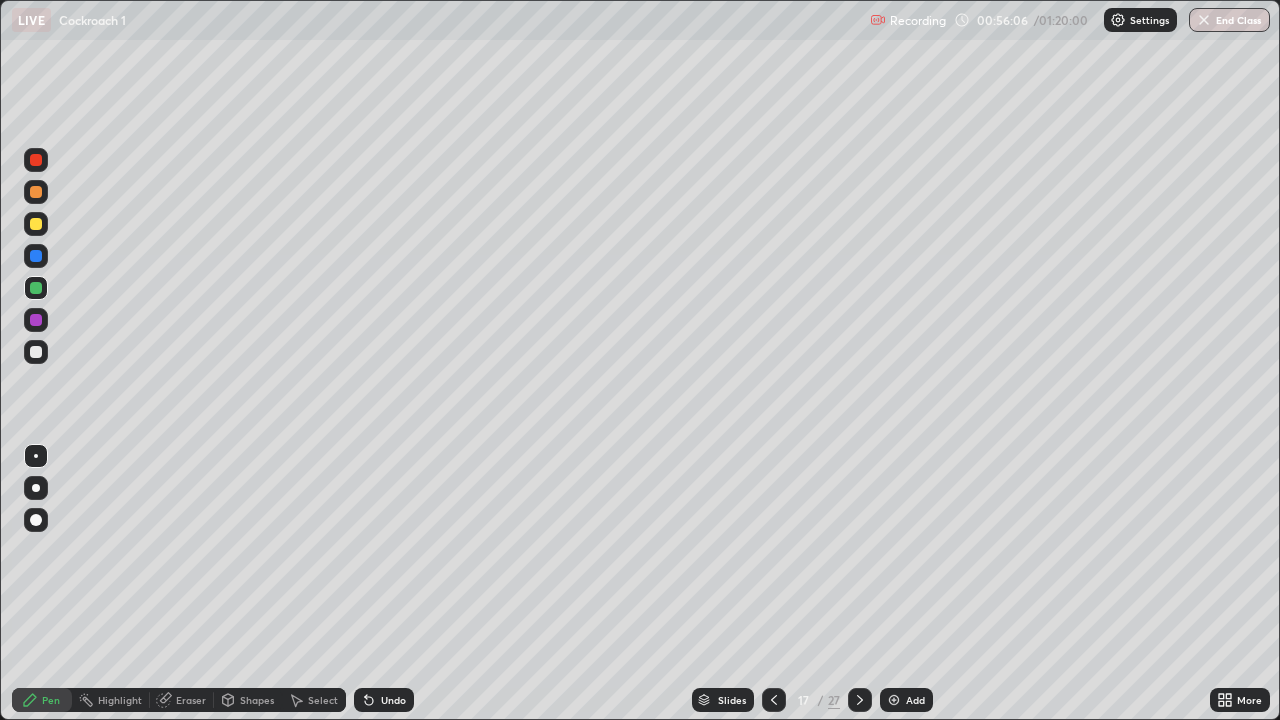 click at bounding box center (36, 288) 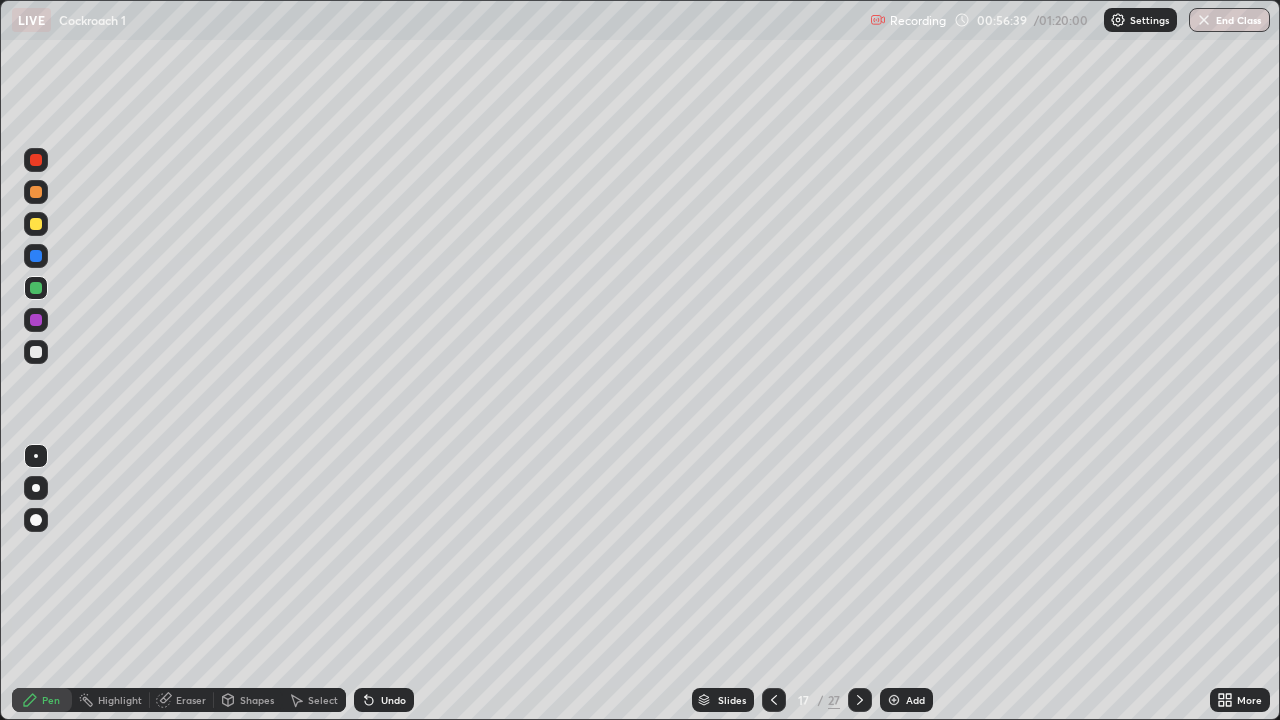 click at bounding box center (36, 320) 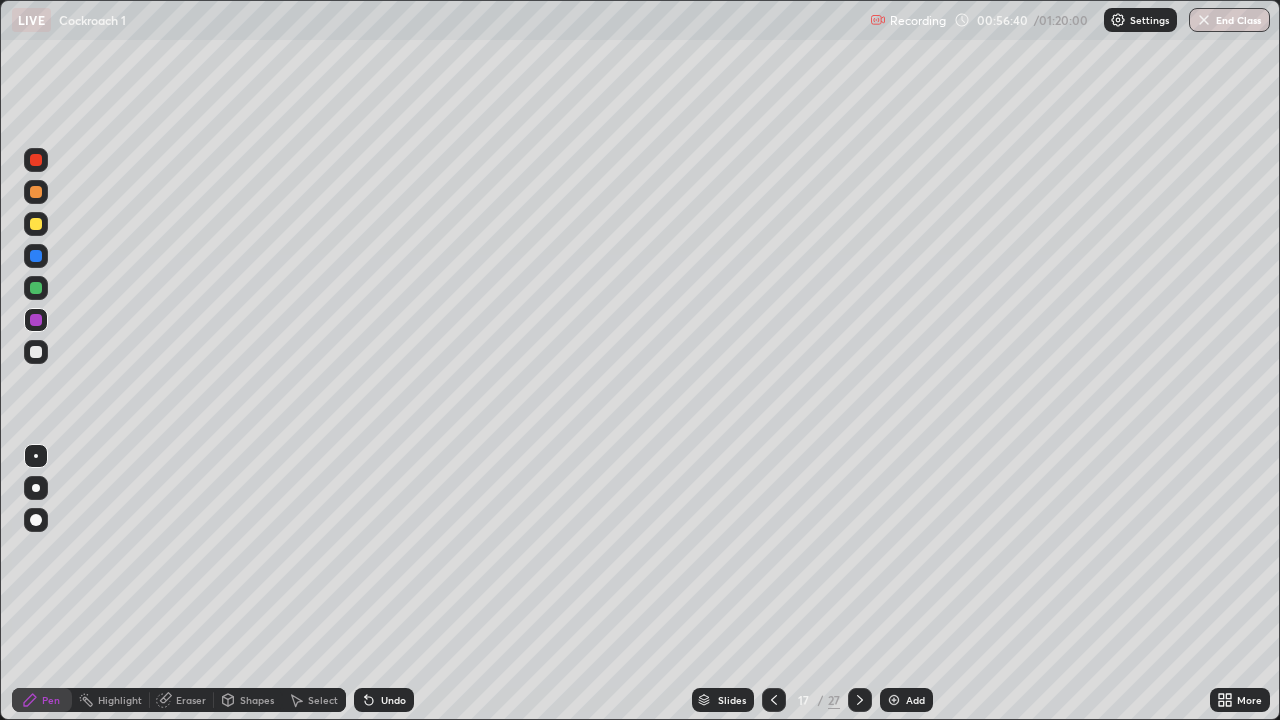 click at bounding box center [36, 224] 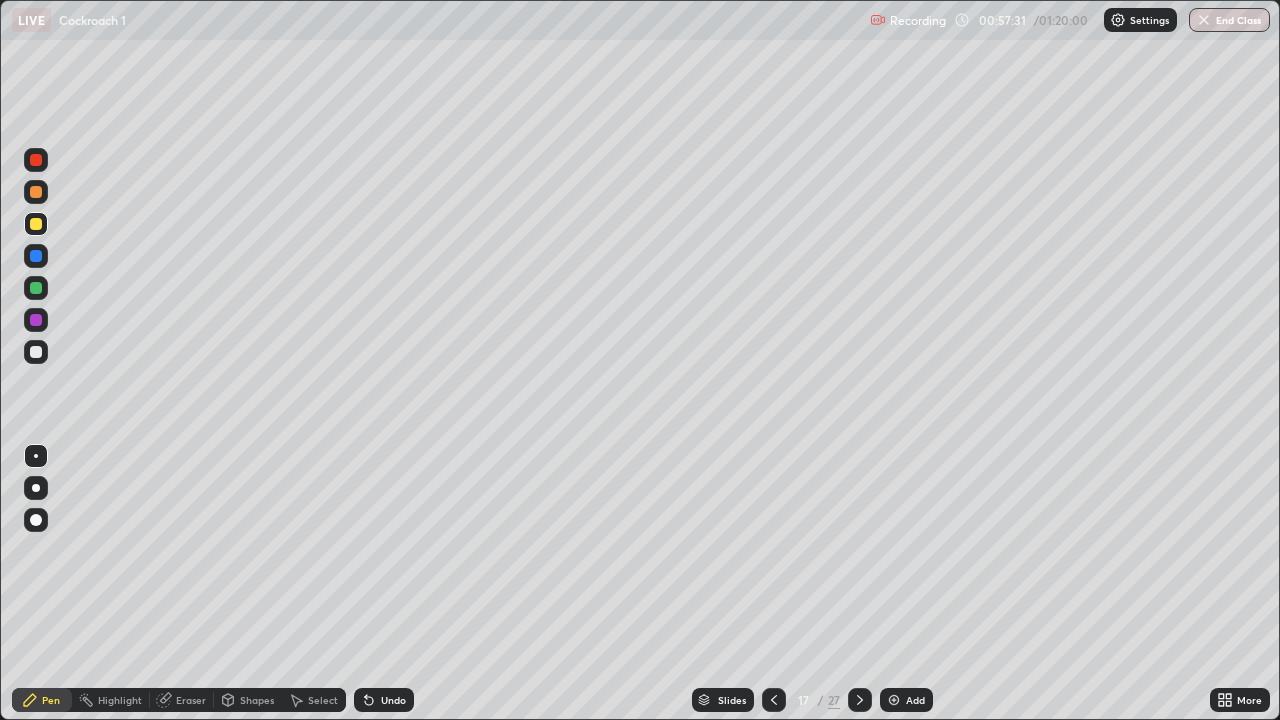 click on "Add" at bounding box center (906, 700) 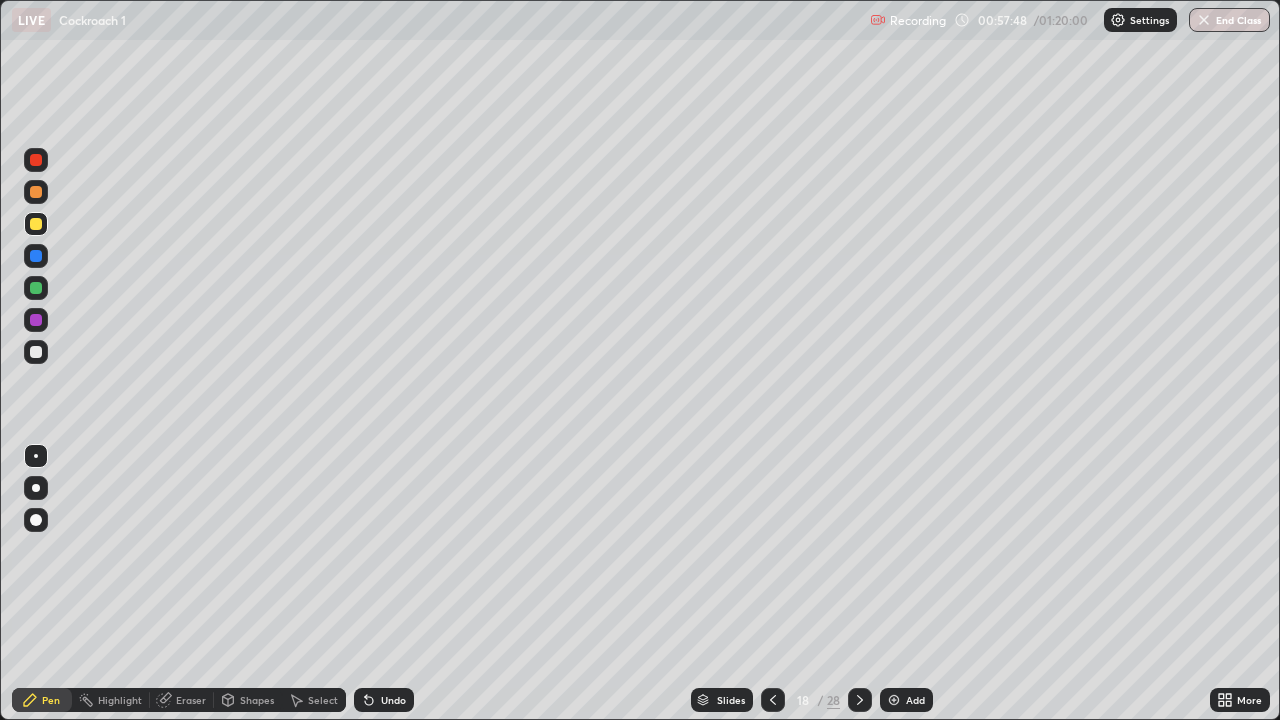 click at bounding box center [36, 192] 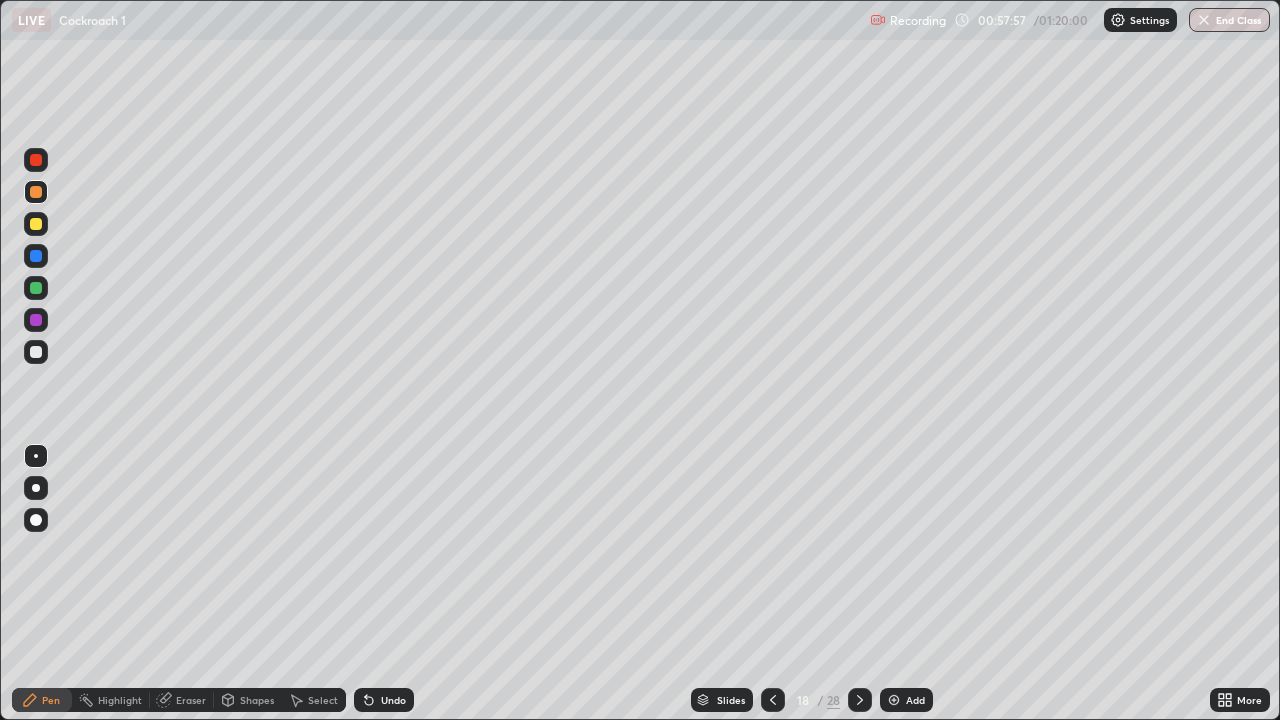 click at bounding box center (36, 352) 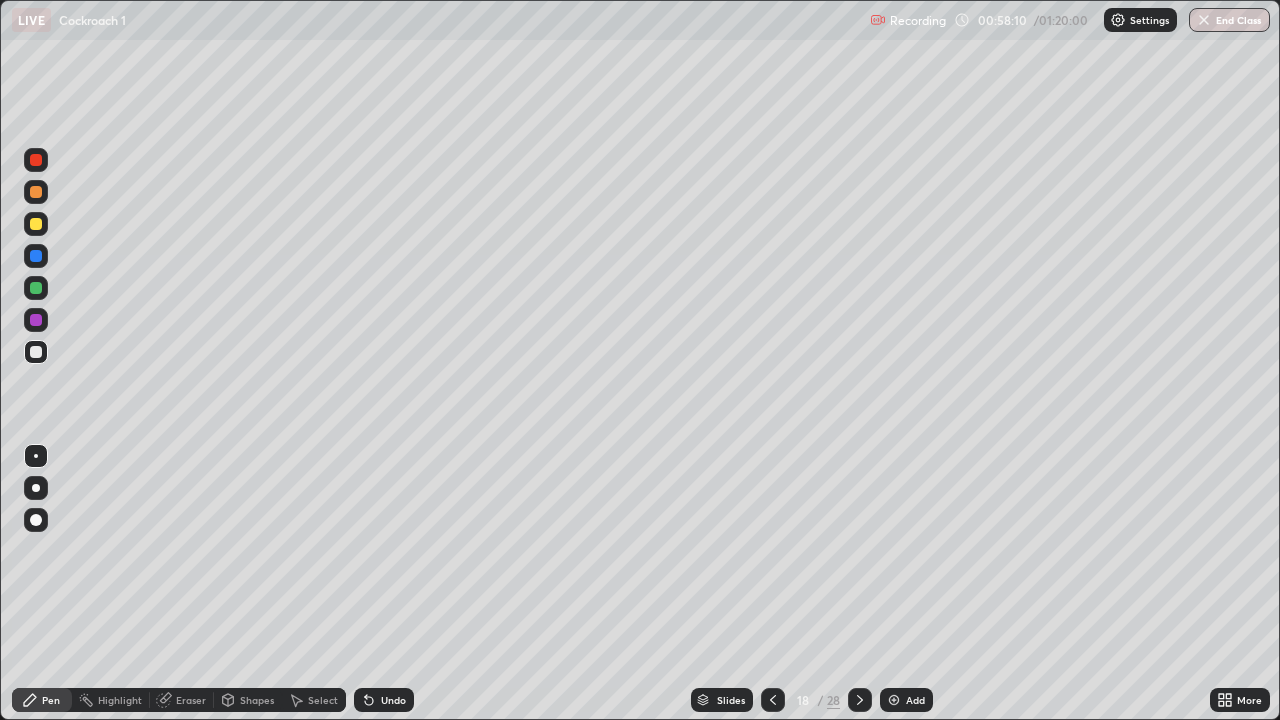 click at bounding box center [36, 288] 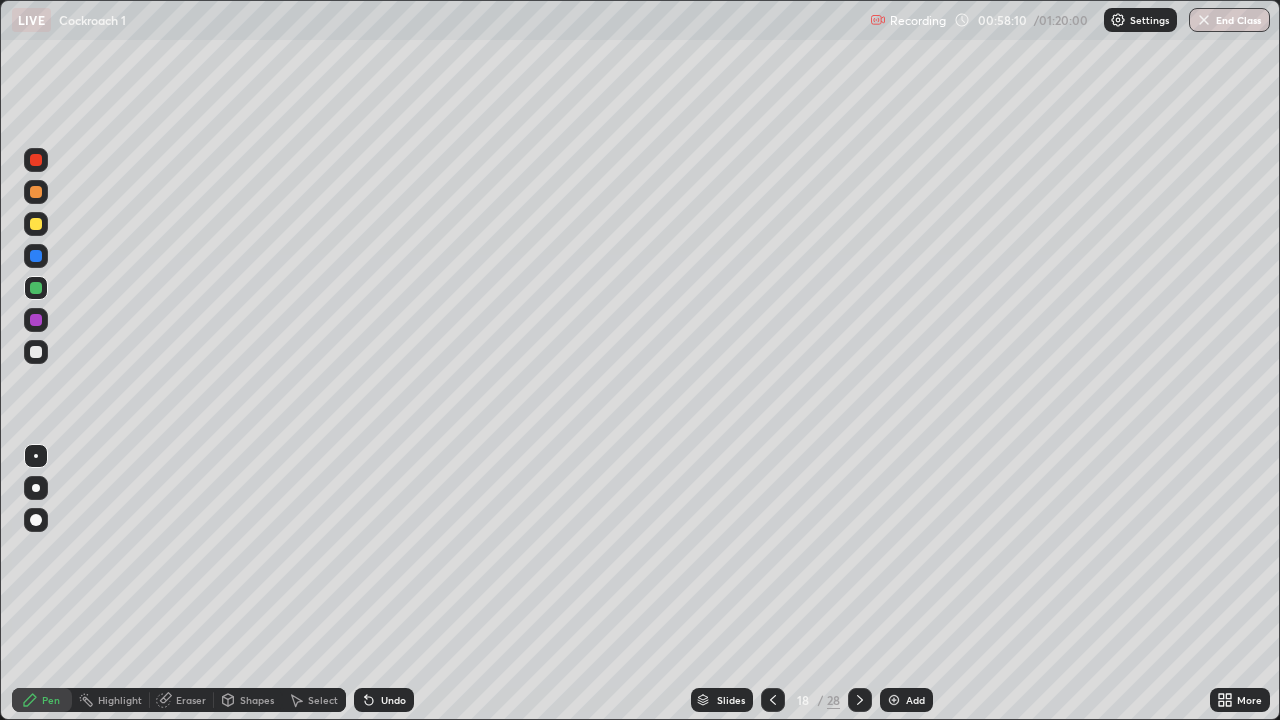 click at bounding box center (36, 288) 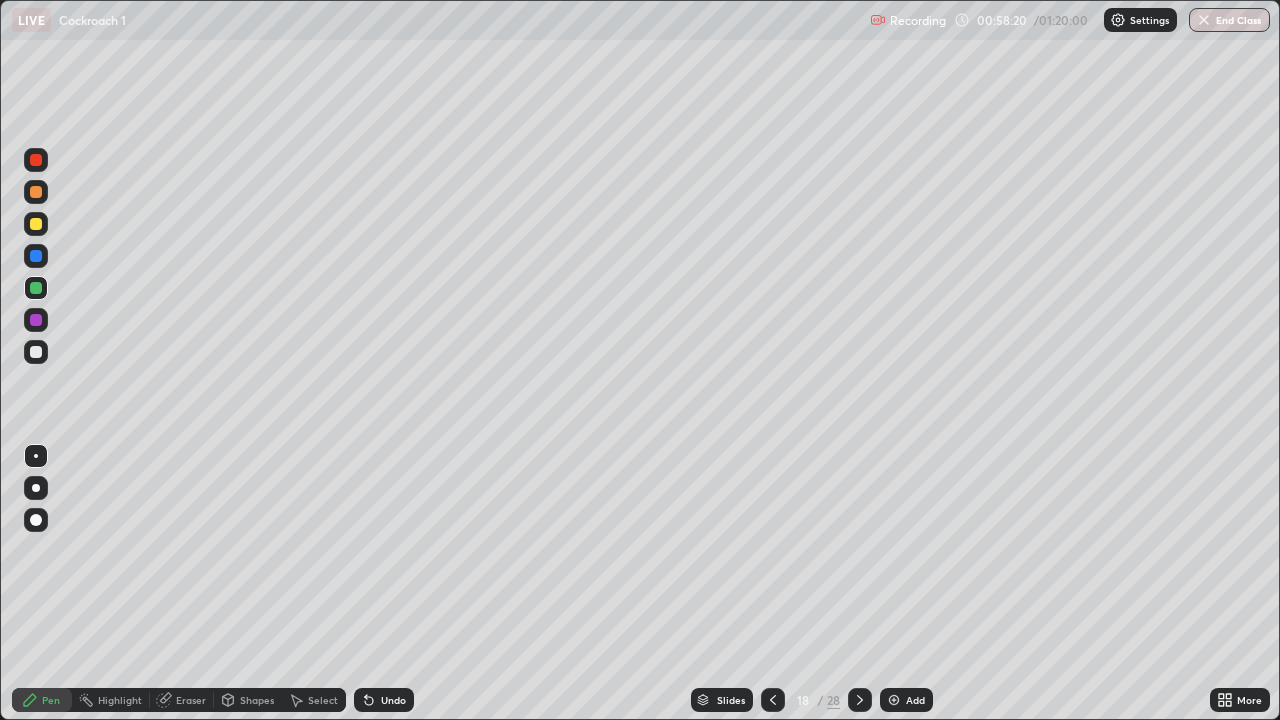 click at bounding box center (36, 352) 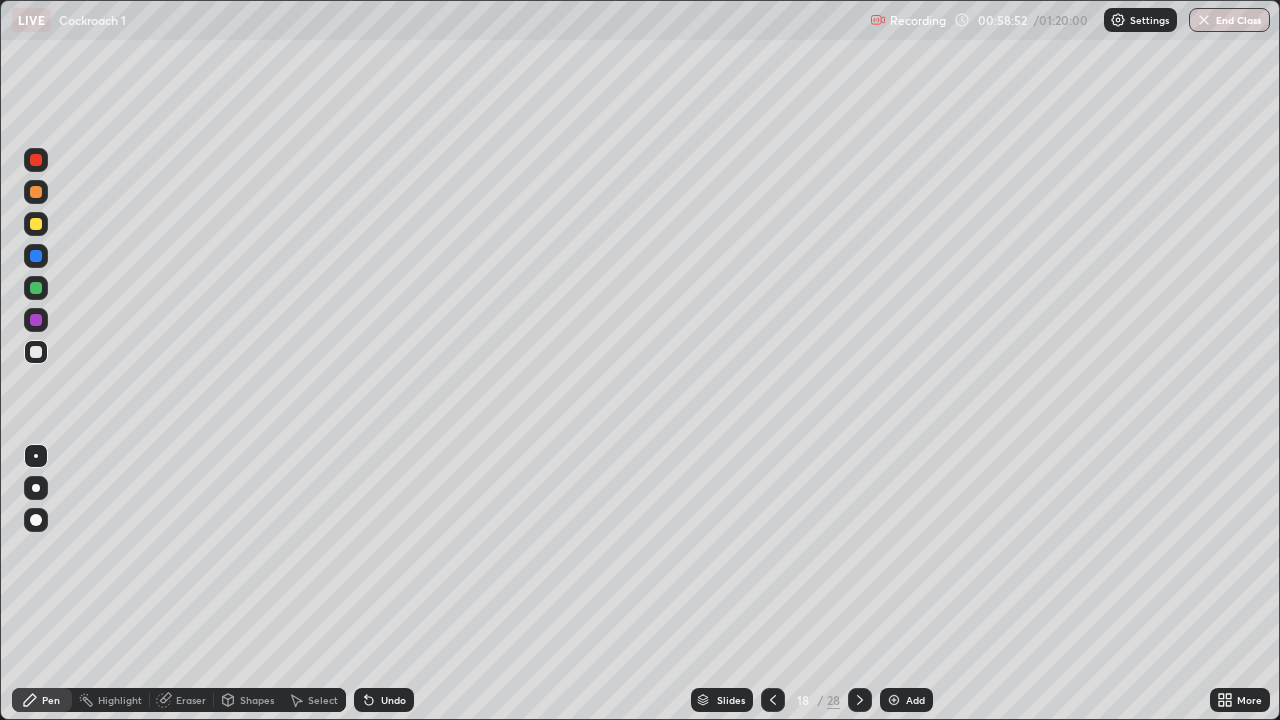 click 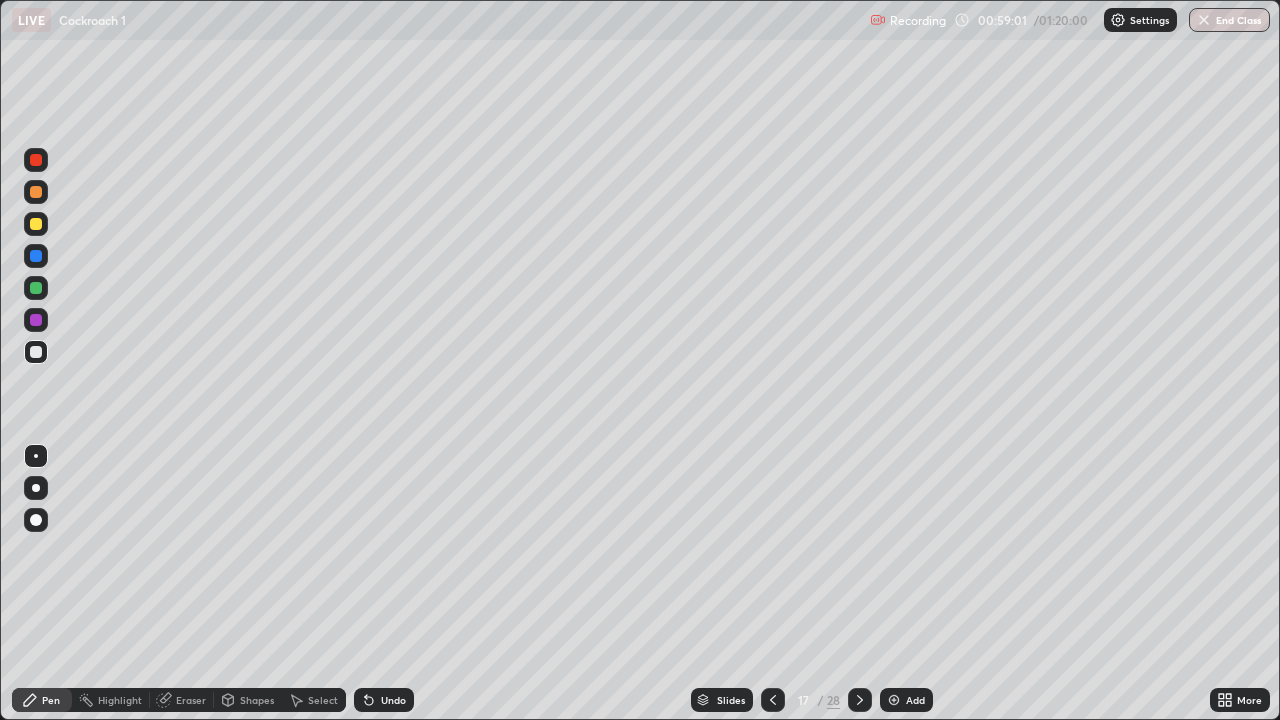 click at bounding box center (36, 224) 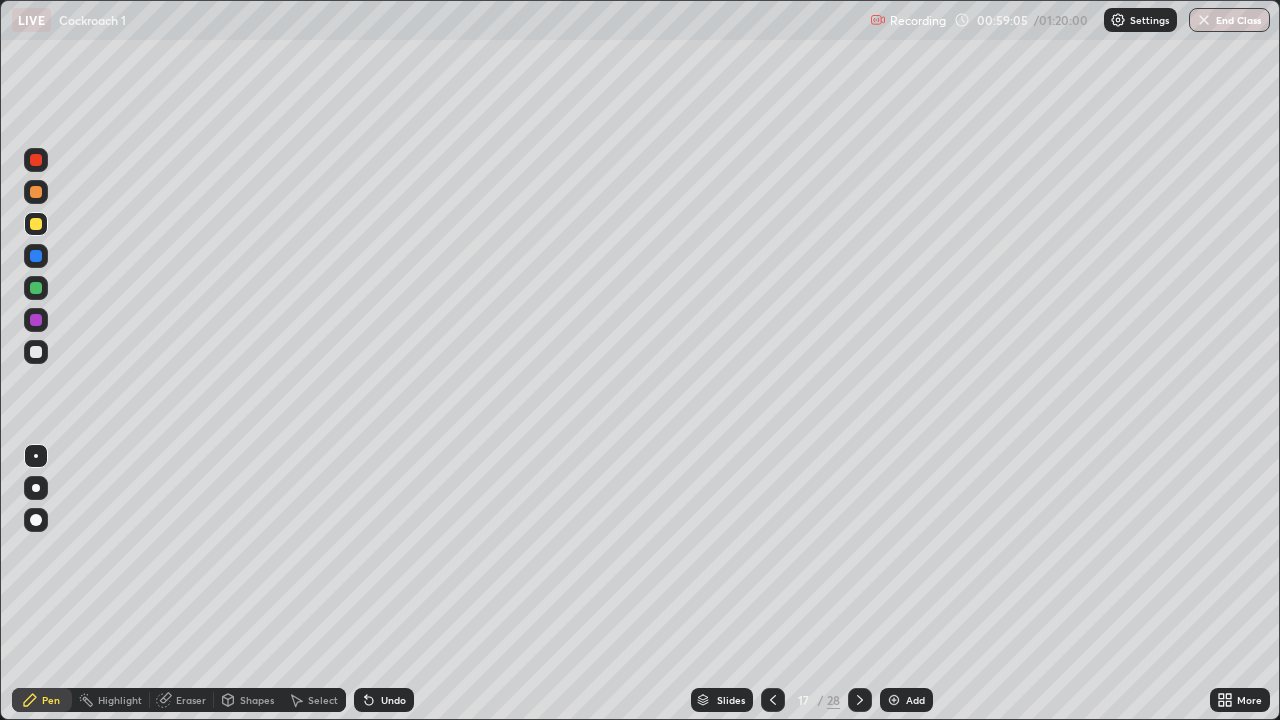 click at bounding box center [36, 352] 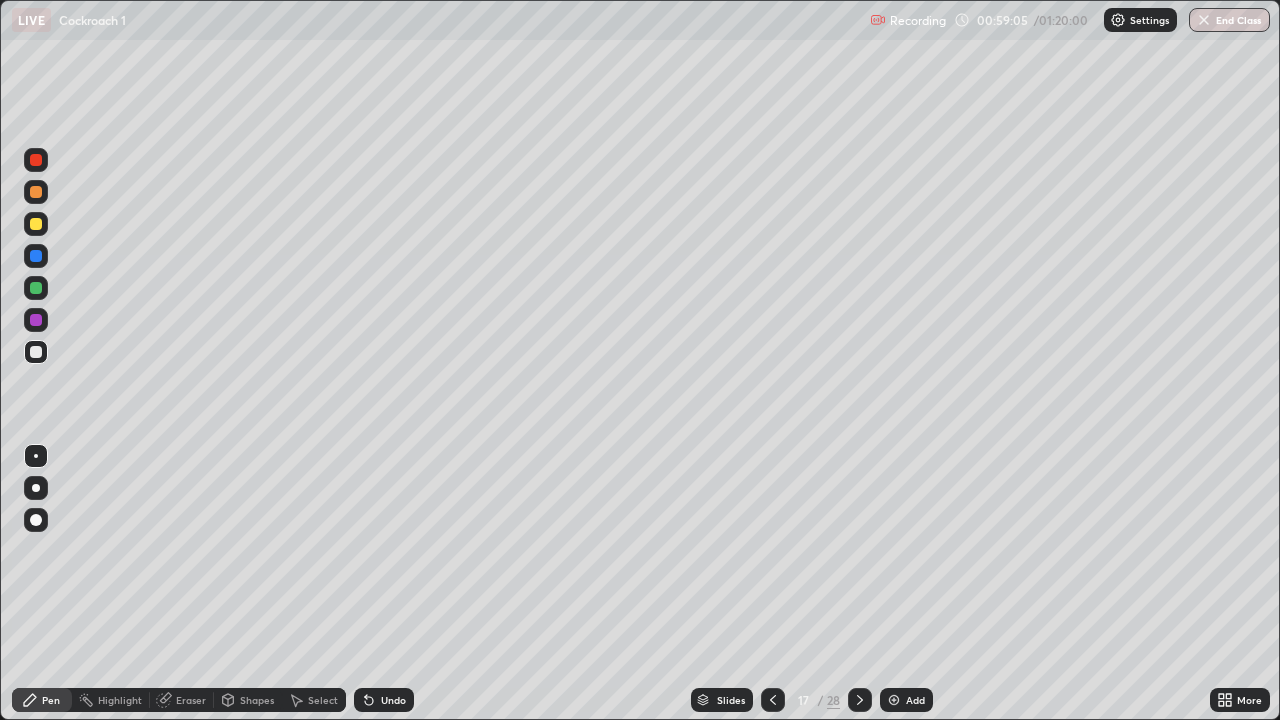 click at bounding box center [36, 352] 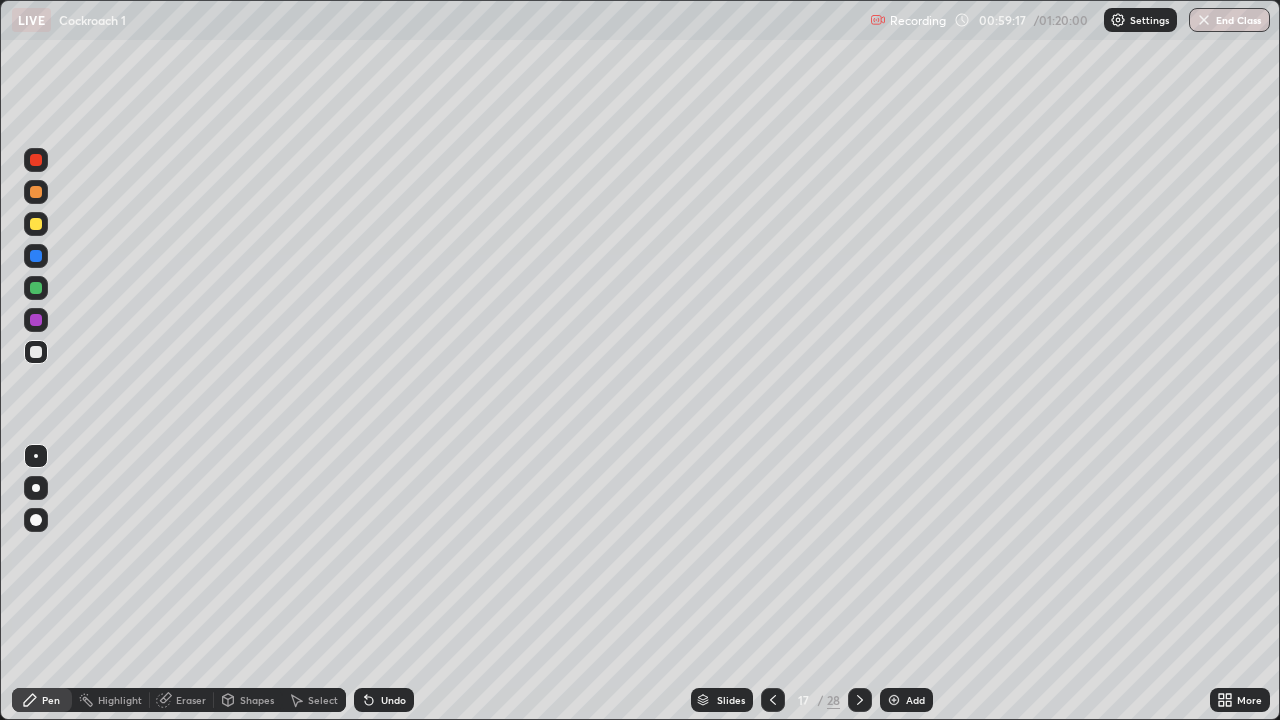 click on "Eraser" at bounding box center (191, 700) 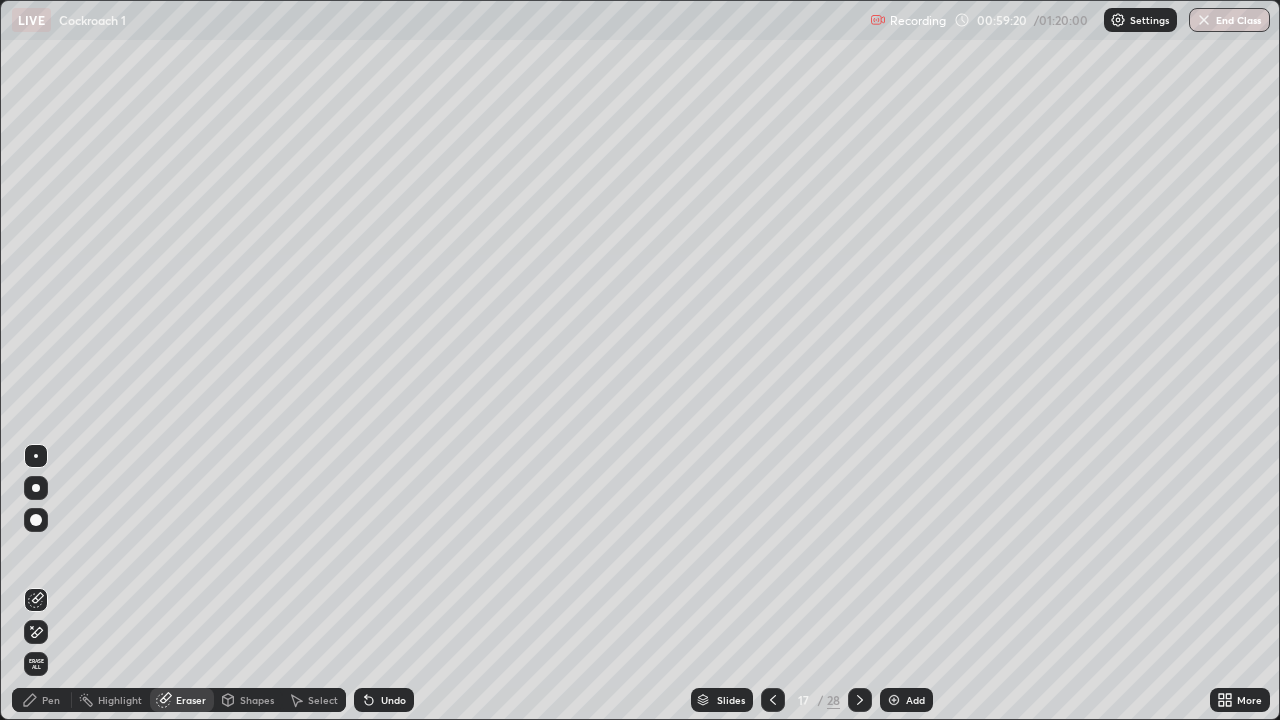 click on "Pen" at bounding box center [42, 700] 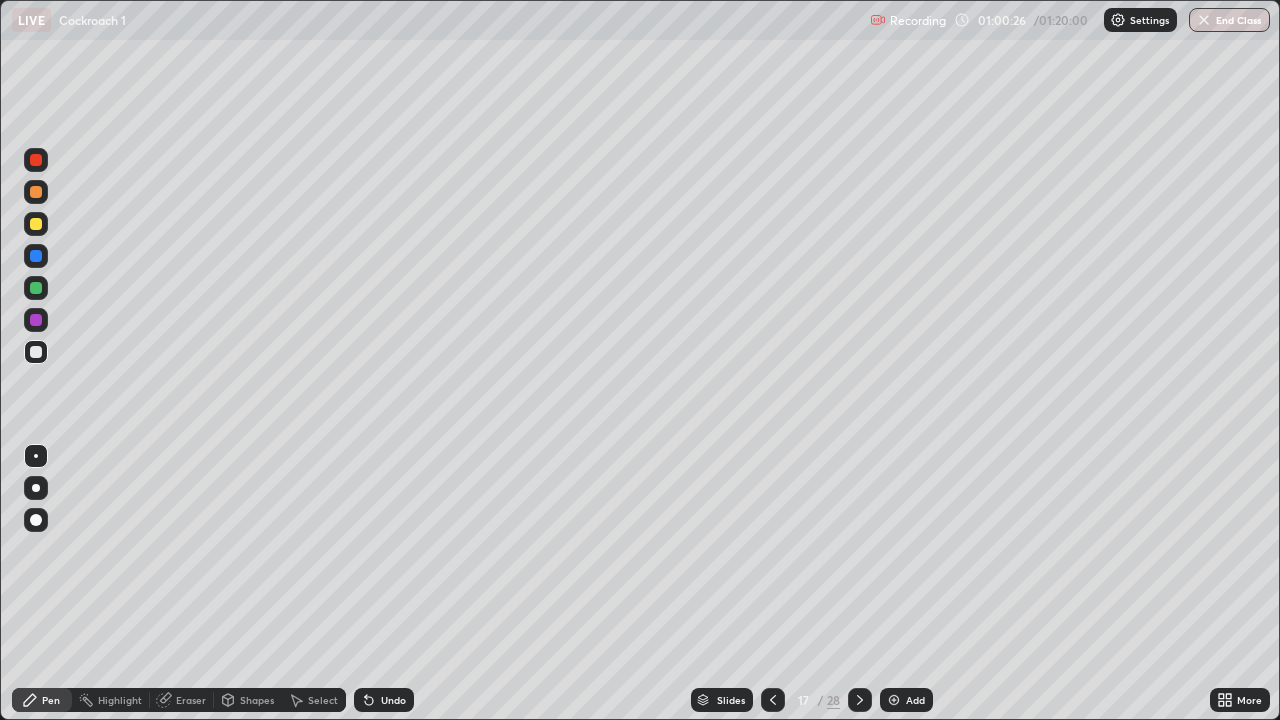 click at bounding box center (36, 320) 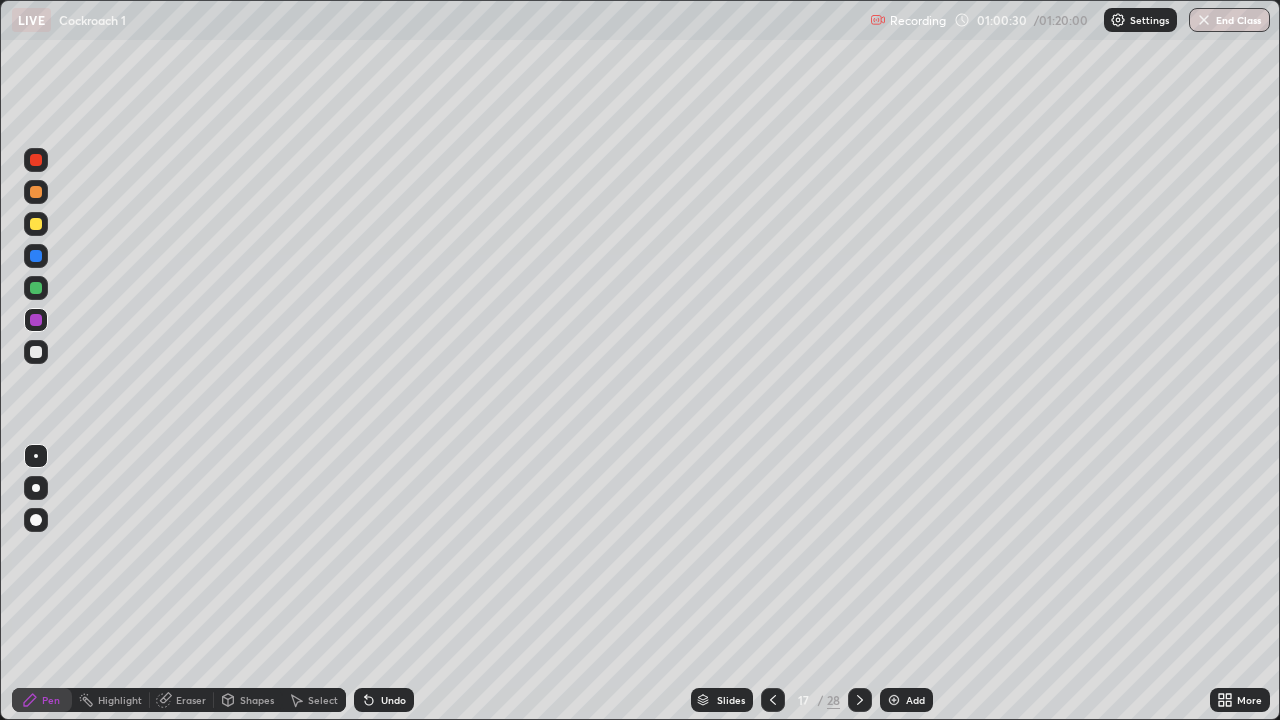 click at bounding box center (36, 352) 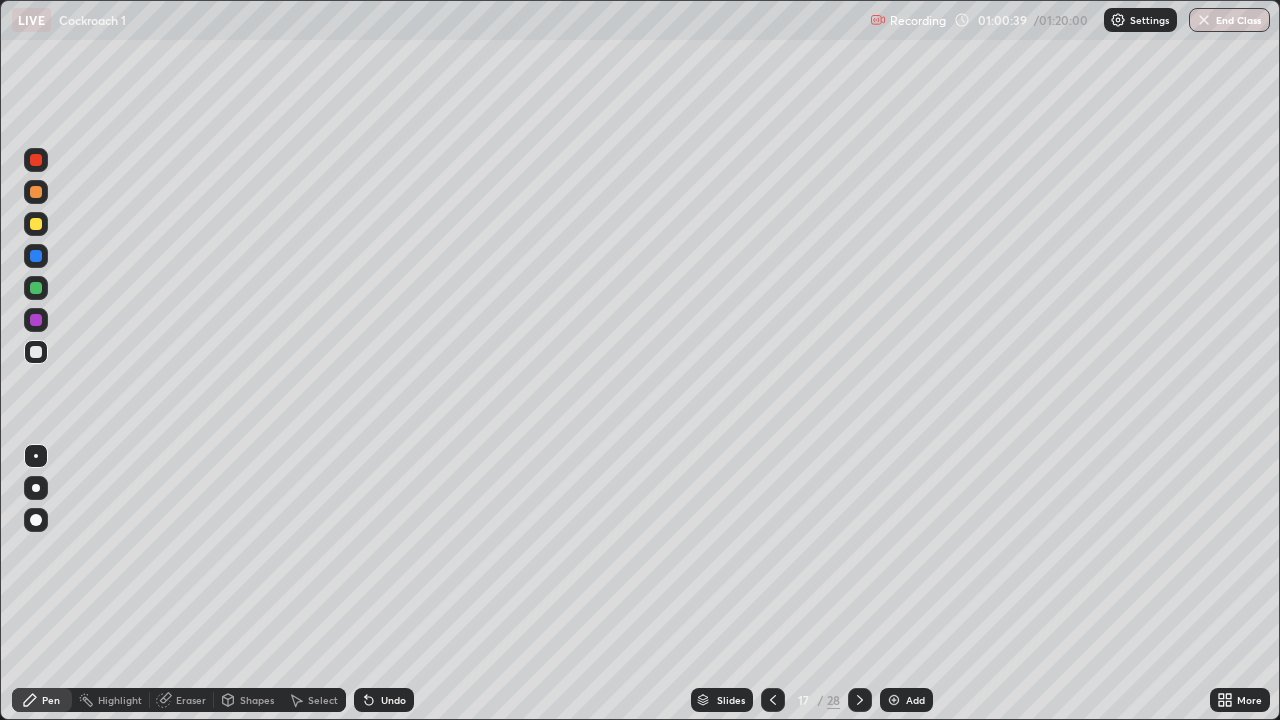 click at bounding box center [36, 352] 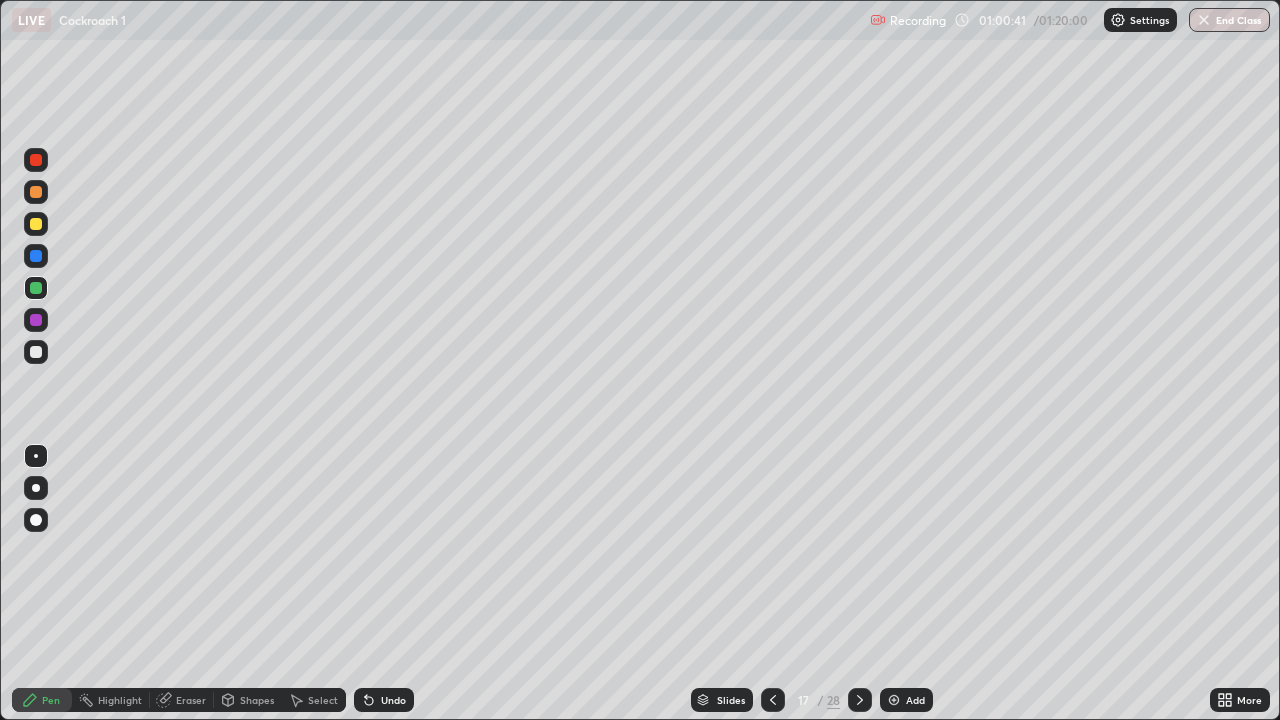 click at bounding box center [36, 224] 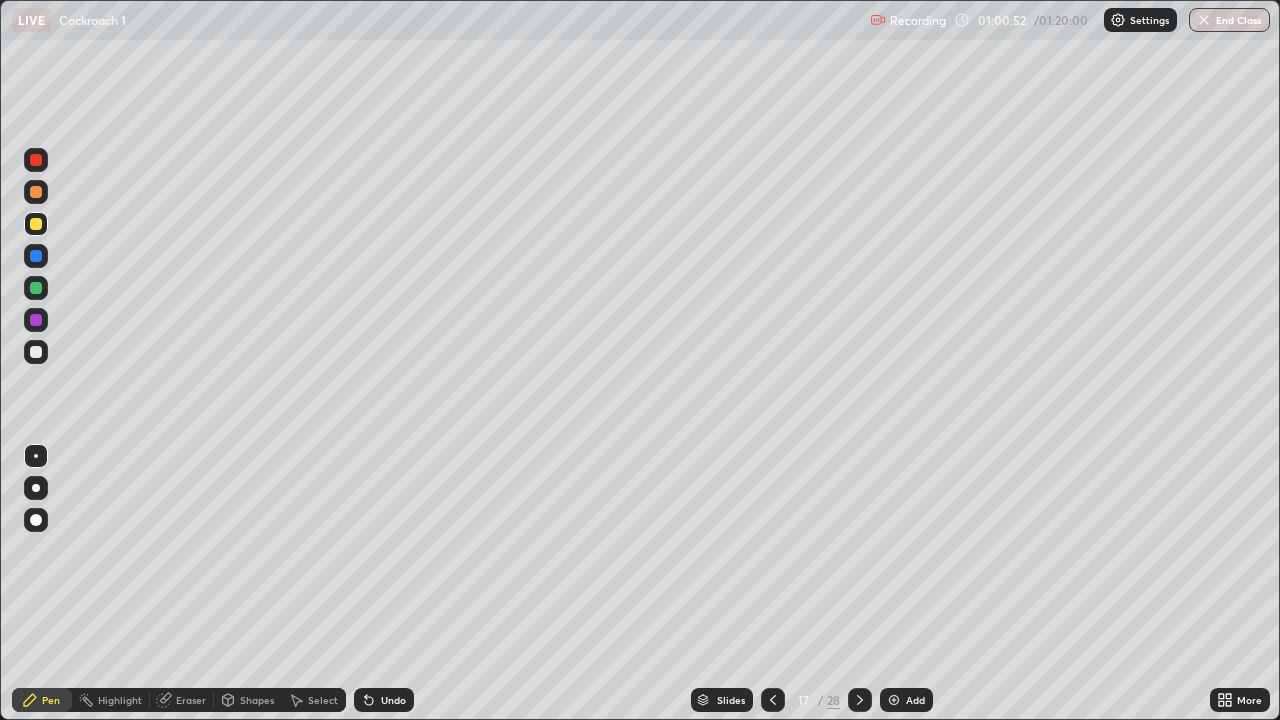 click at bounding box center [36, 352] 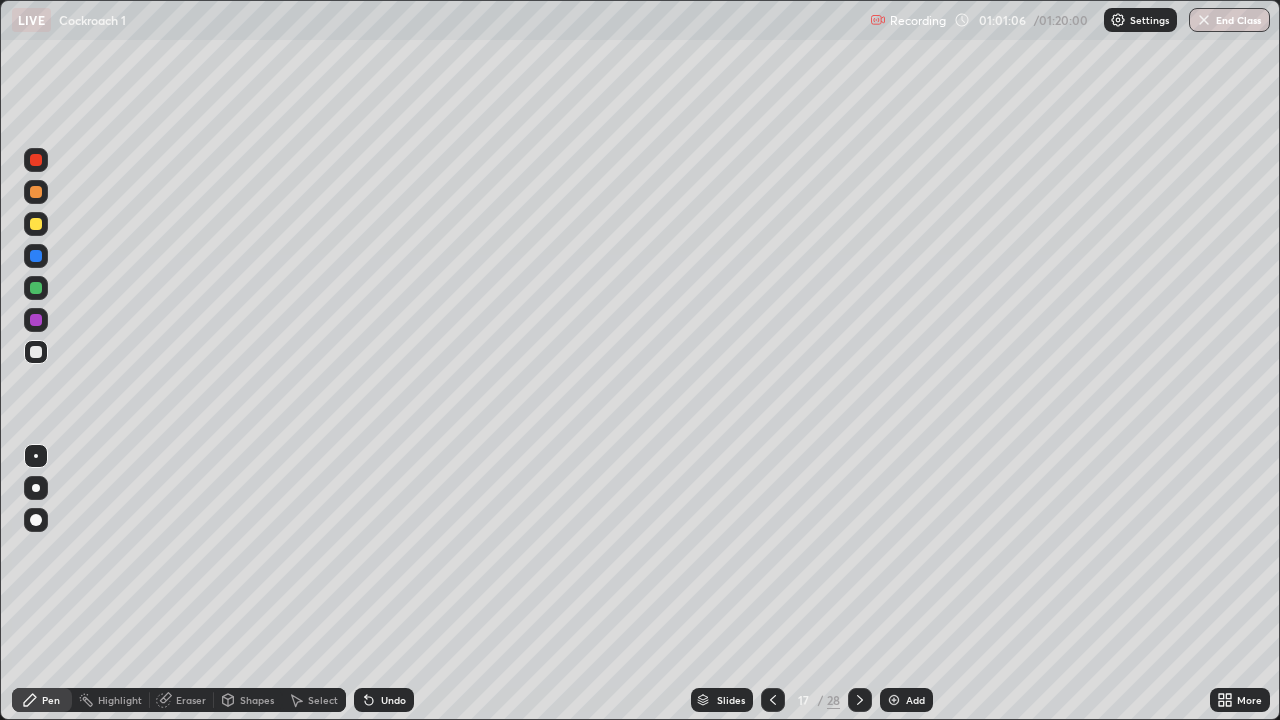 click at bounding box center [36, 352] 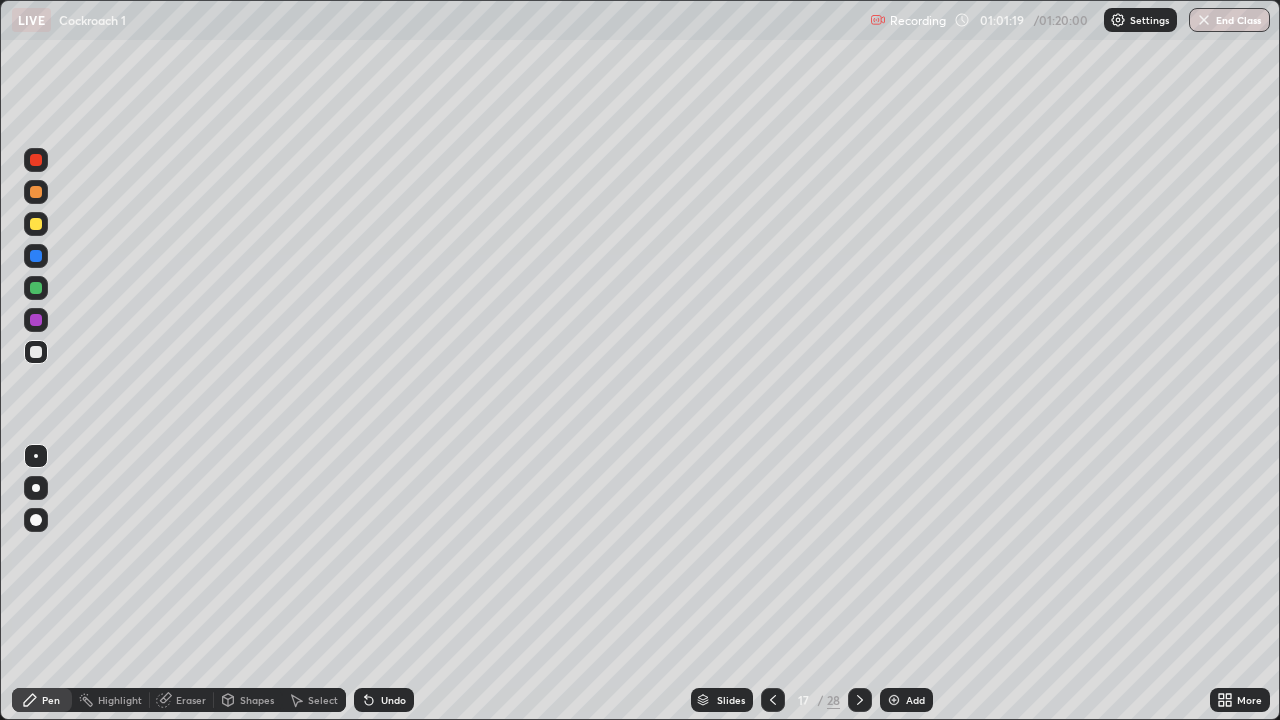 click at bounding box center [36, 224] 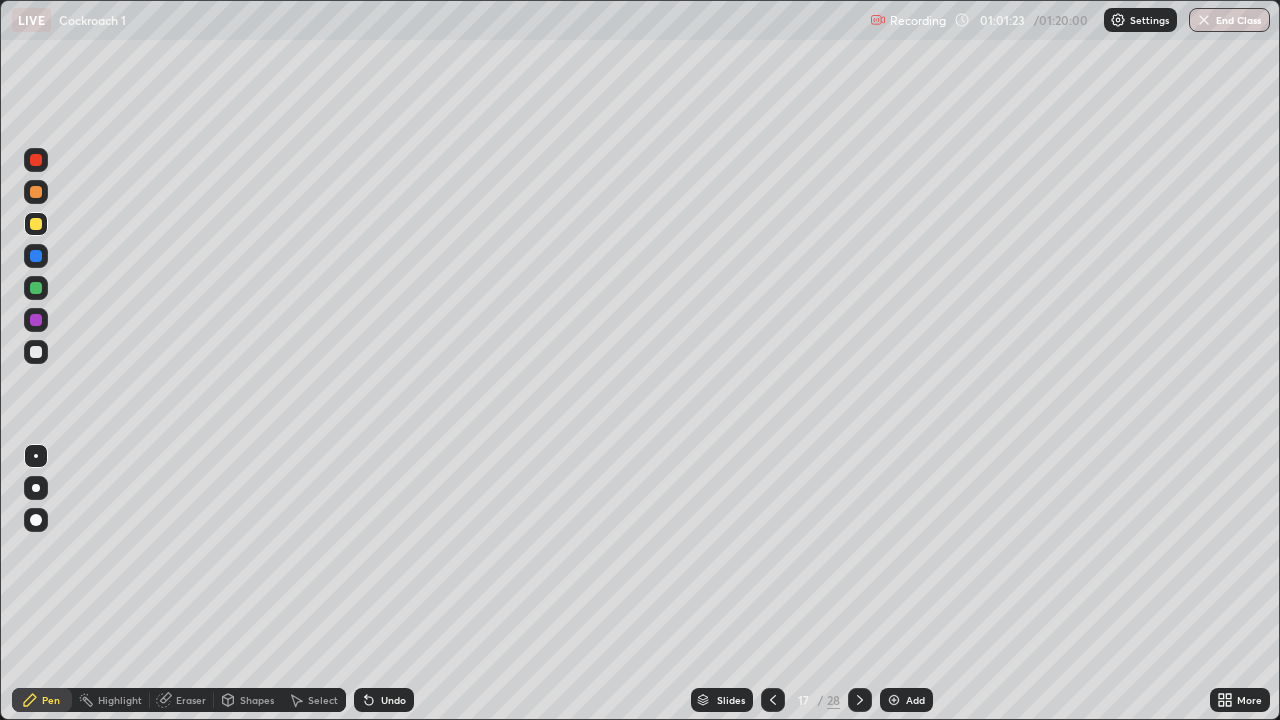 click at bounding box center [36, 352] 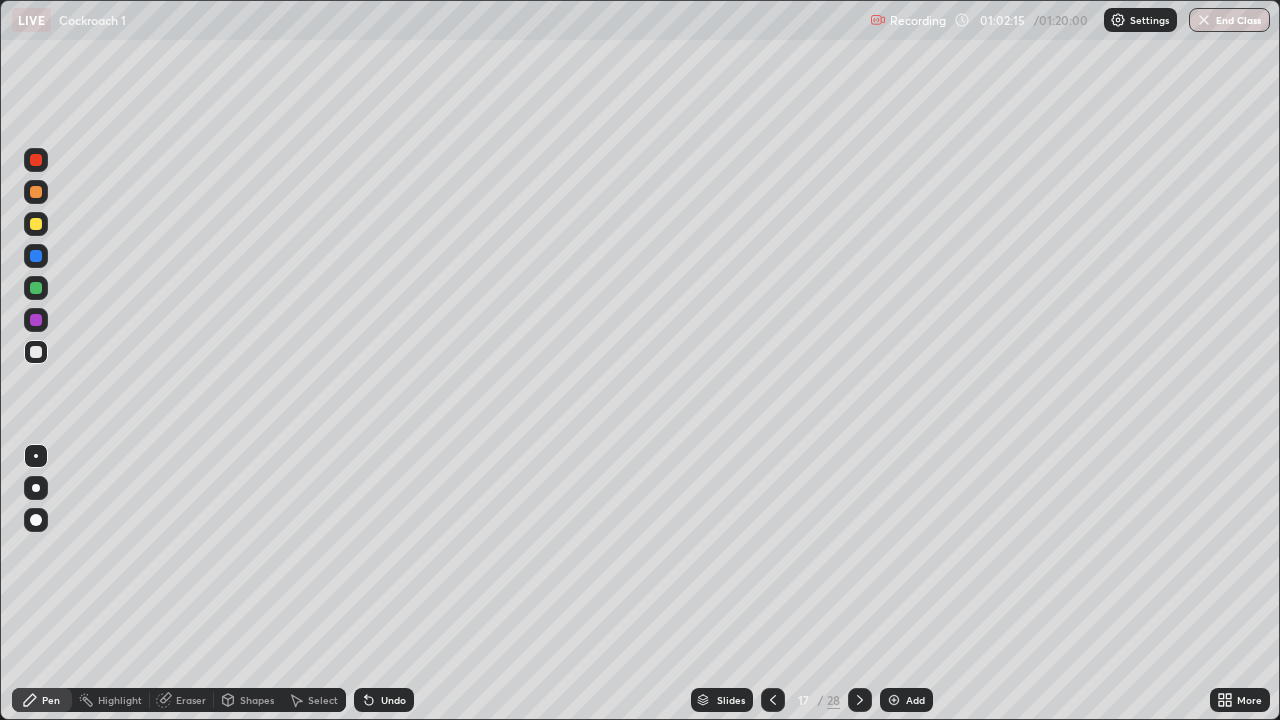 click at bounding box center [36, 320] 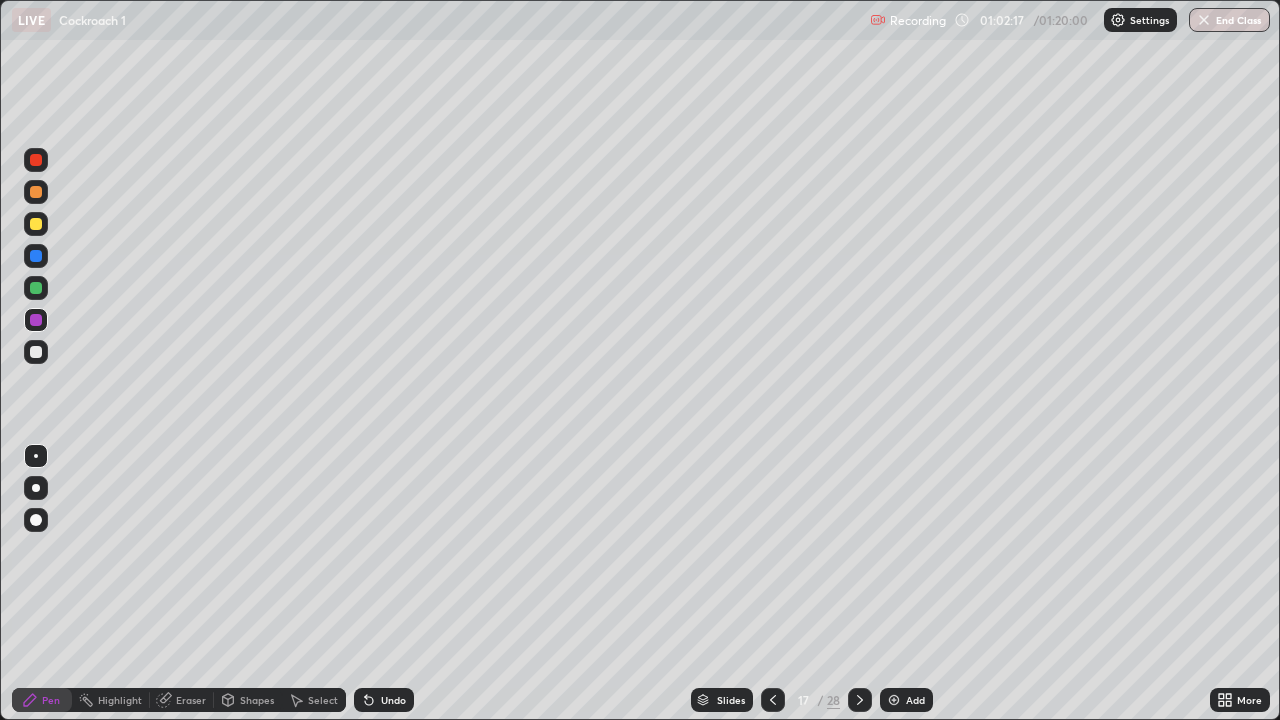 click at bounding box center (36, 288) 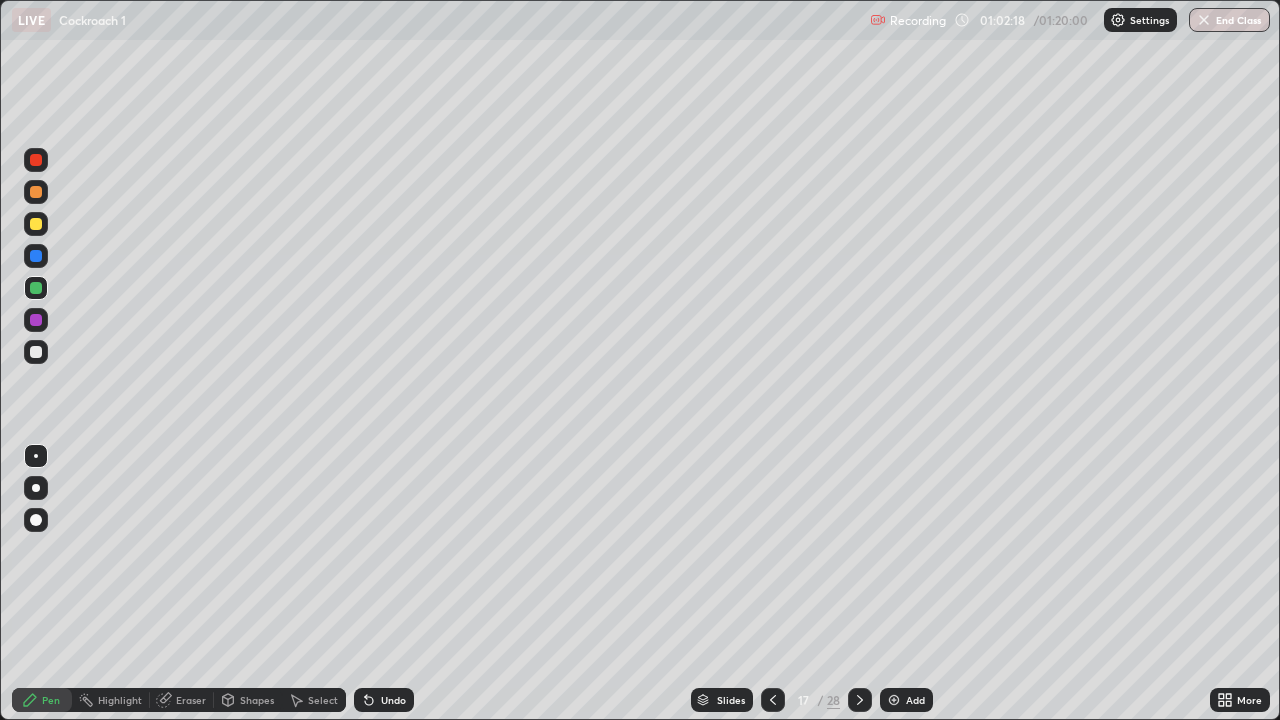 click at bounding box center (36, 256) 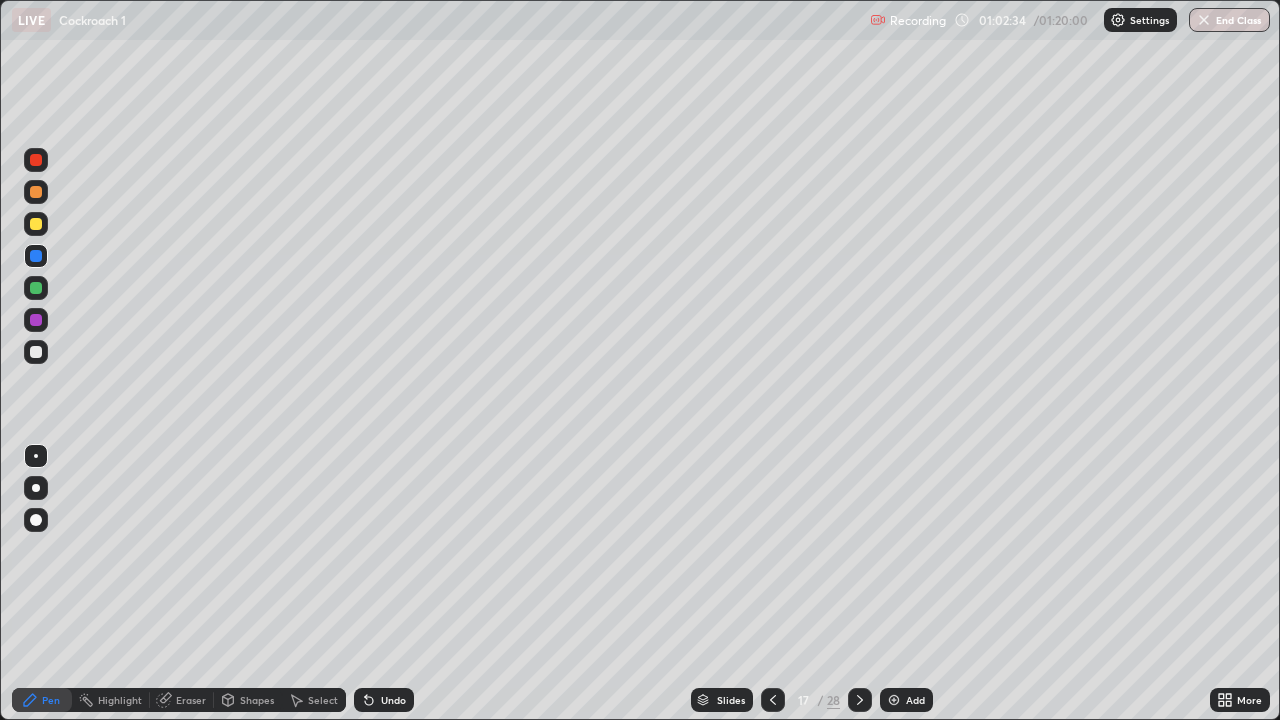 click at bounding box center (36, 352) 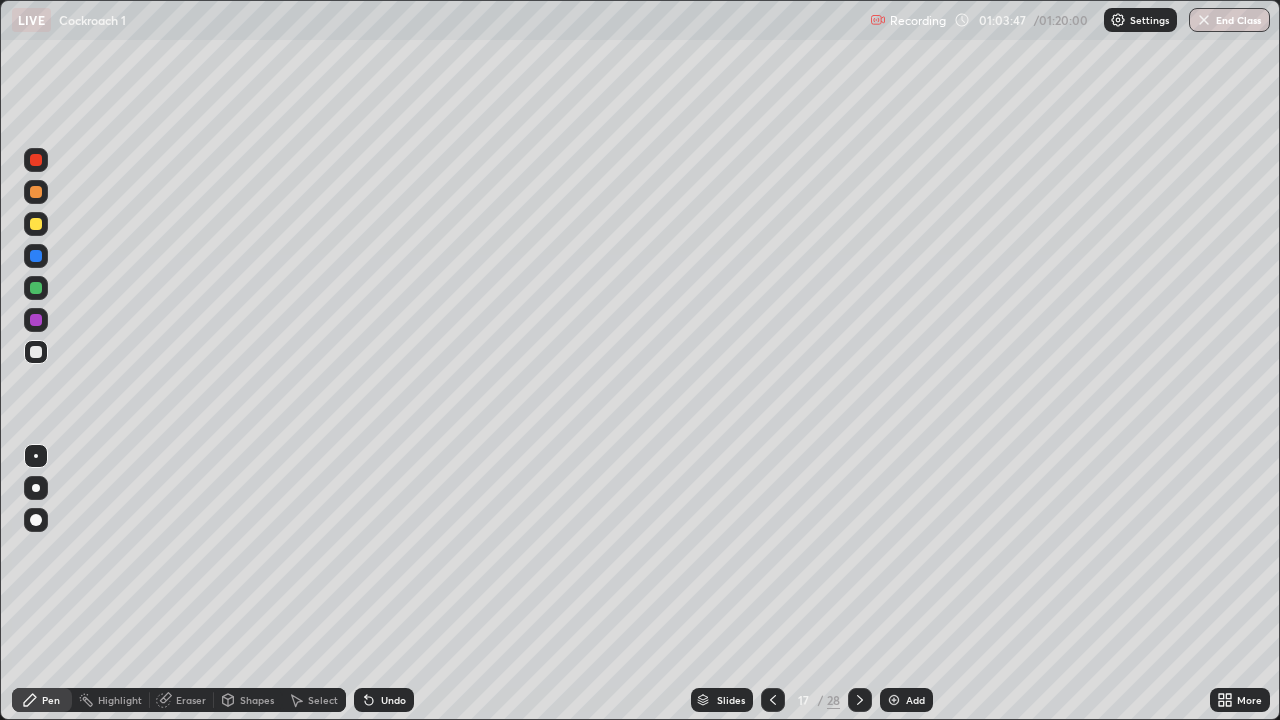 click at bounding box center [36, 192] 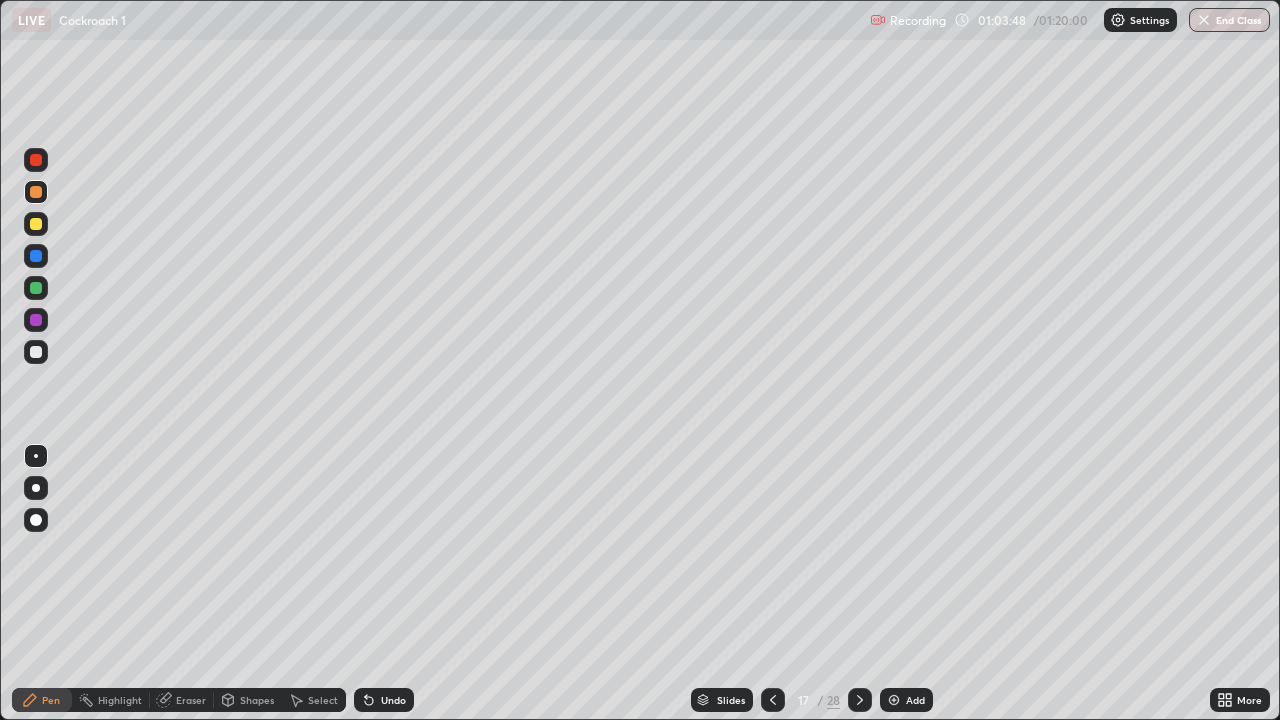 click at bounding box center (36, 192) 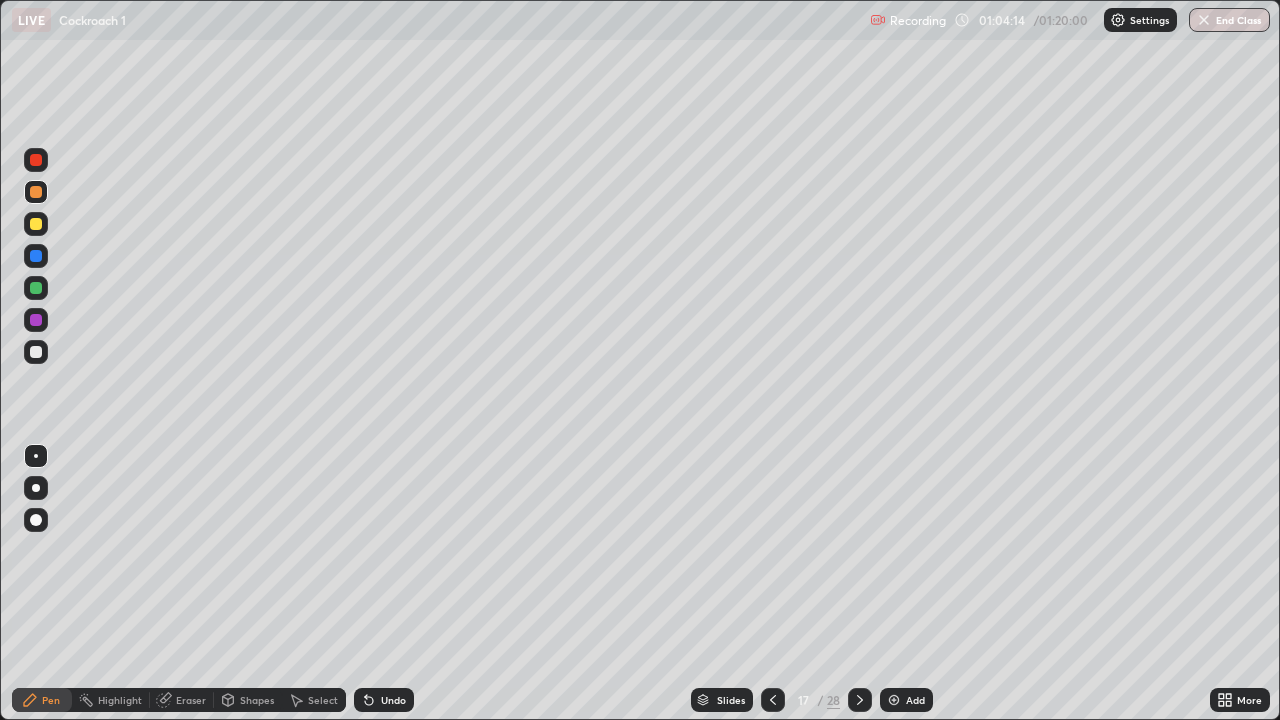 click on "Eraser" at bounding box center (191, 700) 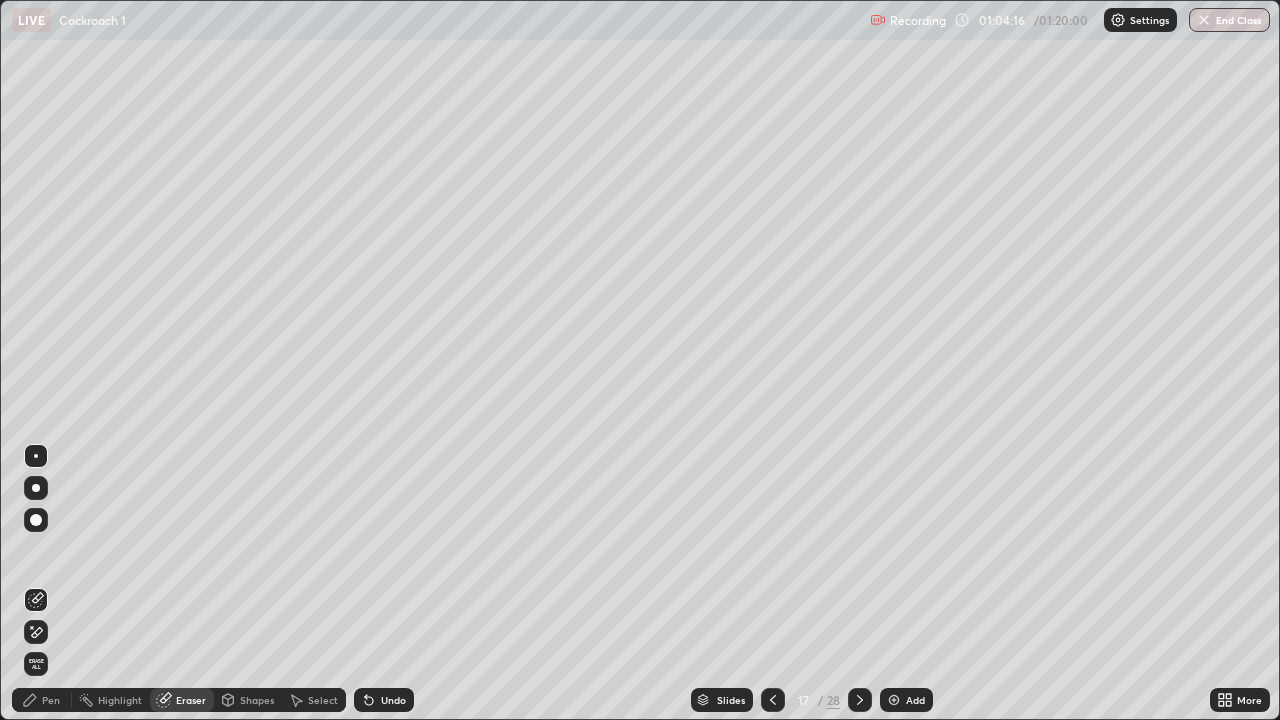 click on "Pen" at bounding box center (42, 700) 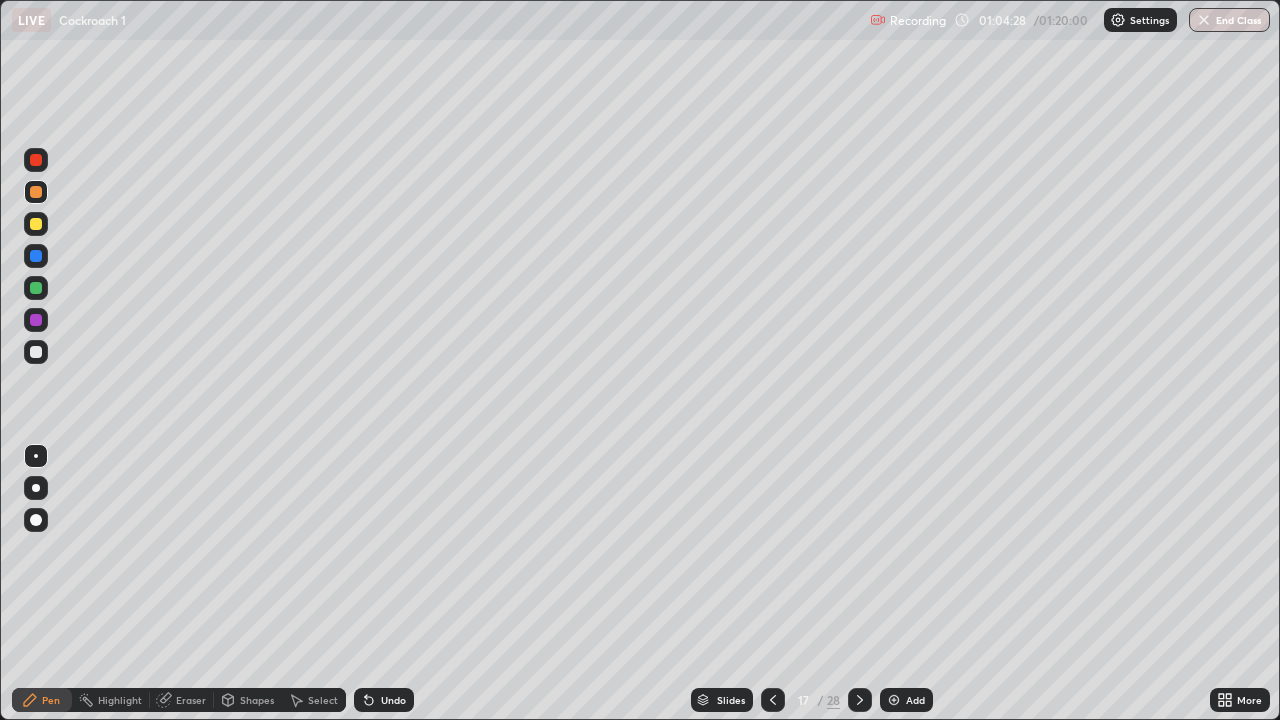 click at bounding box center [36, 320] 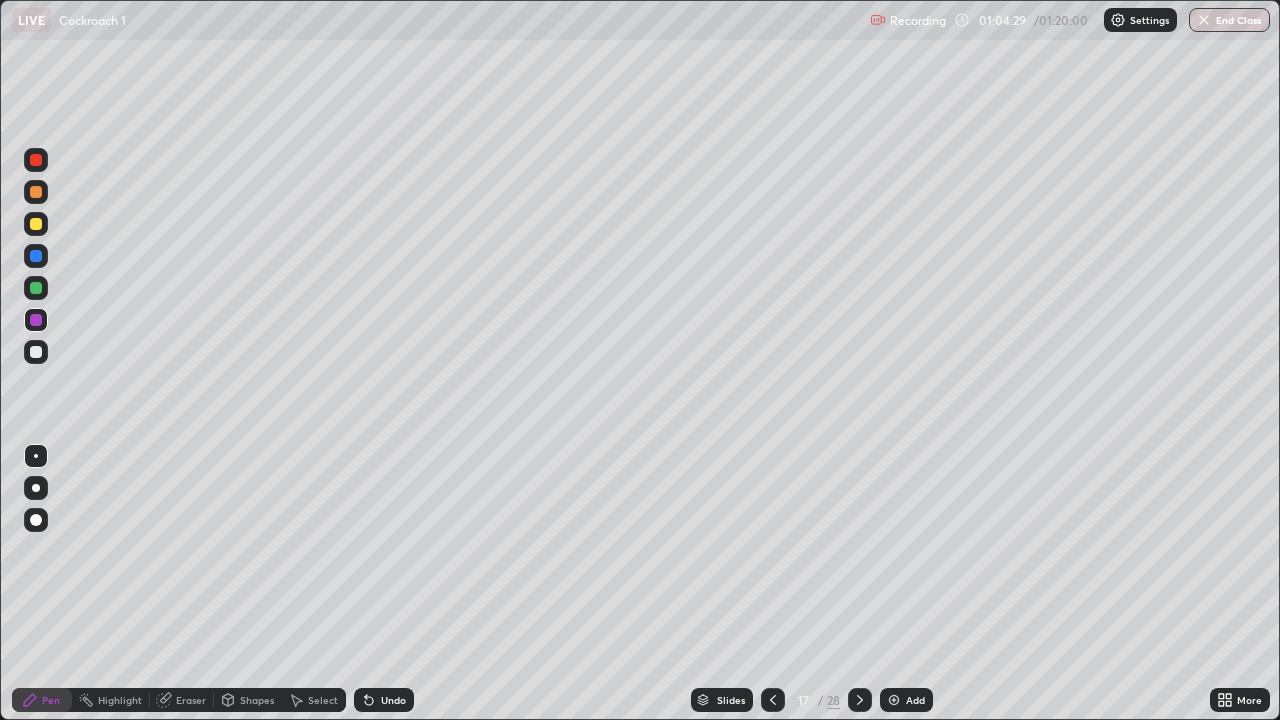 click at bounding box center [36, 352] 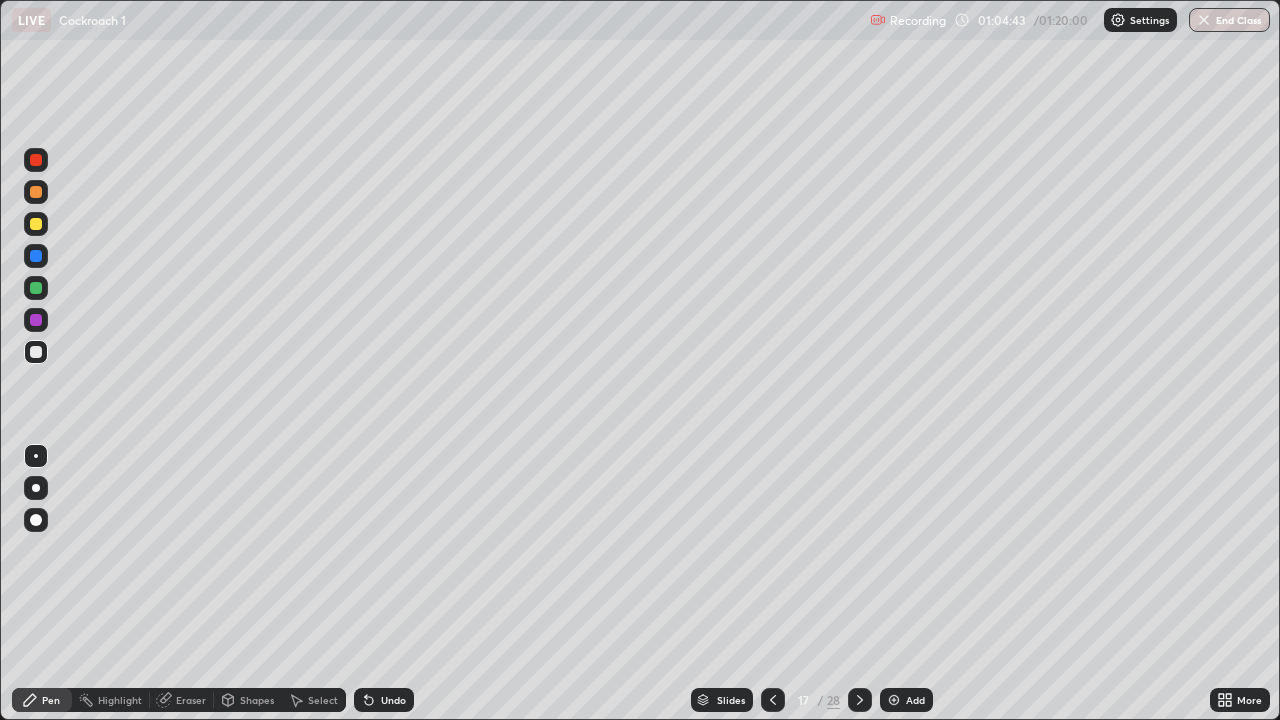 click at bounding box center [36, 288] 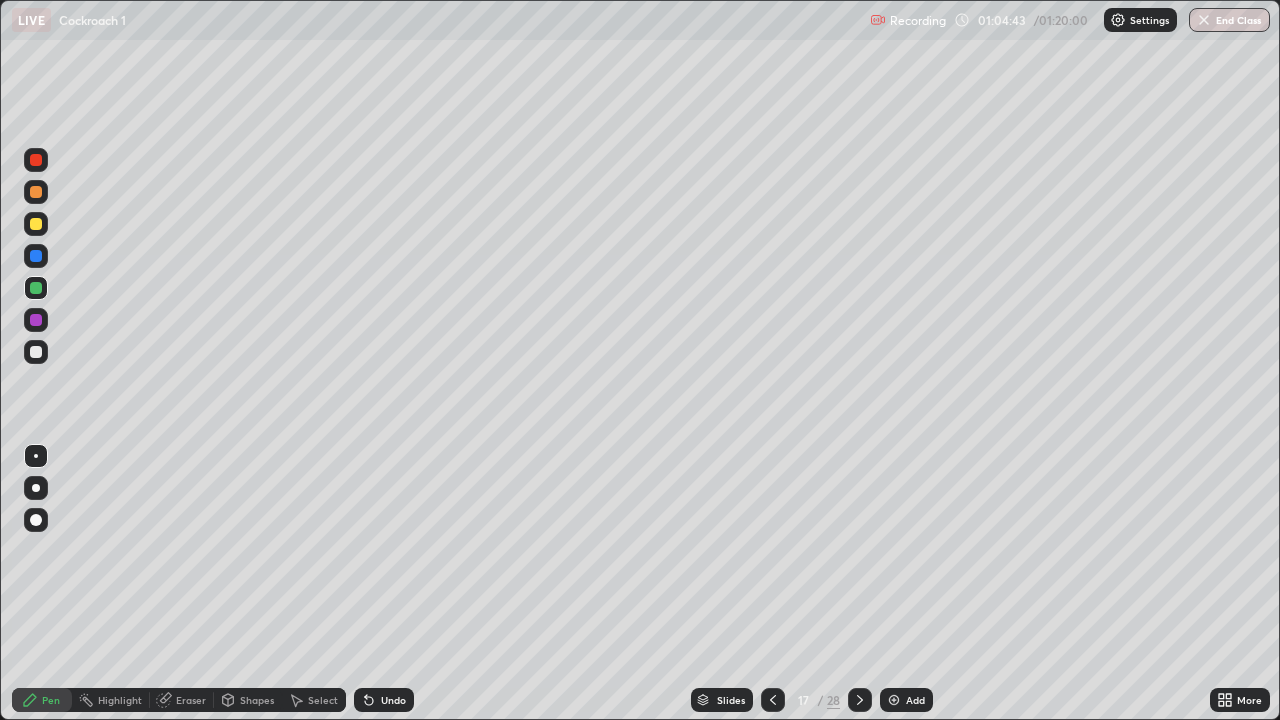click at bounding box center [36, 288] 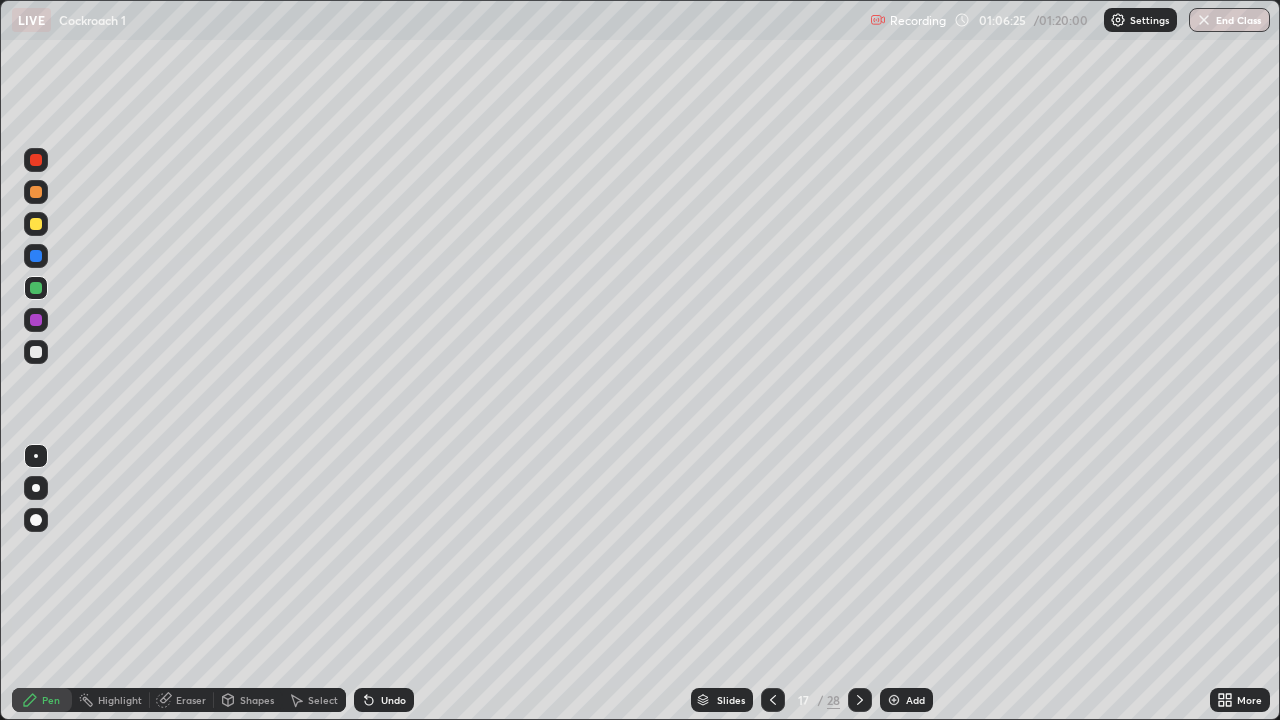 click at bounding box center [860, 700] 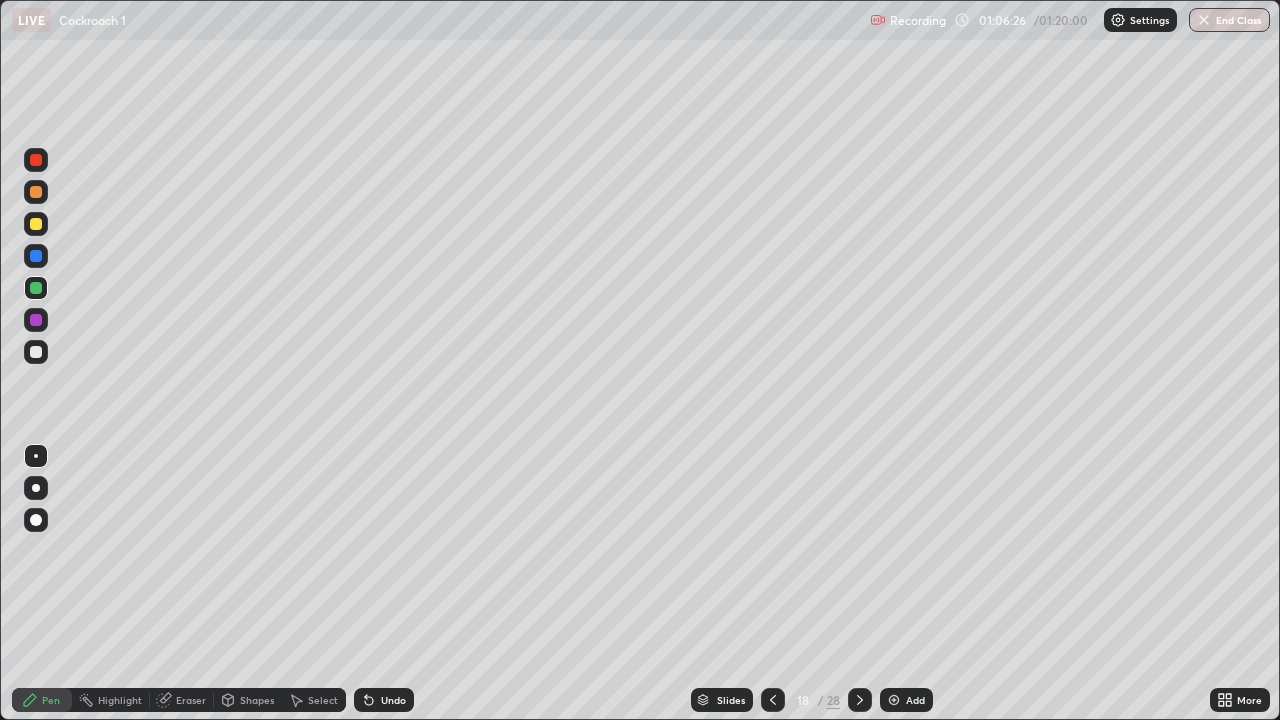click 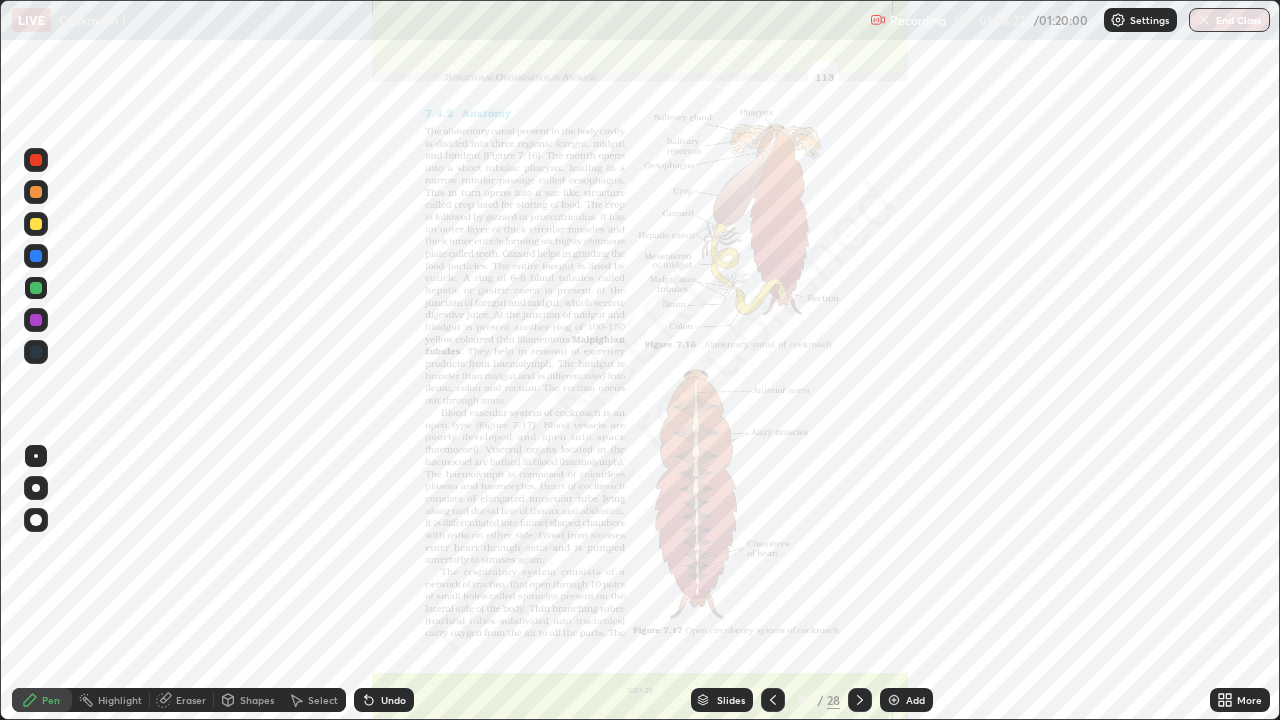 click 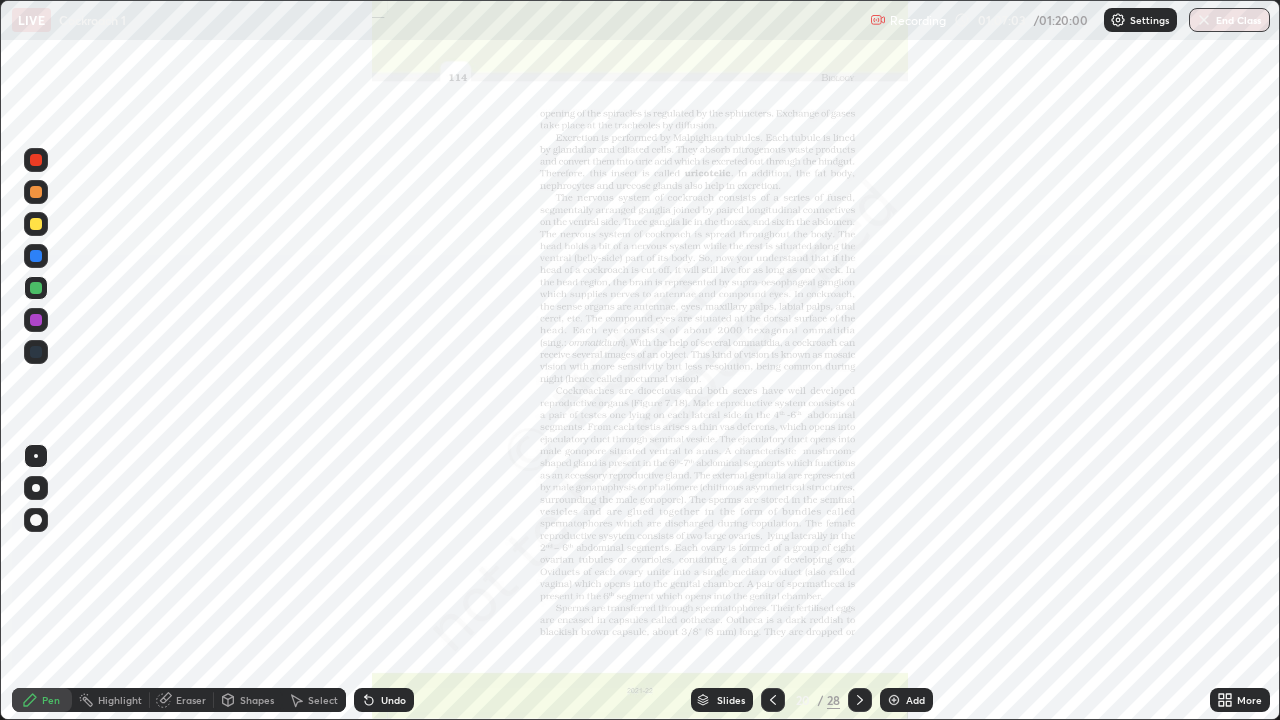 click on "Eraser" at bounding box center (191, 700) 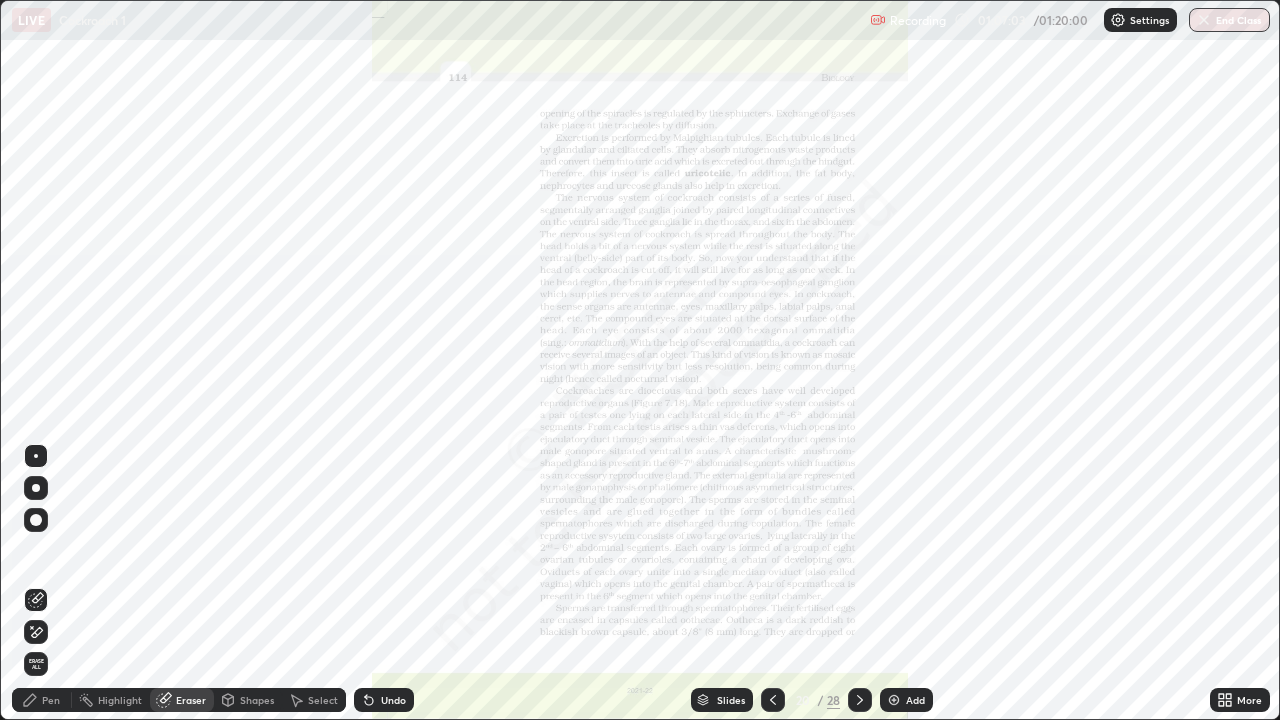 click on "Erase all" at bounding box center (36, 664) 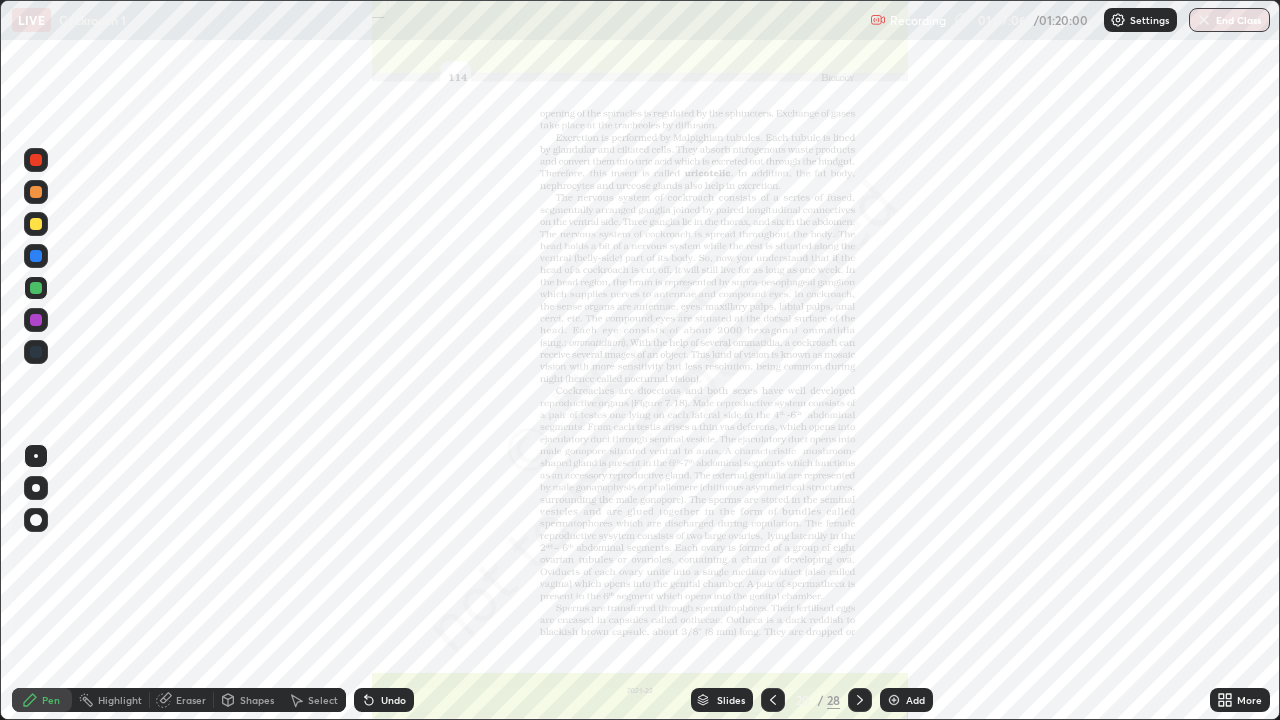 click on "More" at bounding box center [1249, 700] 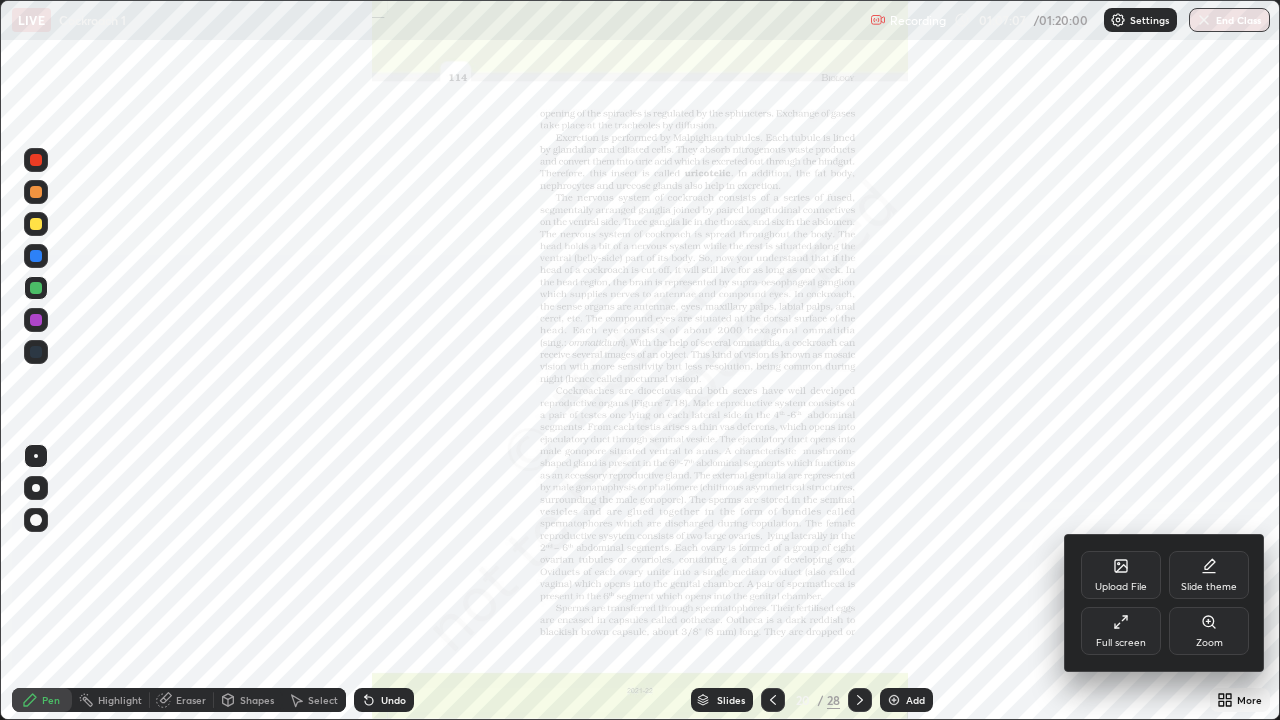 click on "Zoom" at bounding box center (1209, 643) 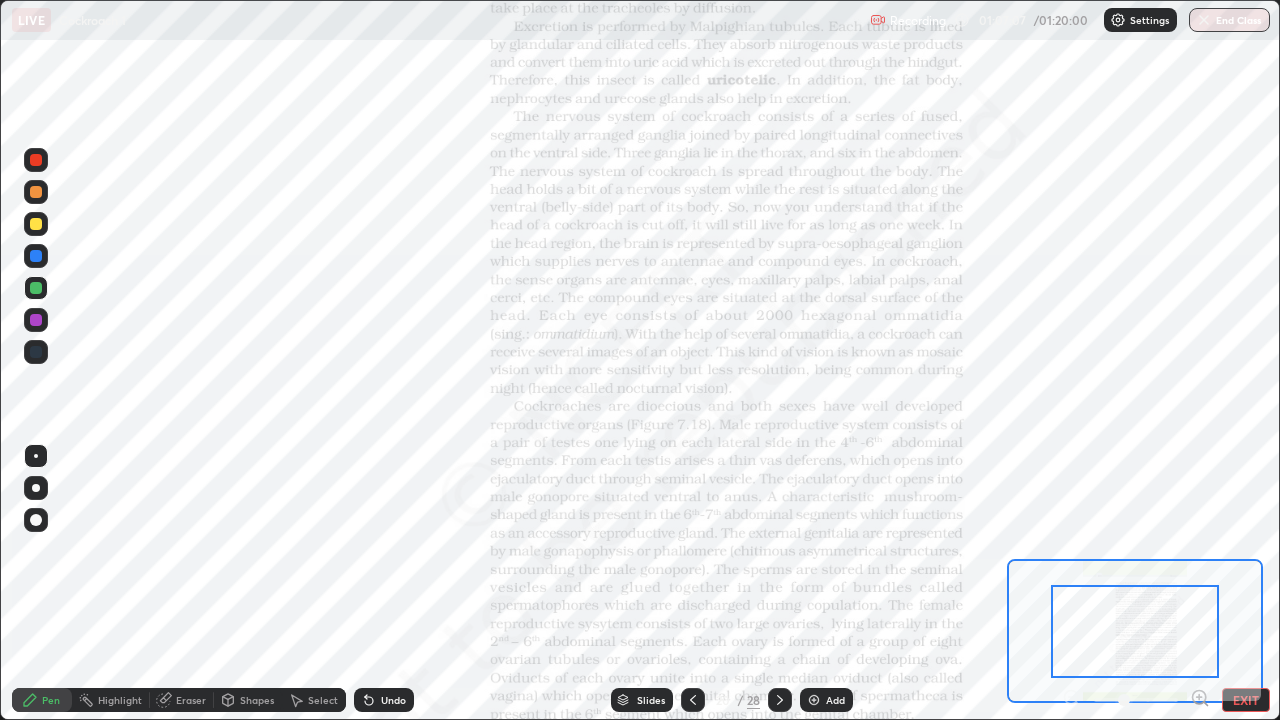 click 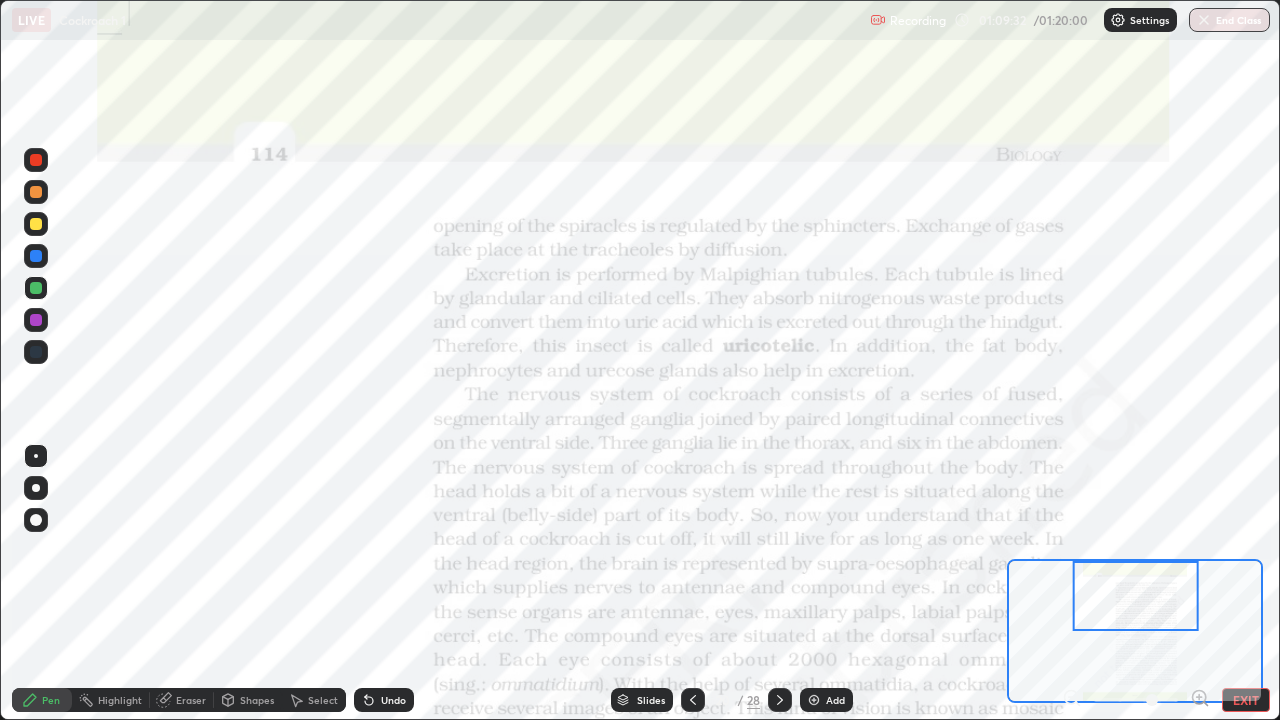 click 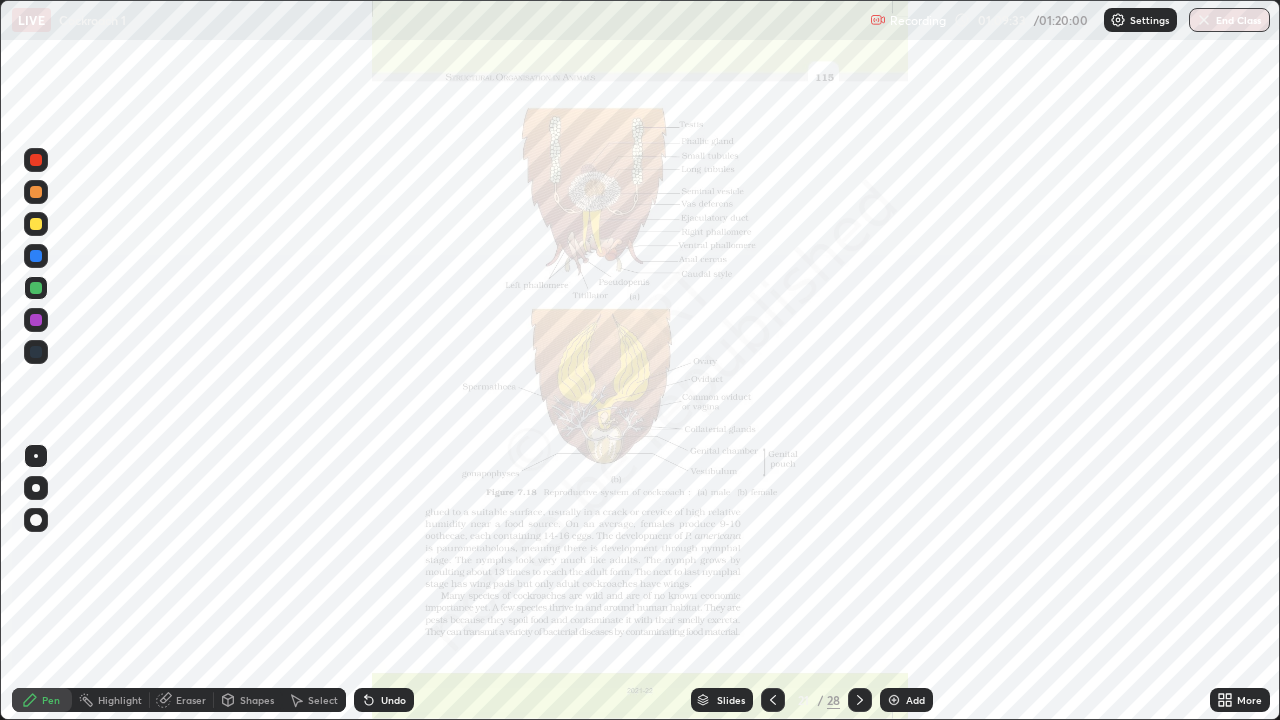click at bounding box center (860, 700) 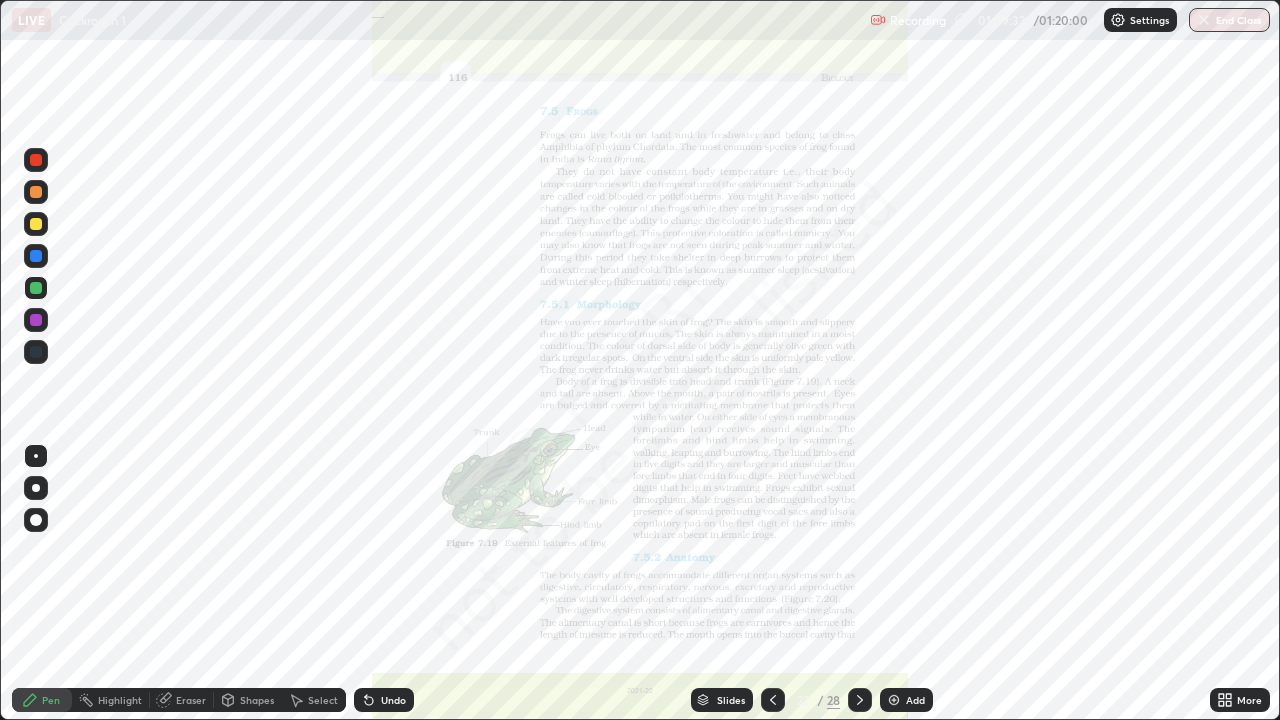 click 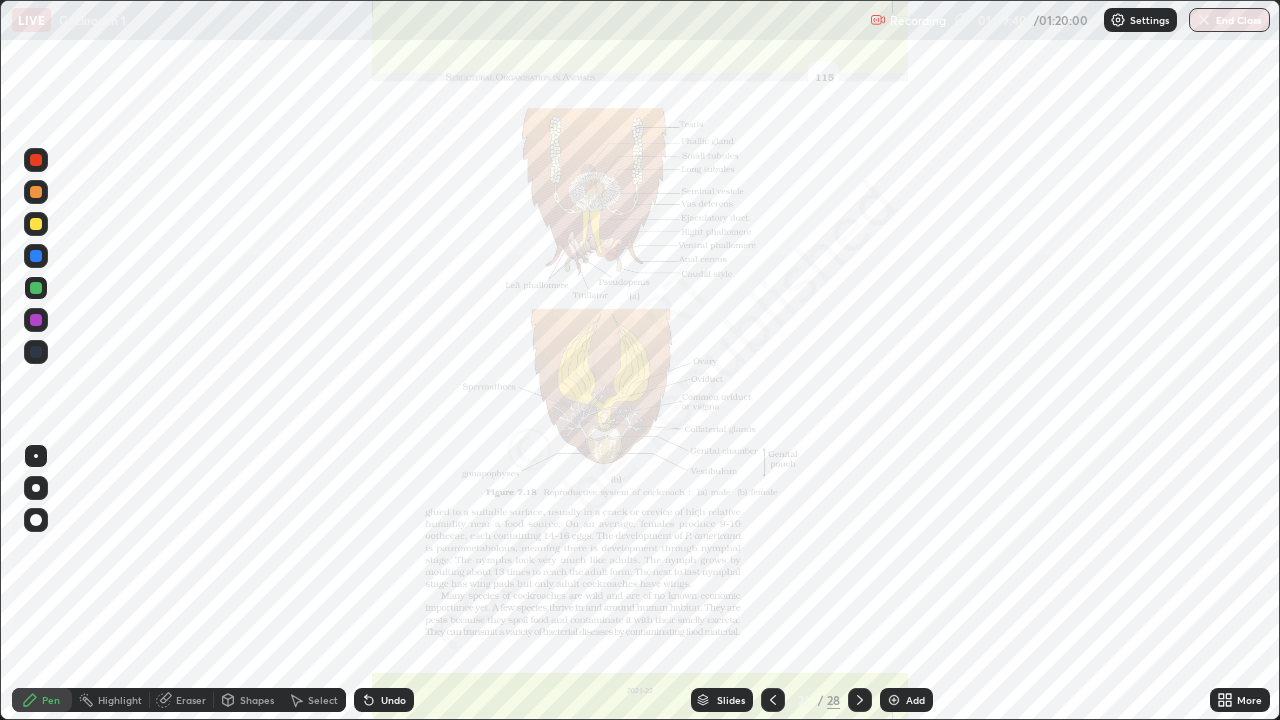 click on "More" at bounding box center [1249, 700] 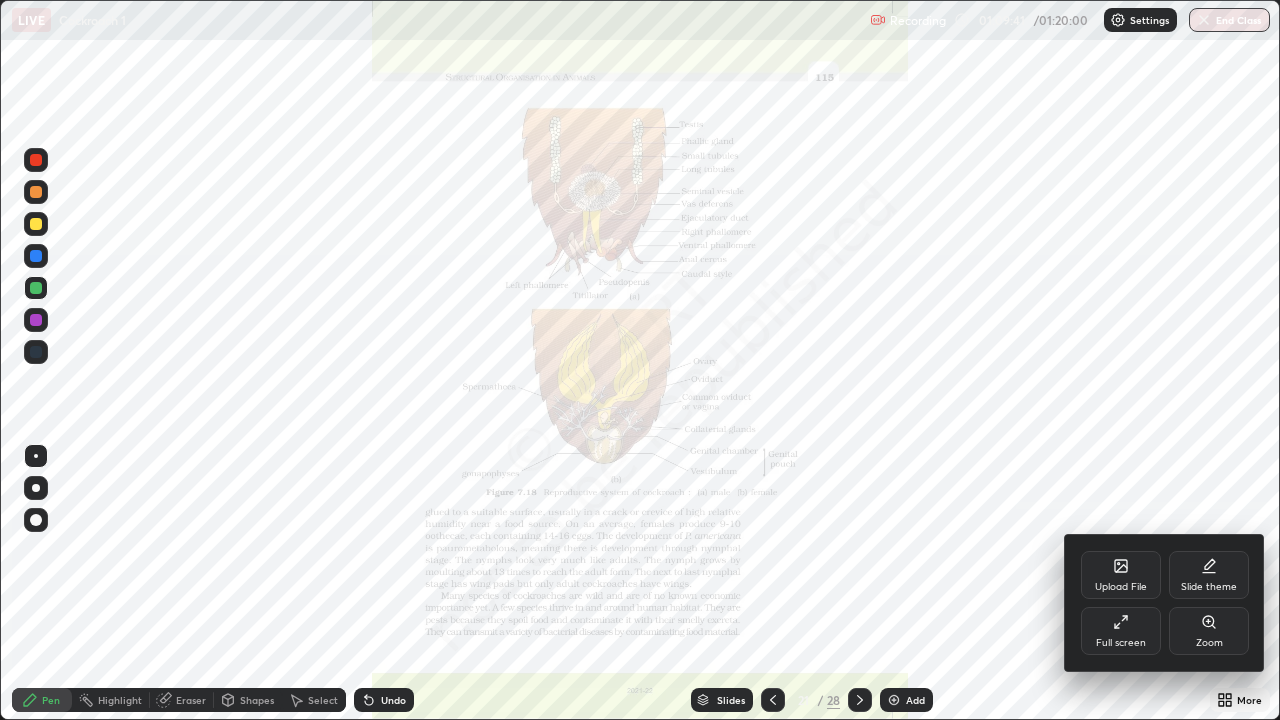 click on "Zoom" at bounding box center [1209, 643] 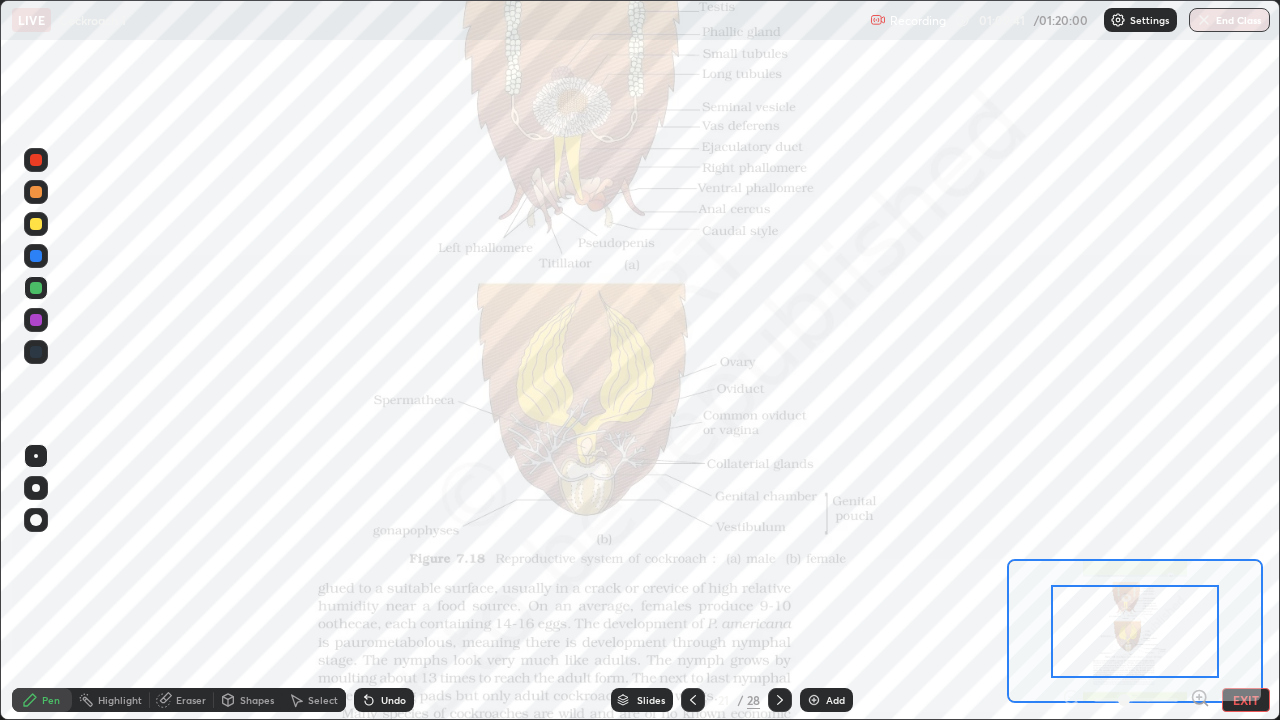 click 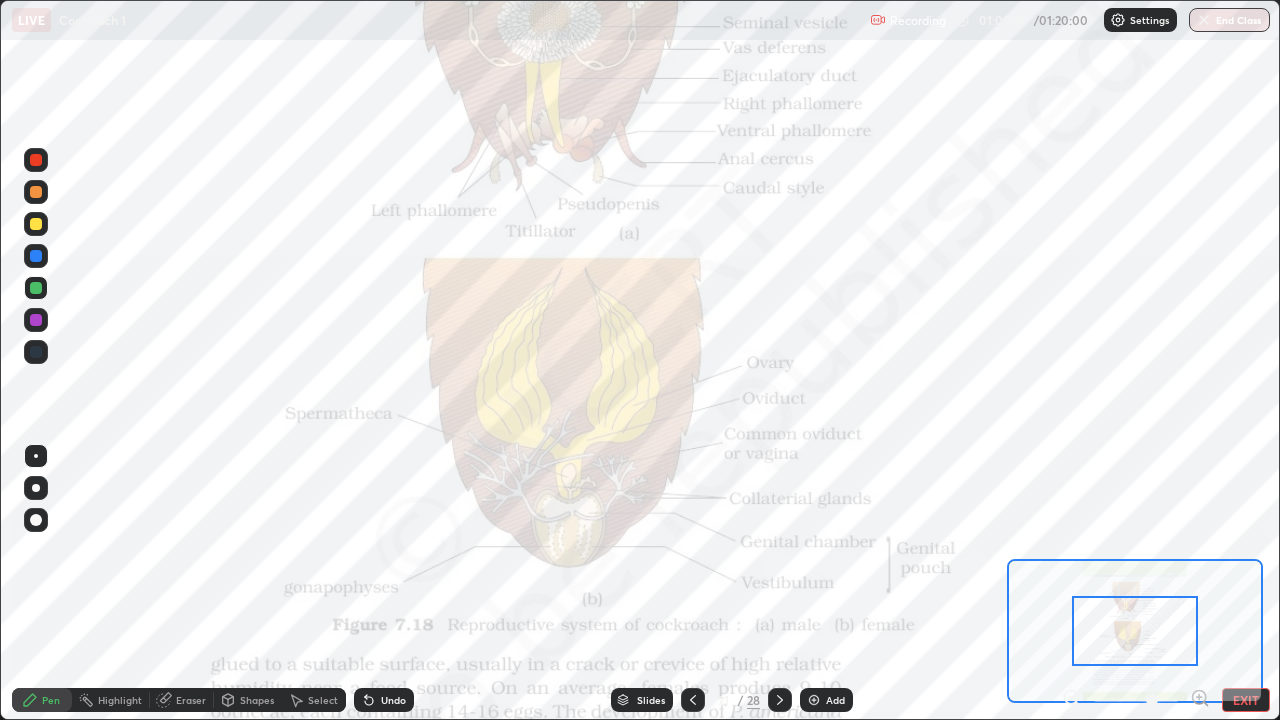 click 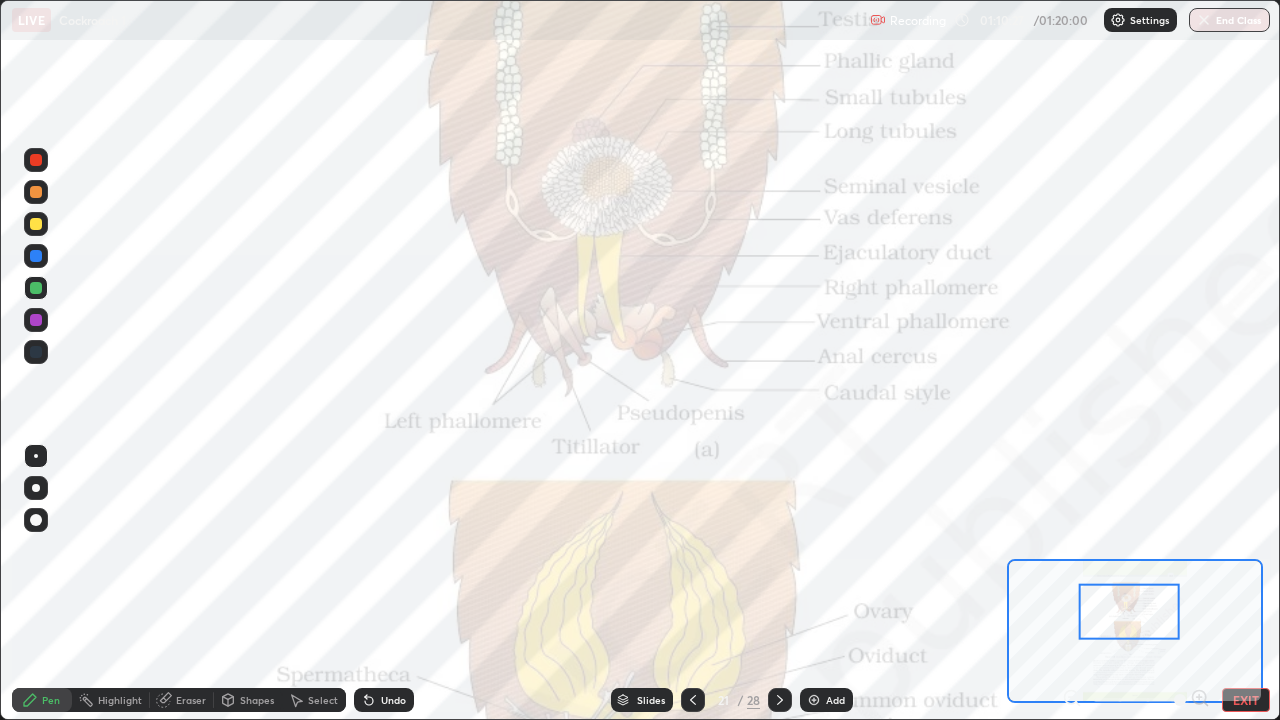 click 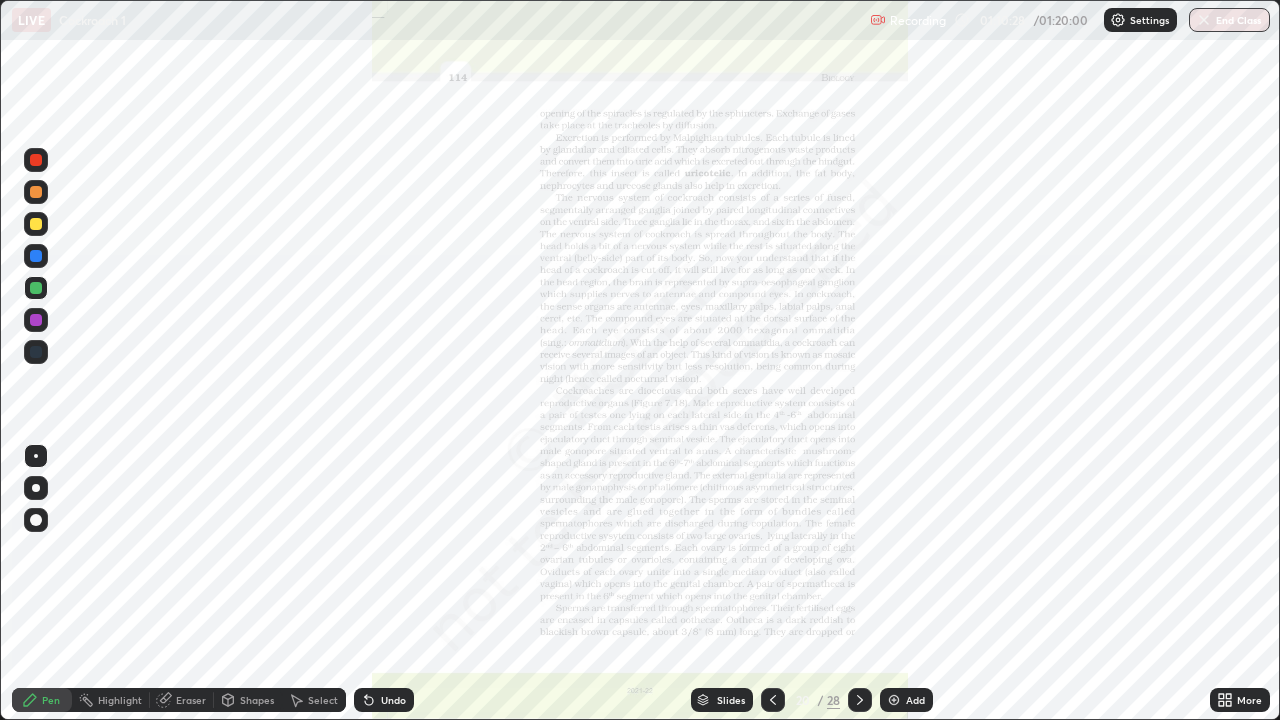 click 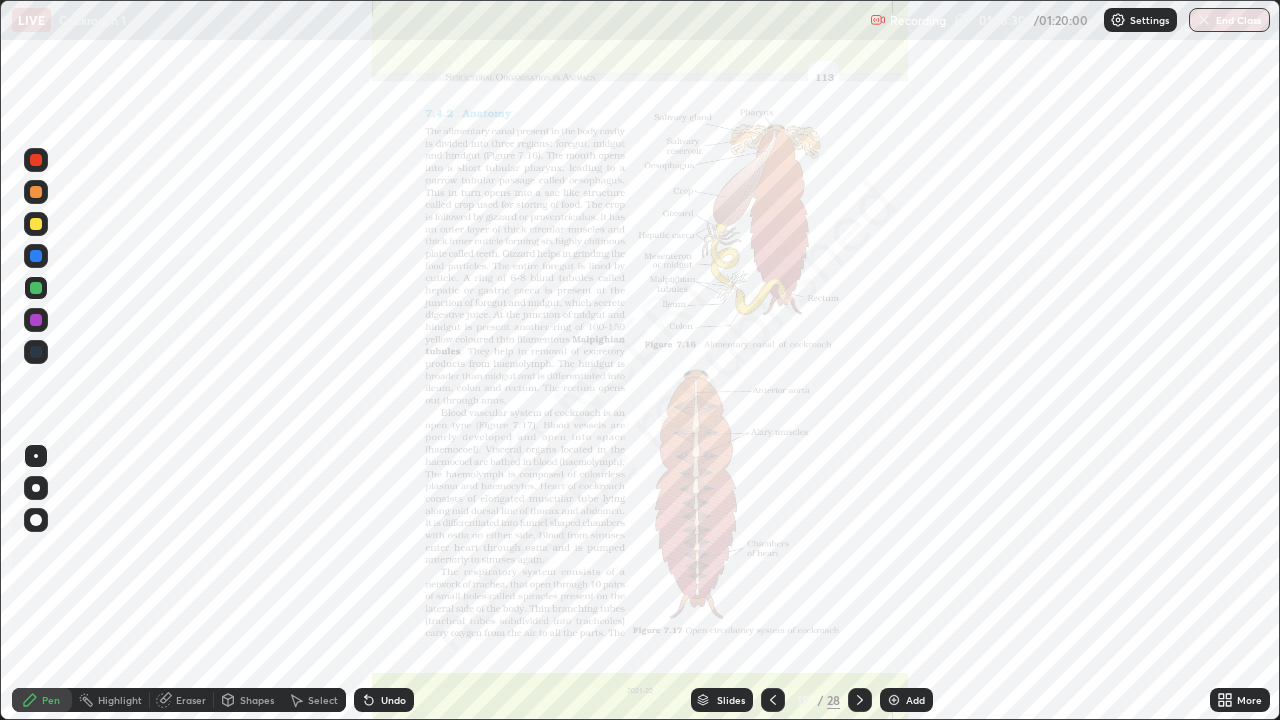 click 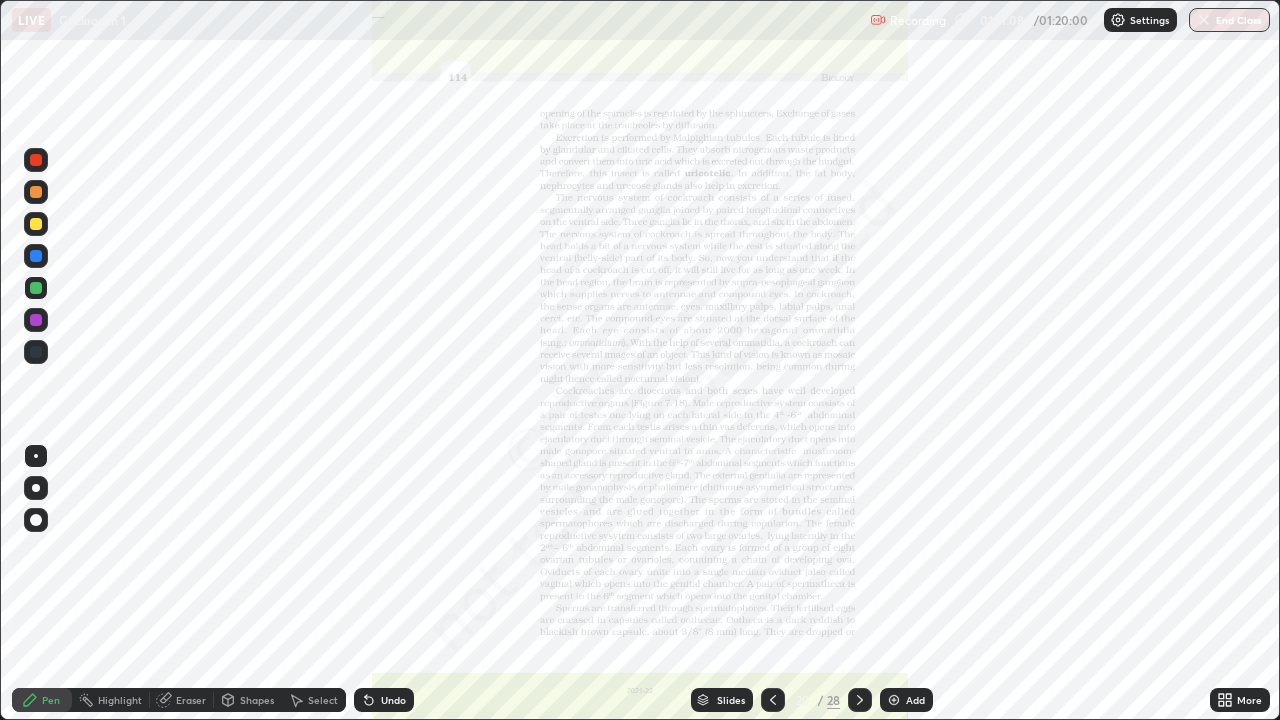 click on "Pen" at bounding box center (42, 700) 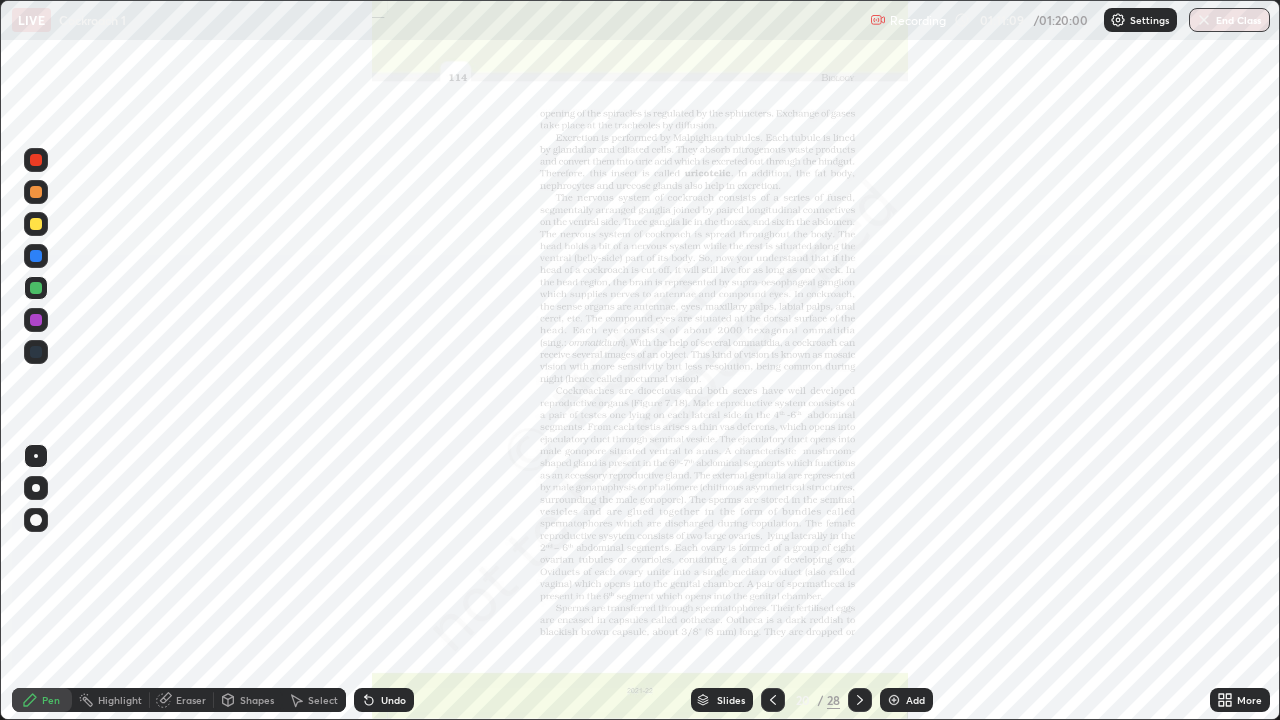 click at bounding box center [36, 352] 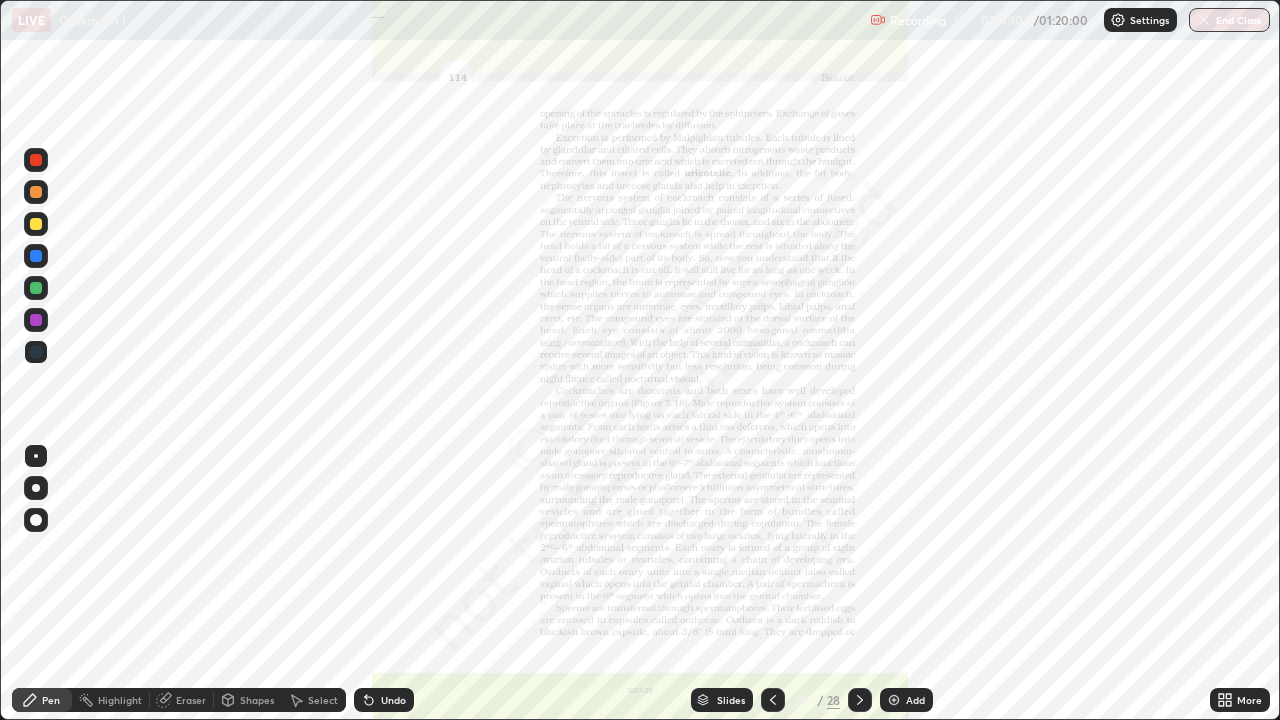 click at bounding box center [36, 352] 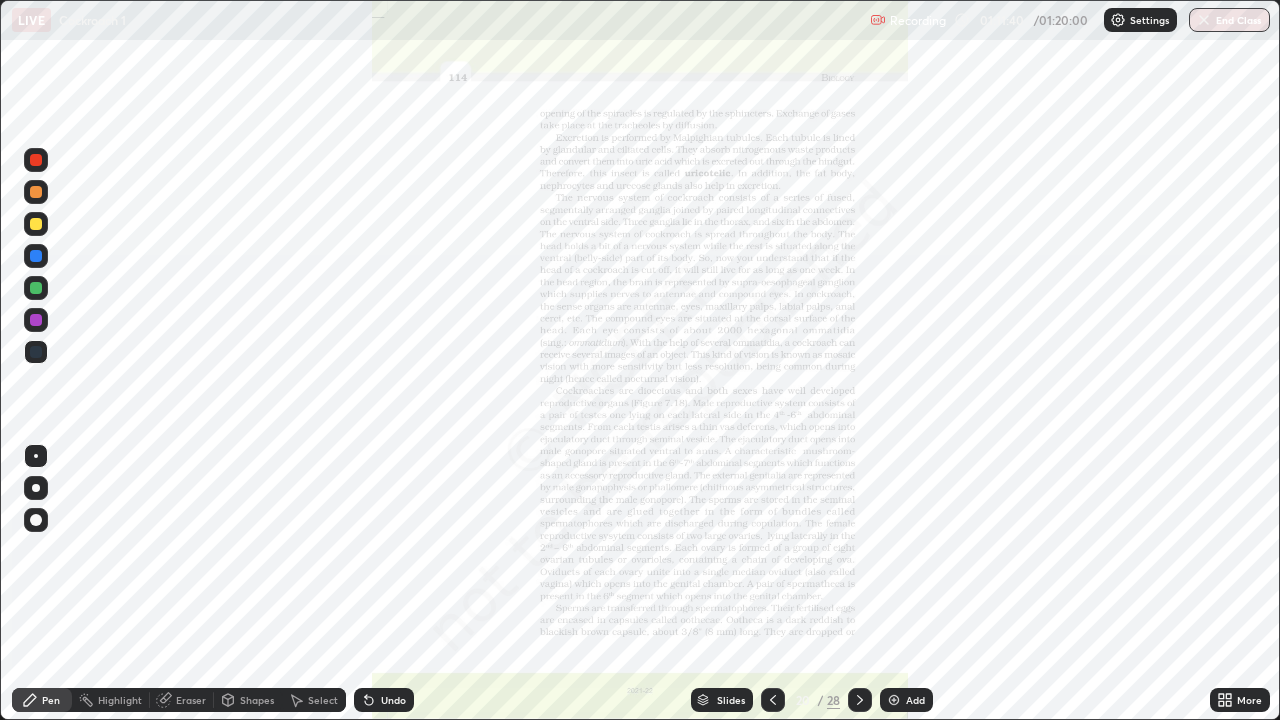 click at bounding box center [36, 352] 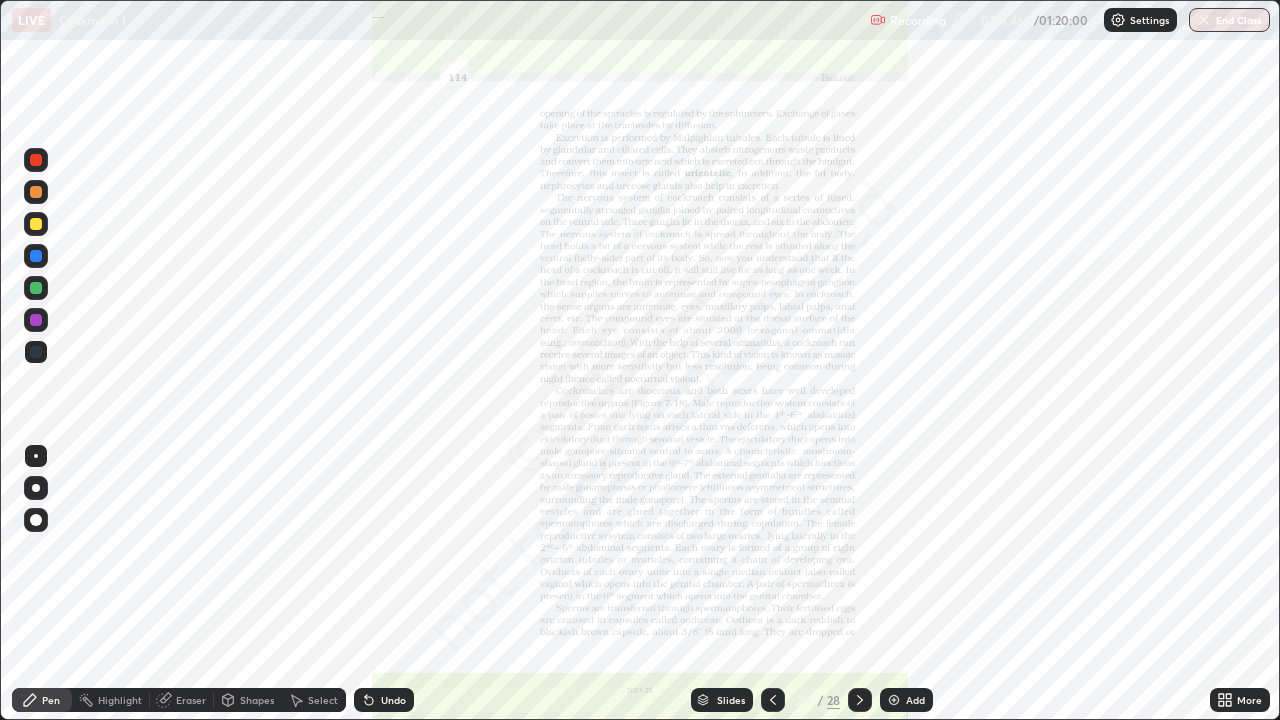 click on "Eraser" at bounding box center [182, 700] 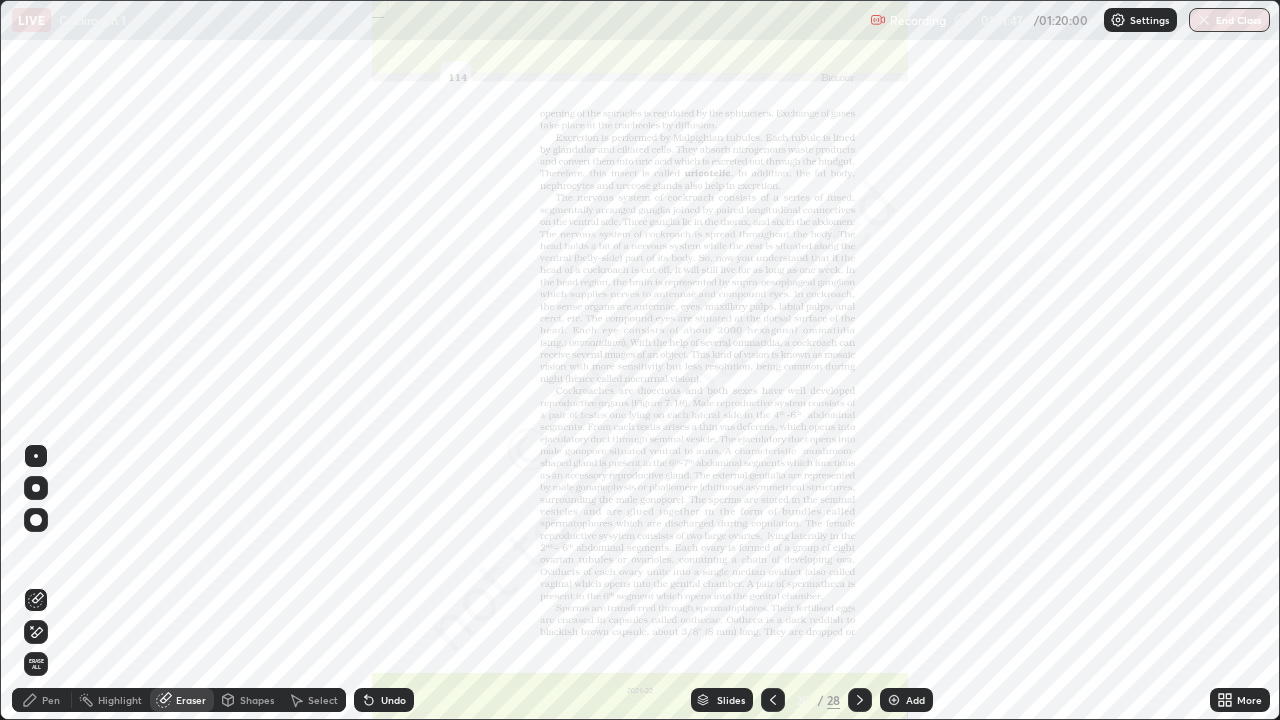 click on "Erase all" at bounding box center (36, 664) 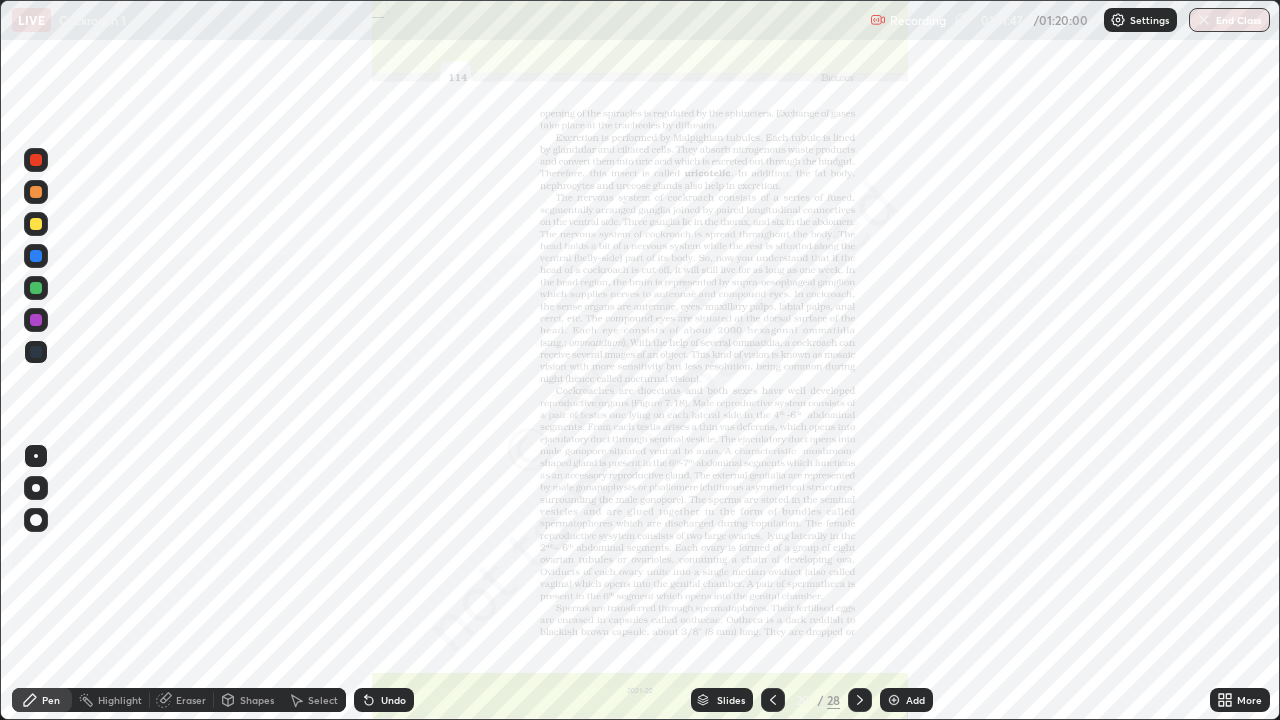 click on "Pen" at bounding box center (51, 700) 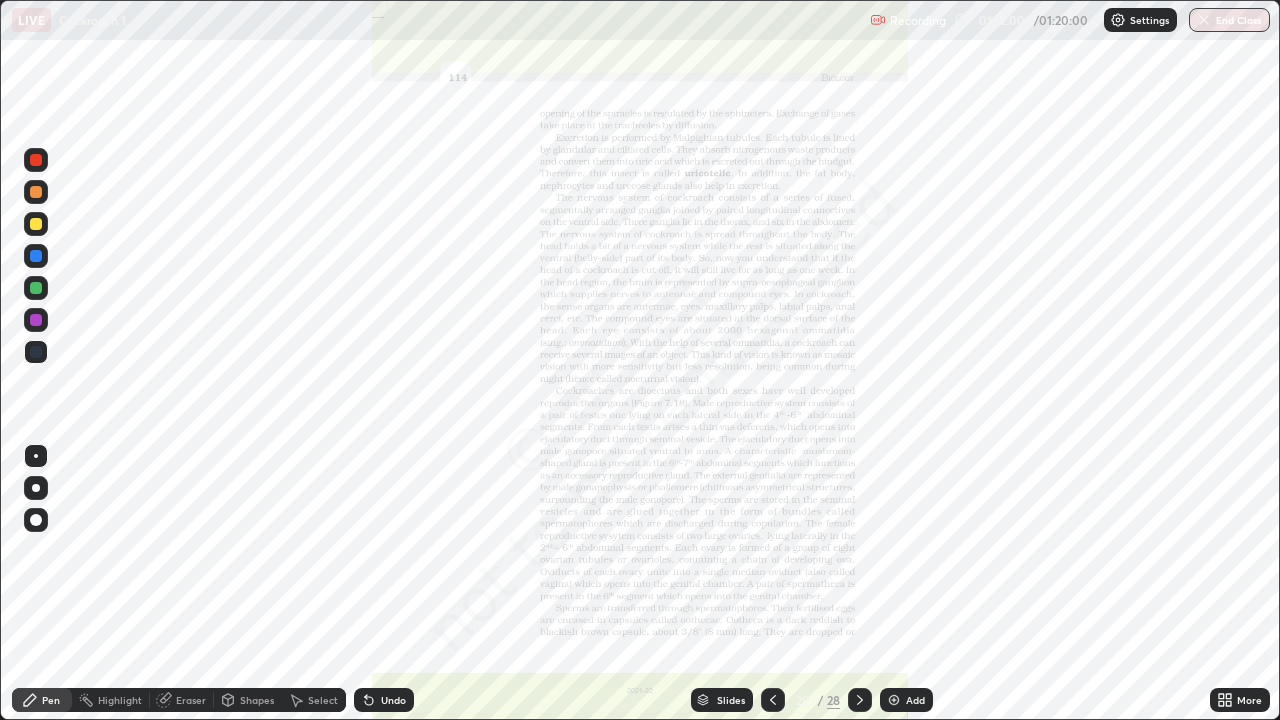 click at bounding box center (36, 256) 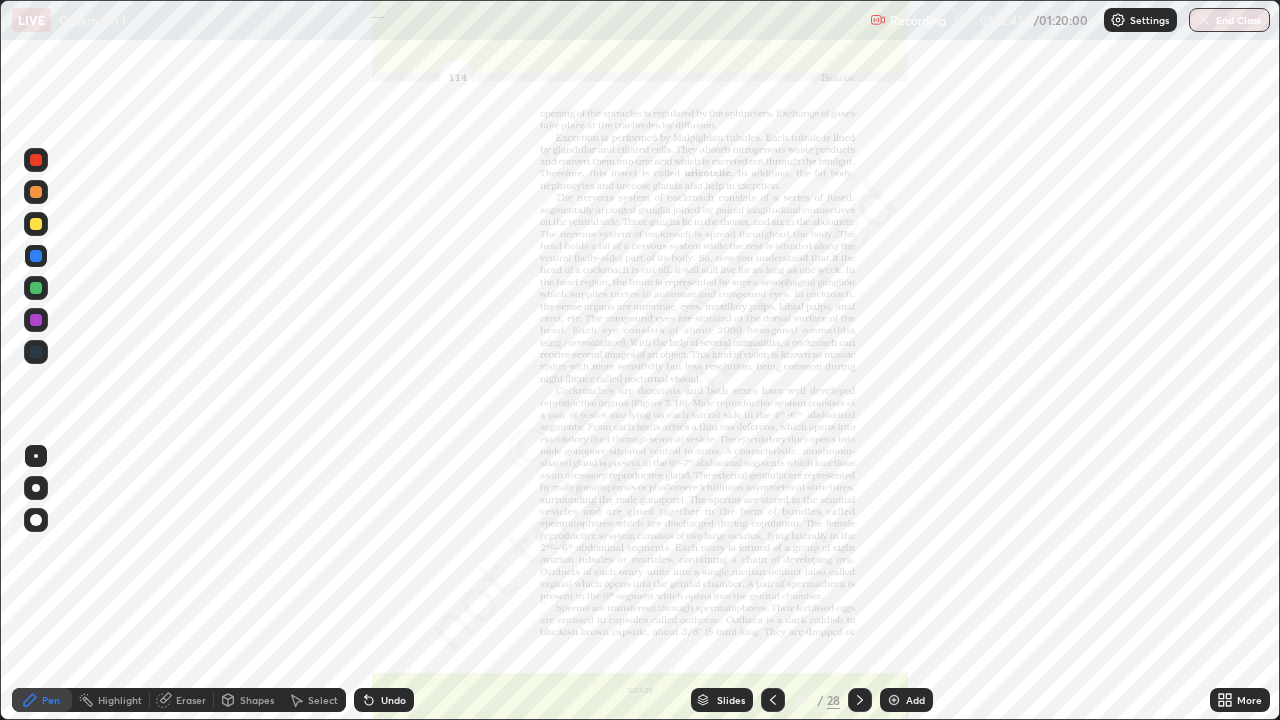 click at bounding box center (36, 352) 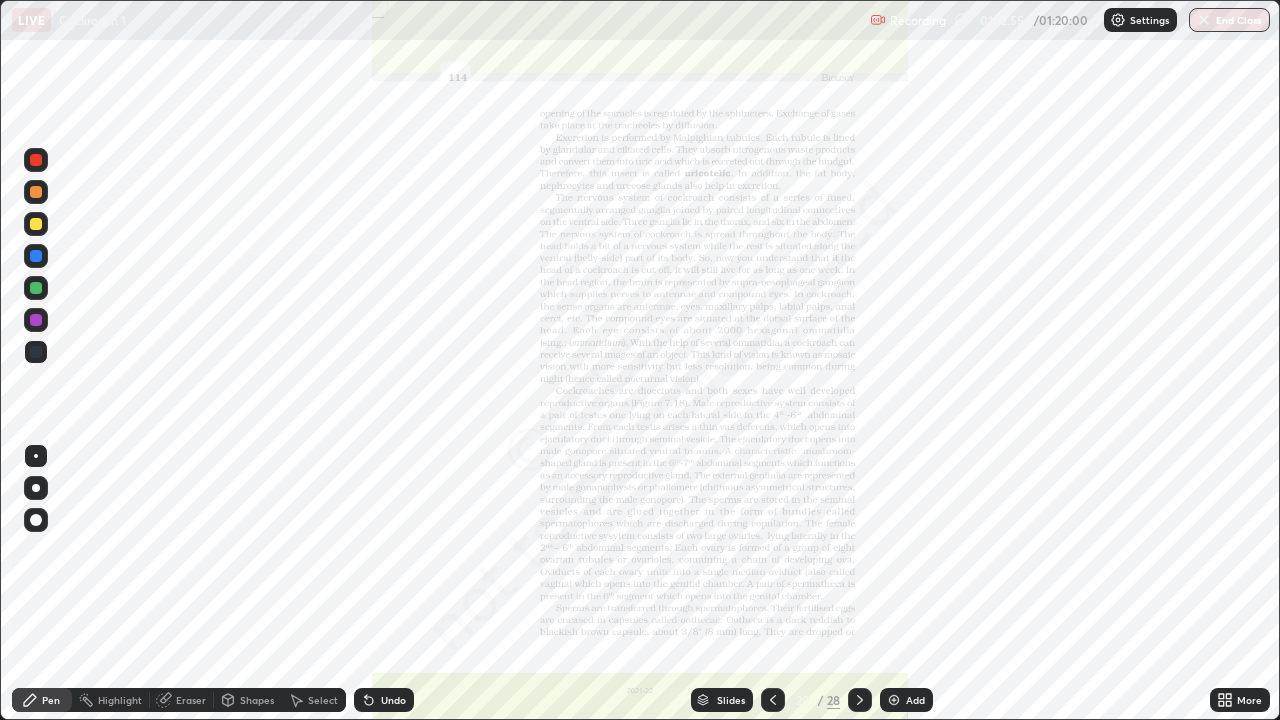 click at bounding box center (36, 352) 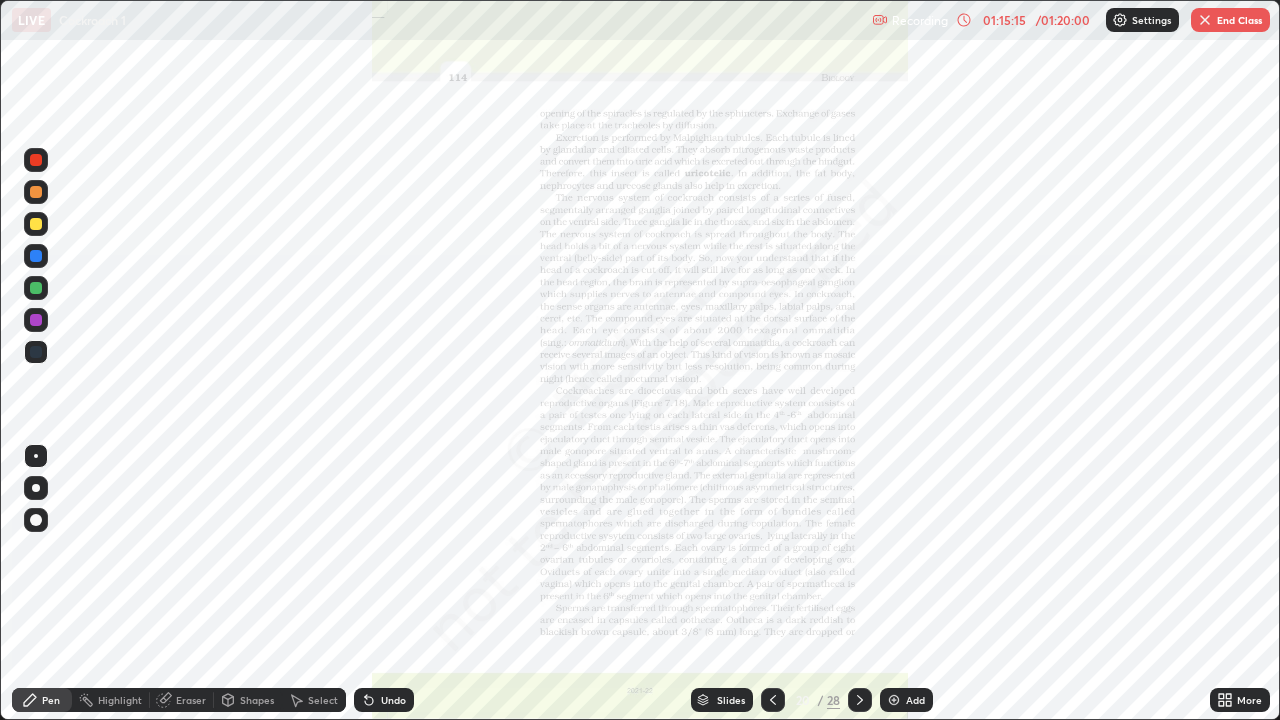click on "Eraser" at bounding box center [191, 700] 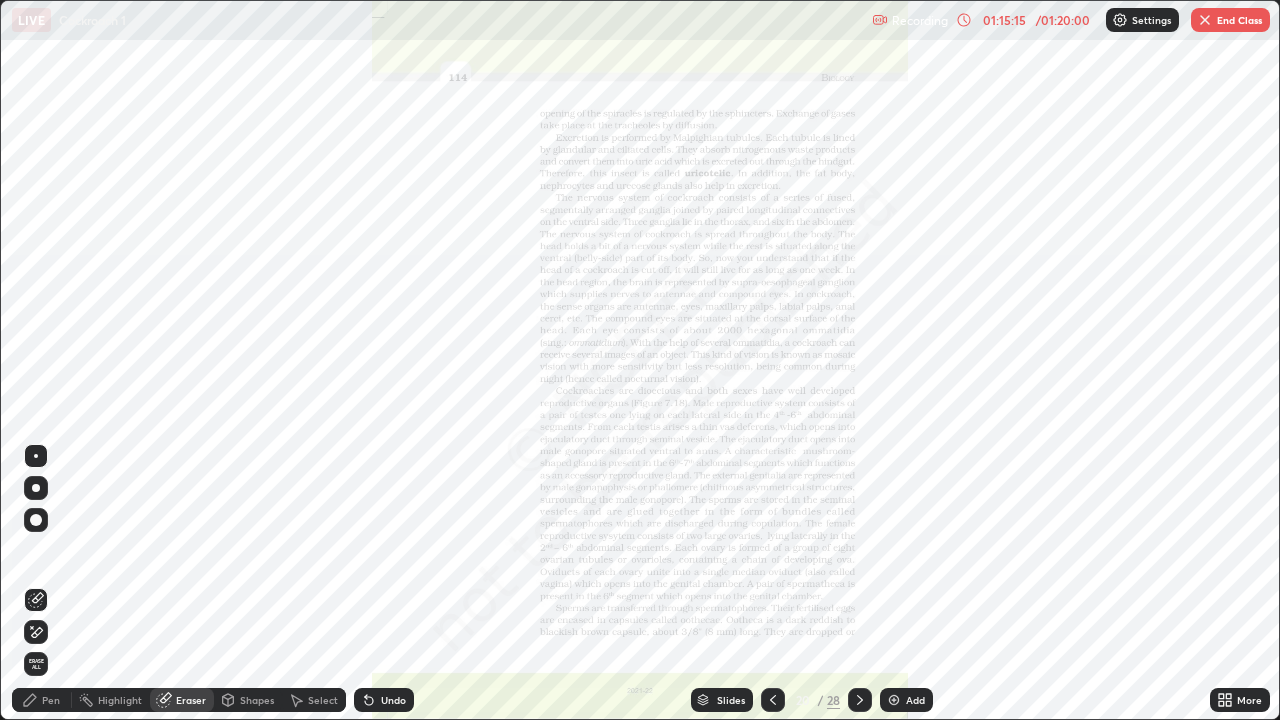 click on "Erase all" at bounding box center (36, 664) 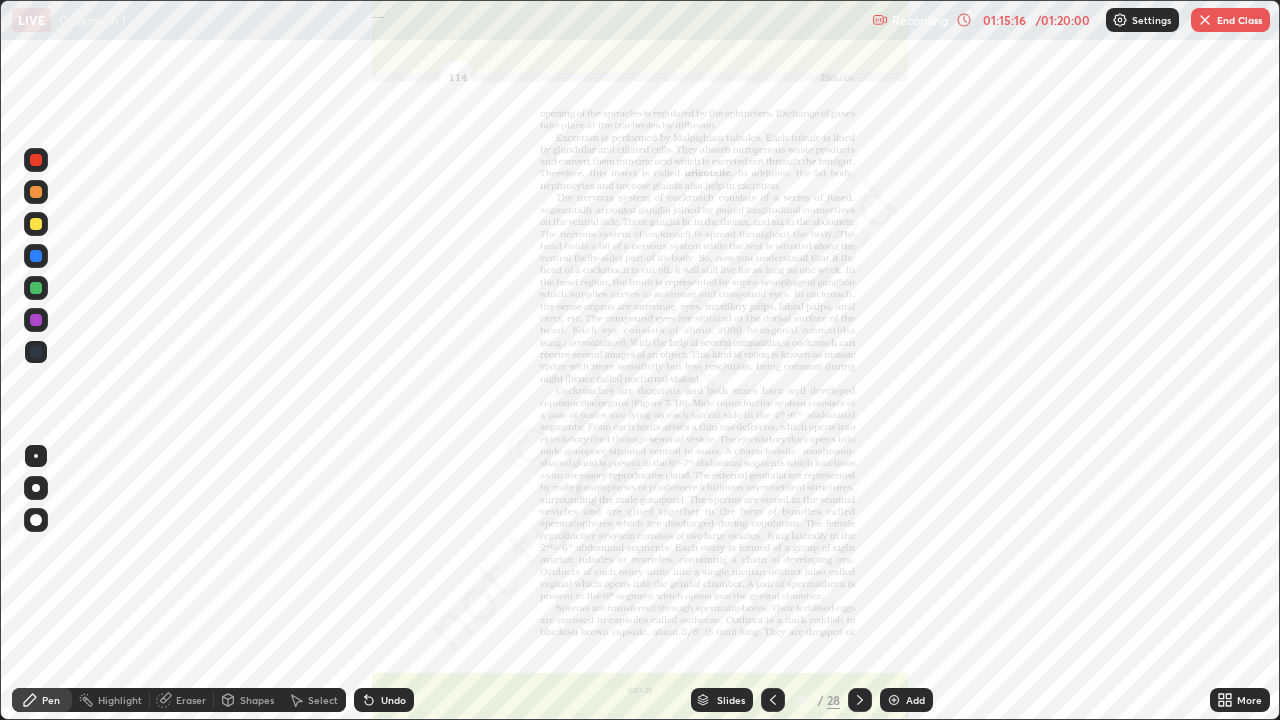 click on "Pen" at bounding box center [51, 700] 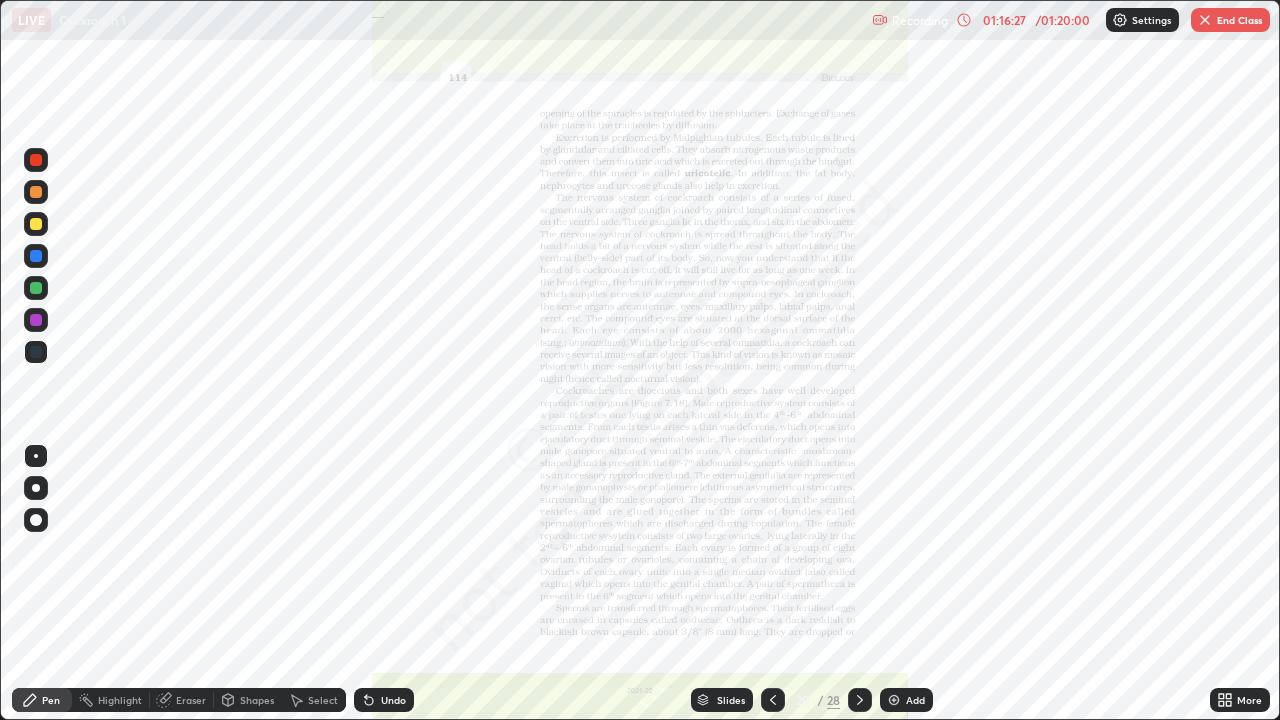 click on "Eraser" at bounding box center [191, 700] 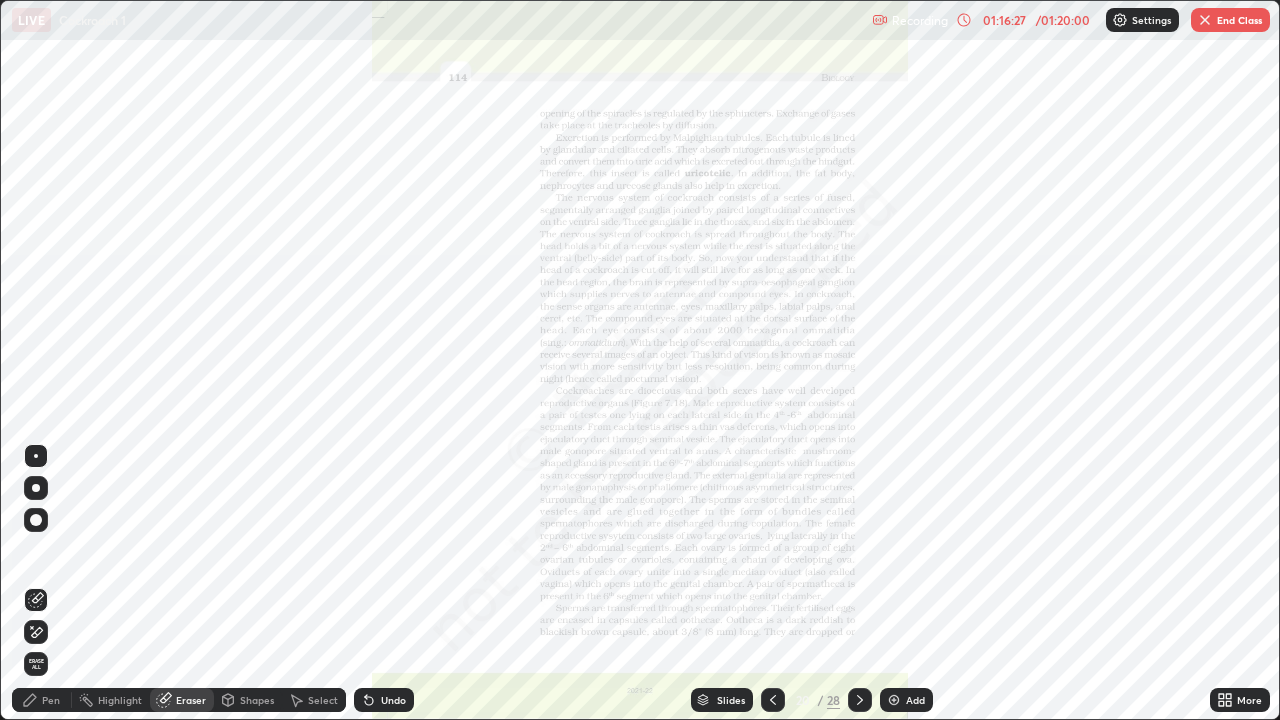 click on "Erase all" at bounding box center (36, 664) 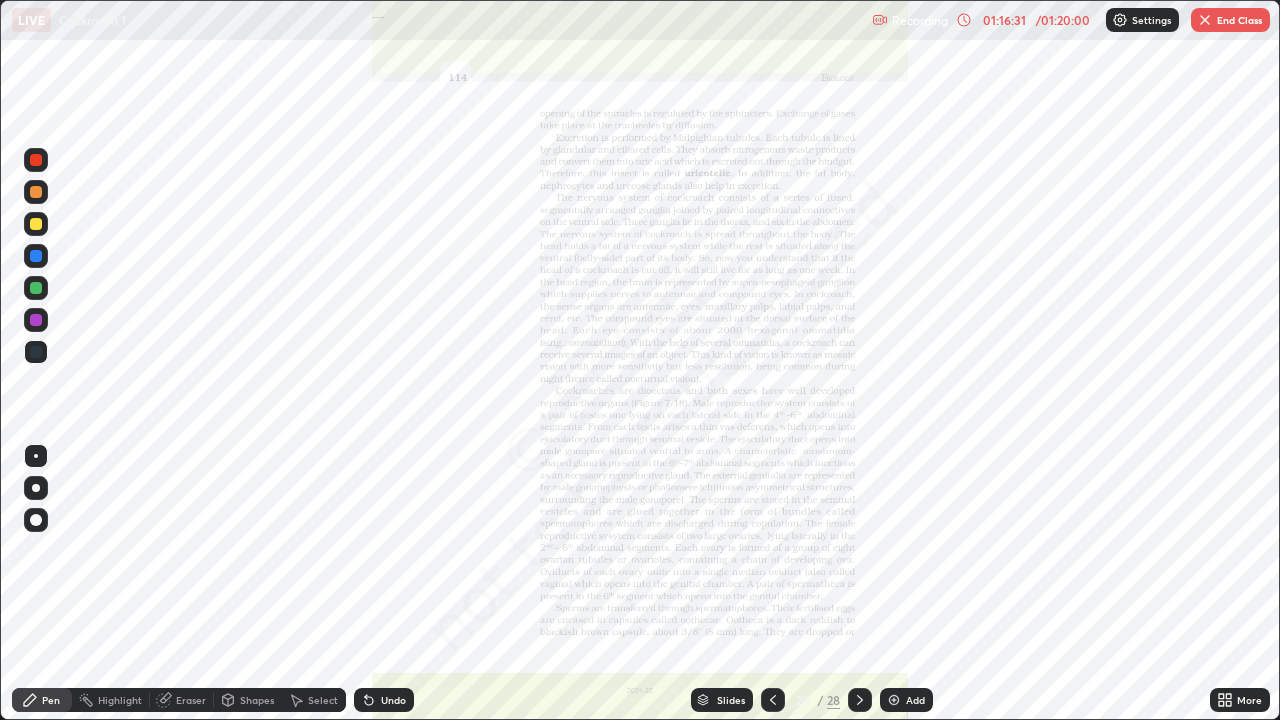 click on "End Class" at bounding box center [1230, 20] 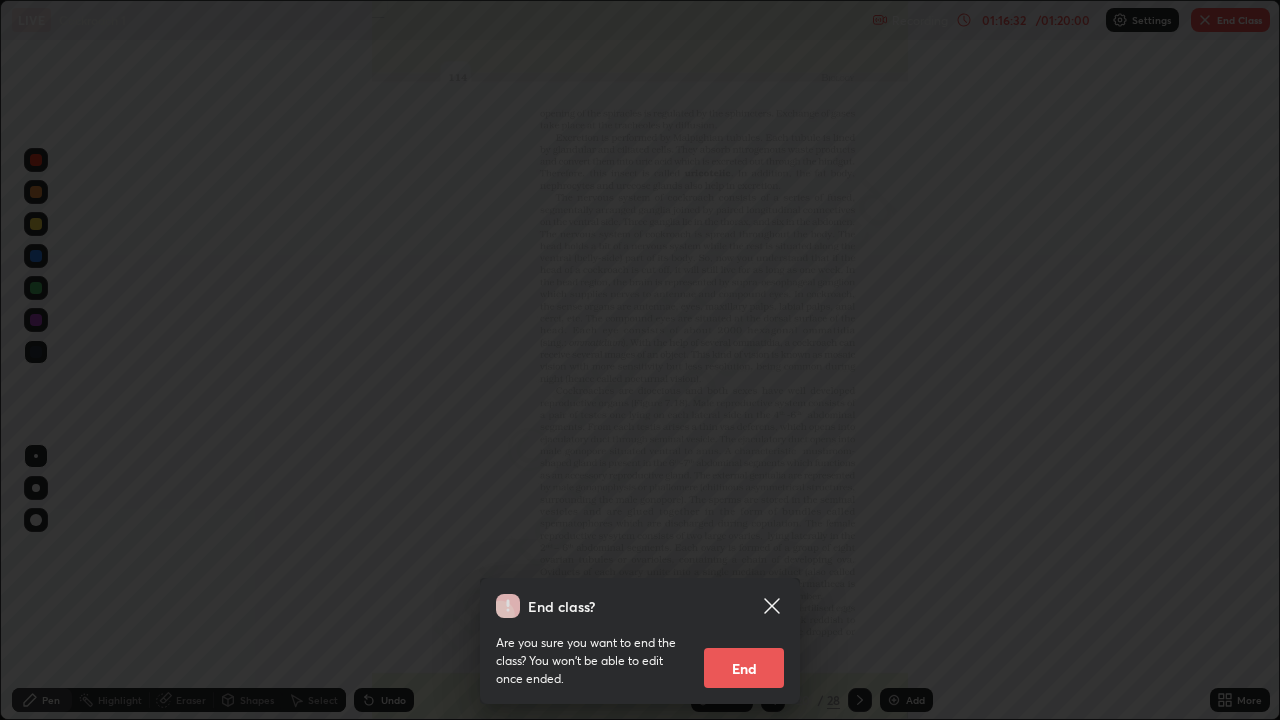 click on "End" at bounding box center [744, 668] 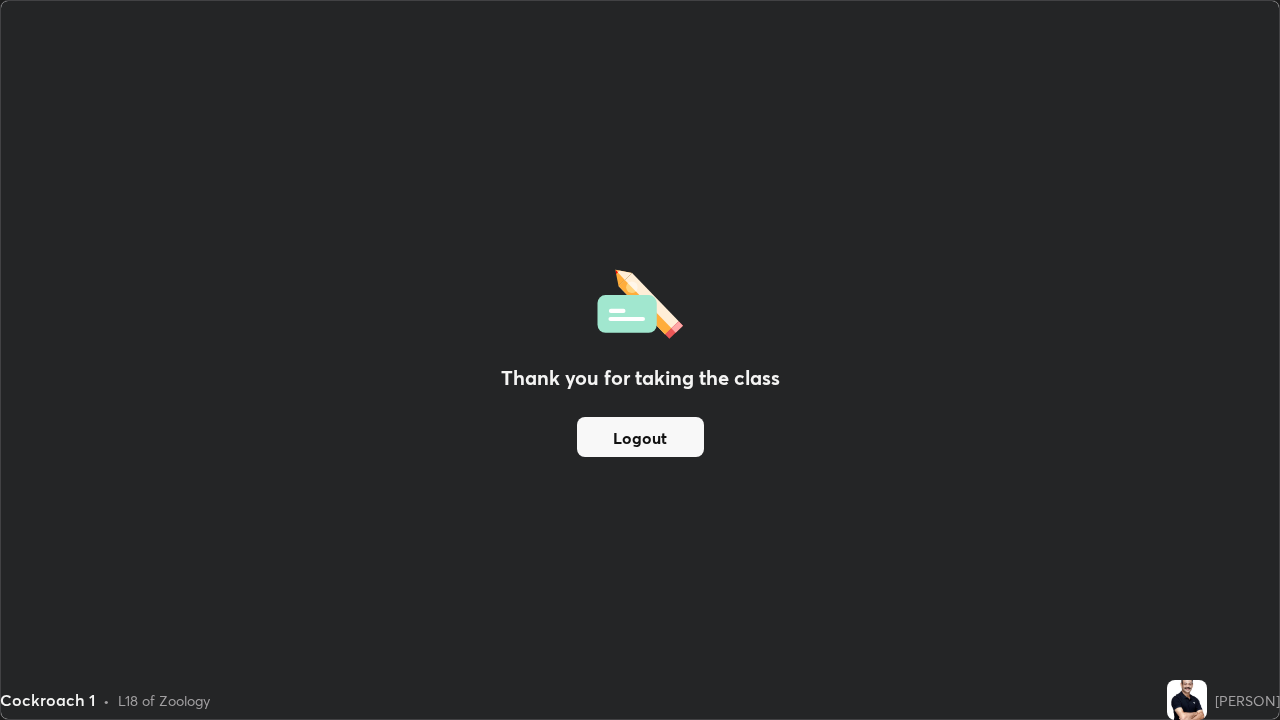 click on "Logout" at bounding box center (640, 437) 